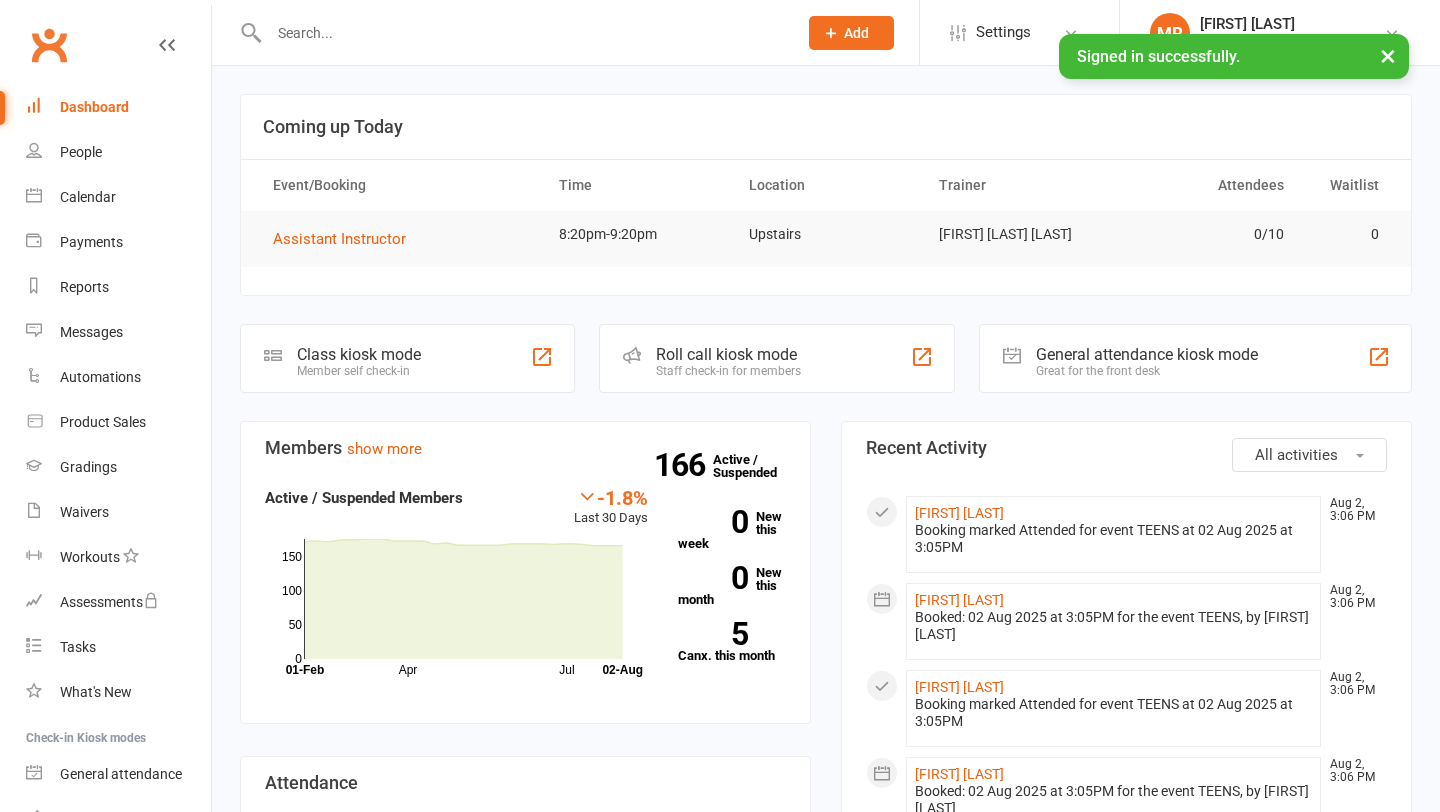 scroll, scrollTop: 0, scrollLeft: 0, axis: both 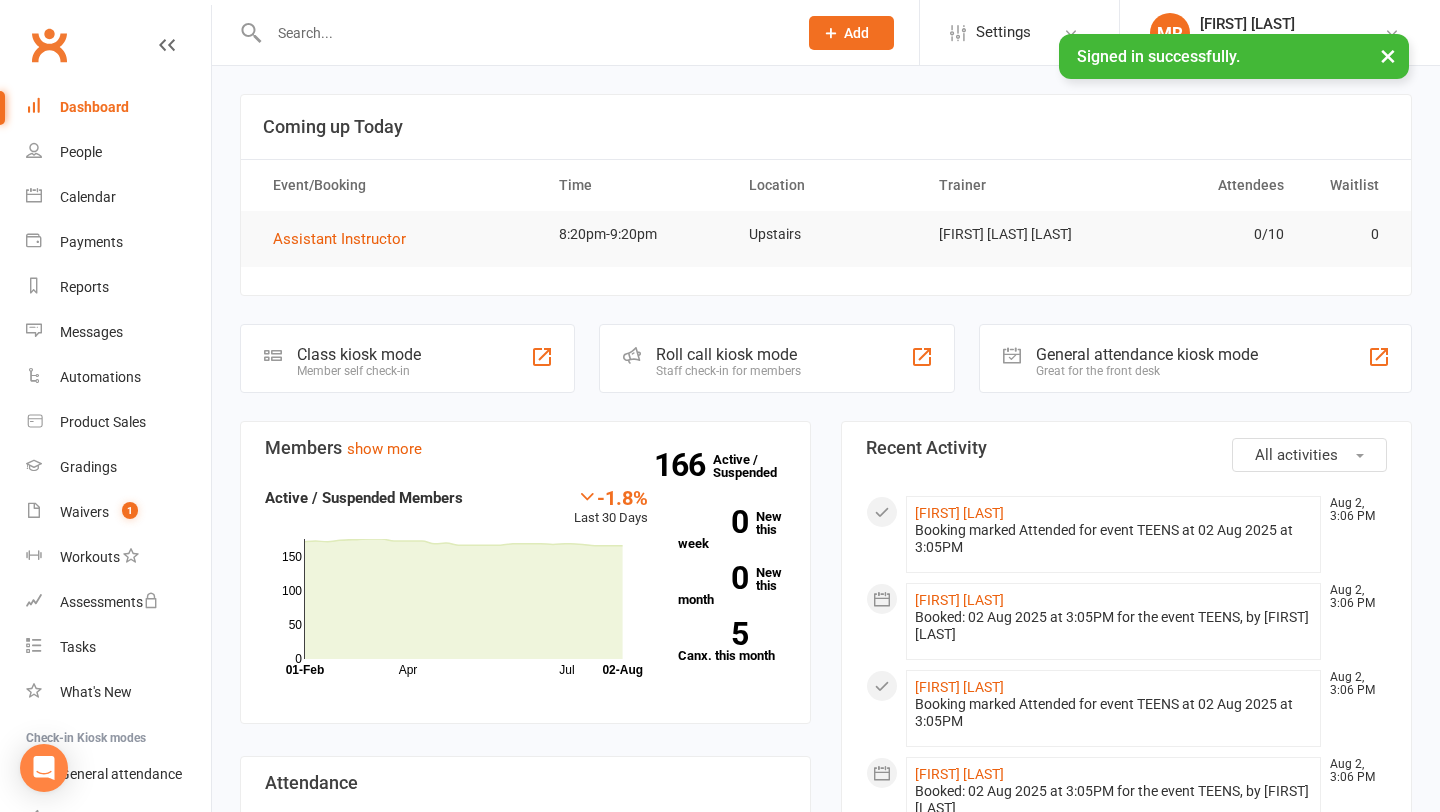 click on "×" at bounding box center [1388, 55] 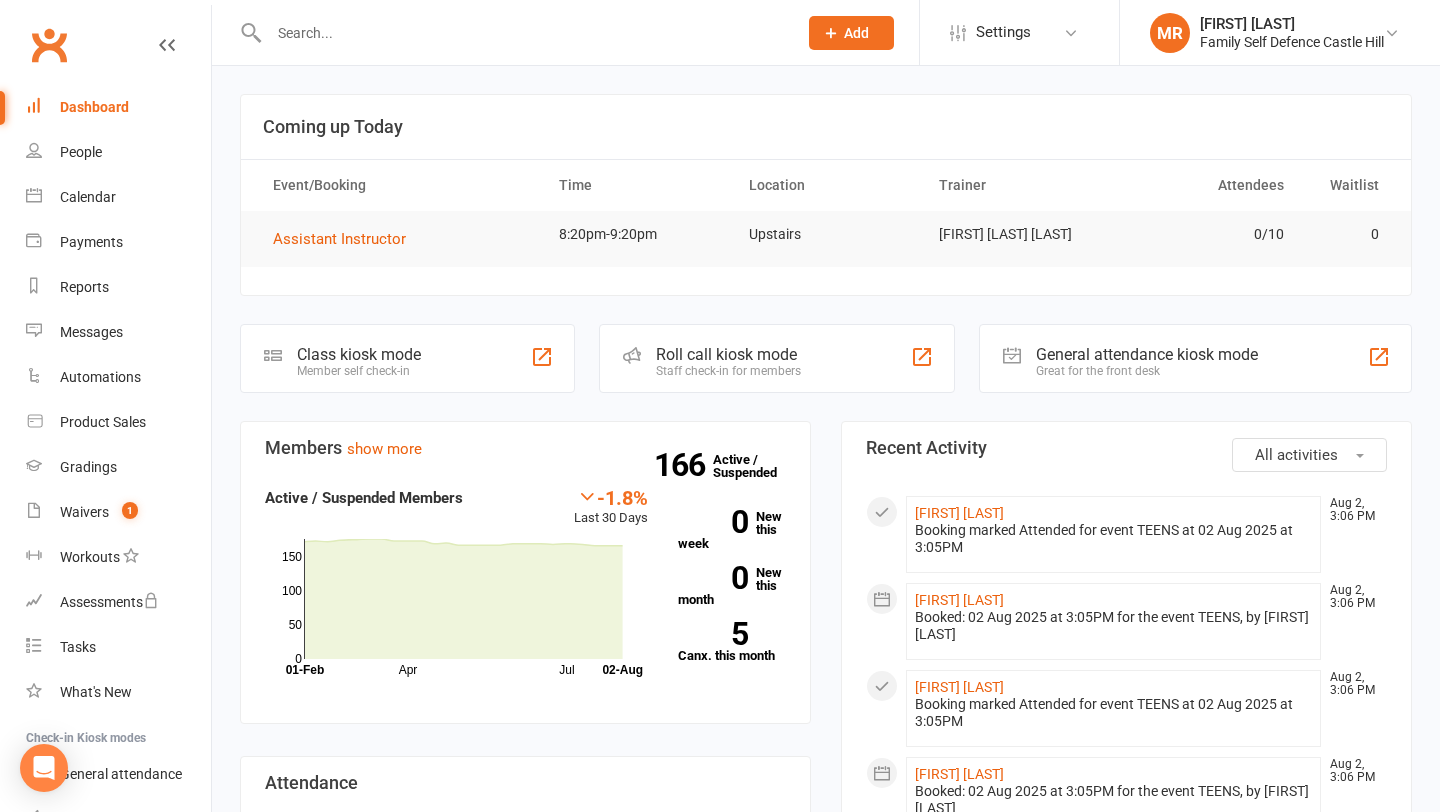 click on "Add" 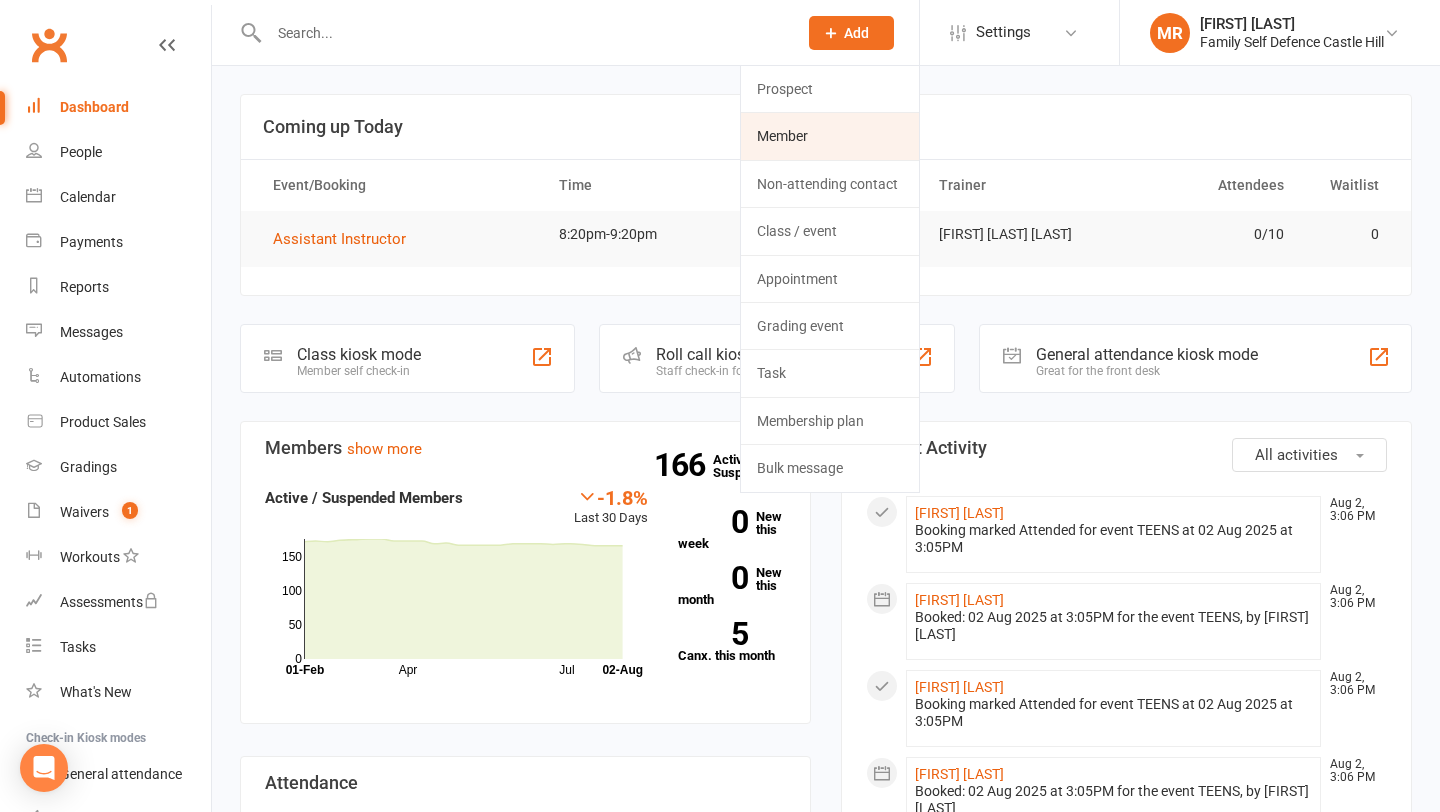 click on "Member" 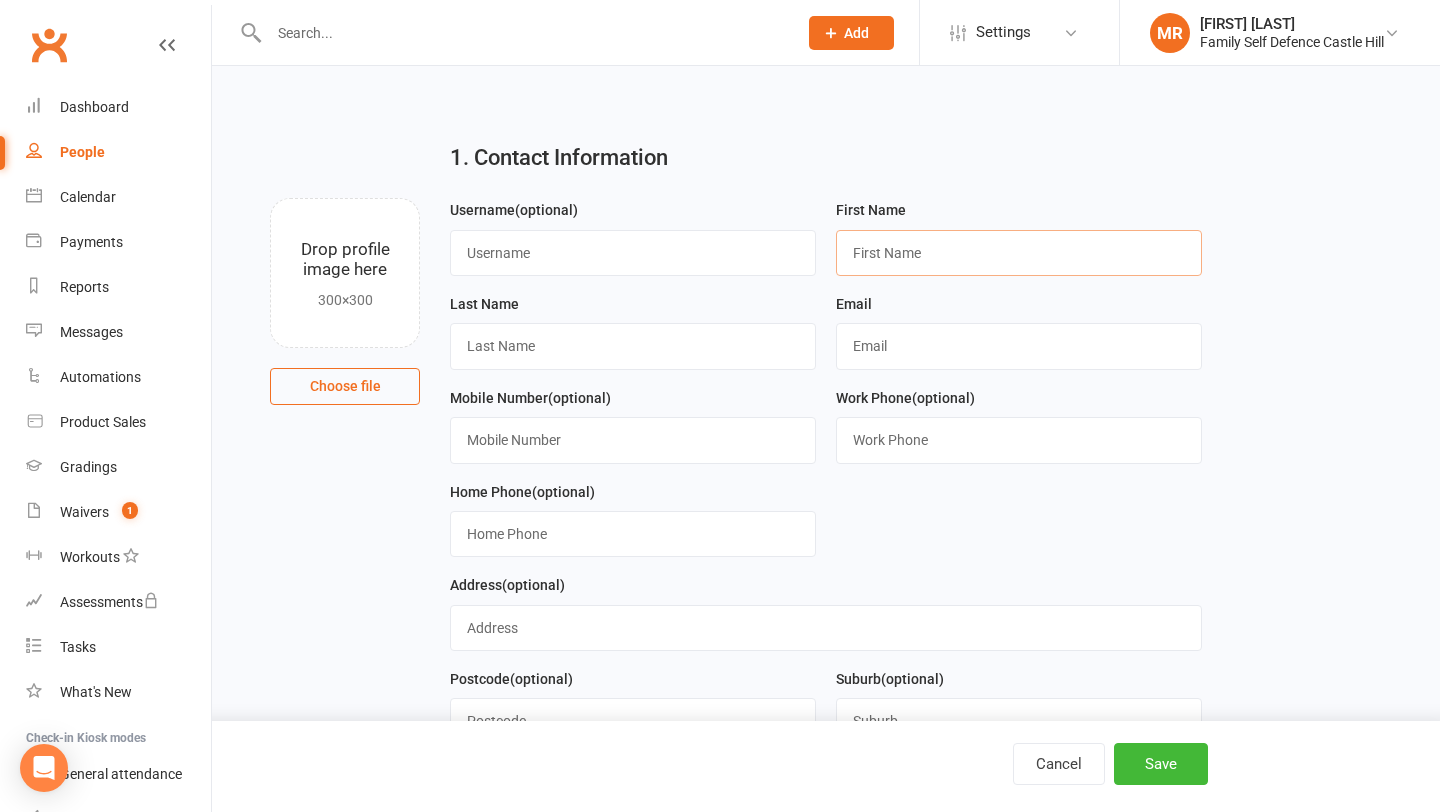 click at bounding box center (1019, 253) 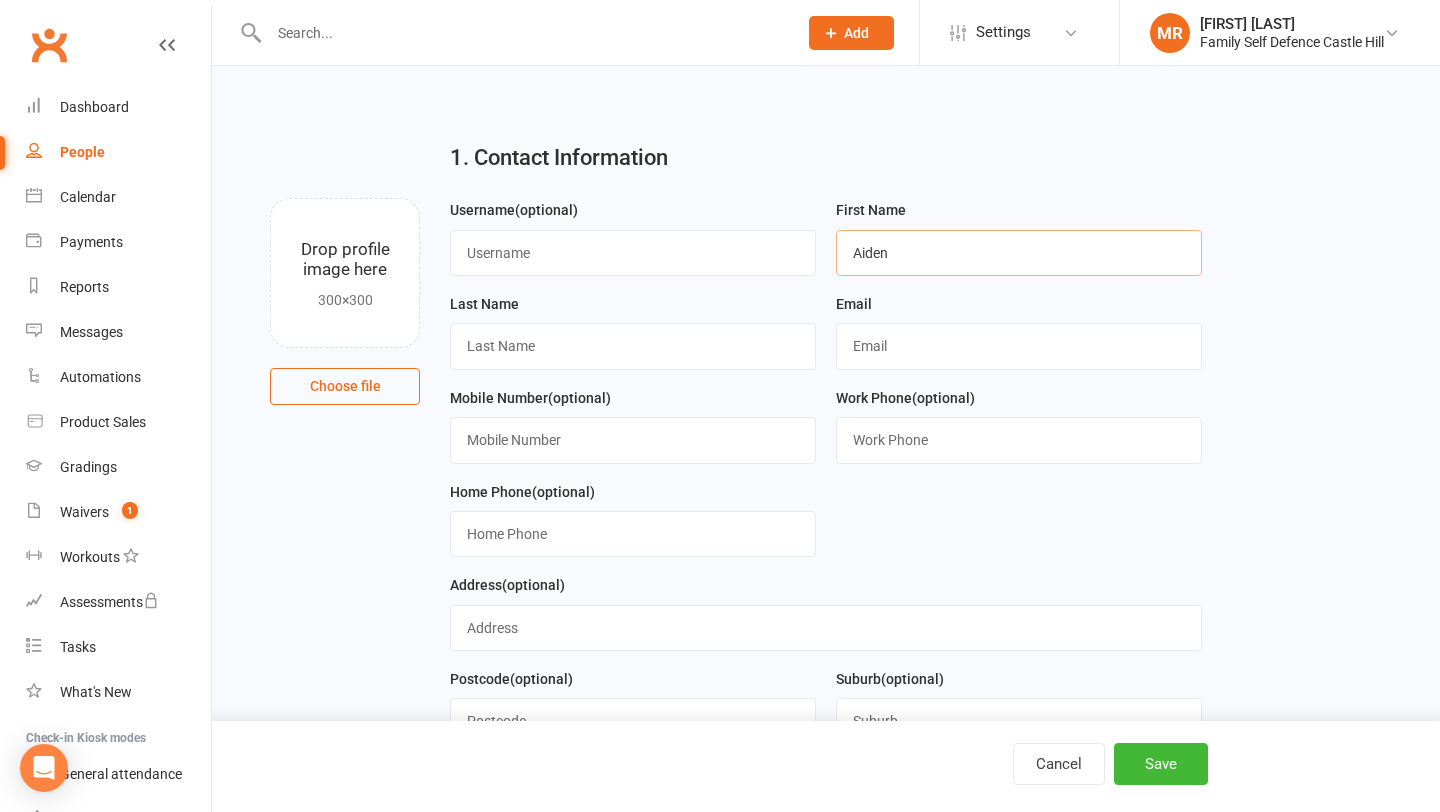 type on "Aiden" 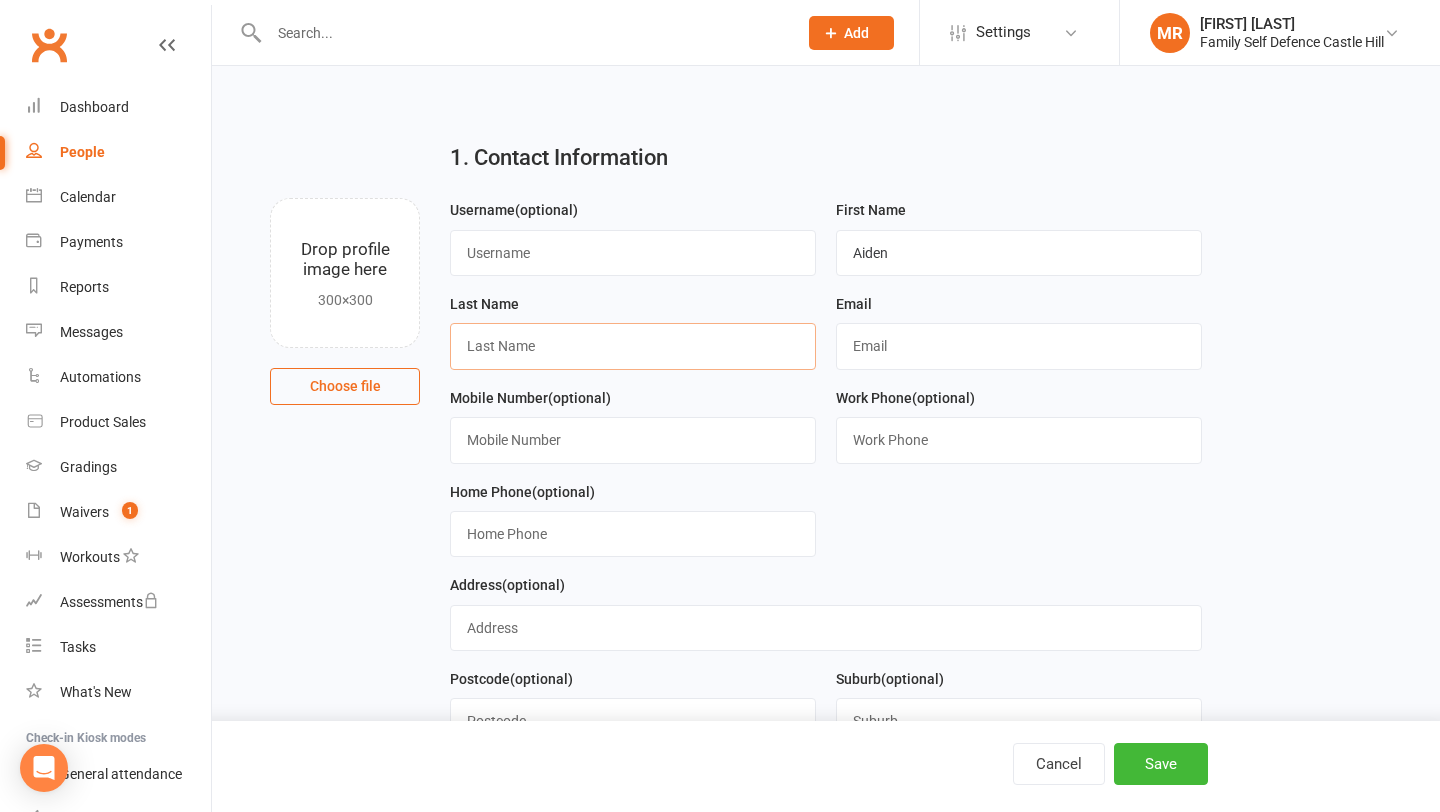 click at bounding box center (633, 346) 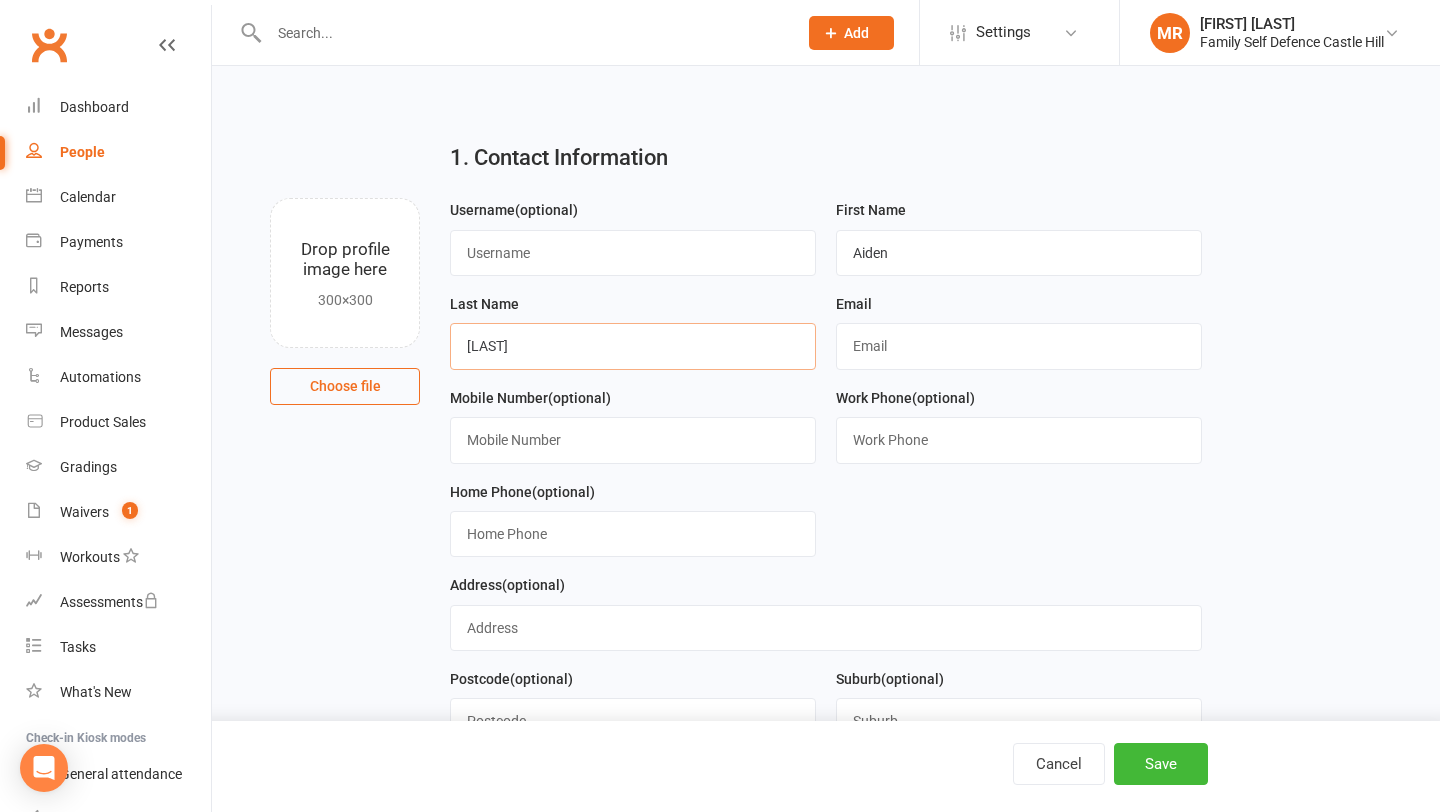 type on "[LAST]" 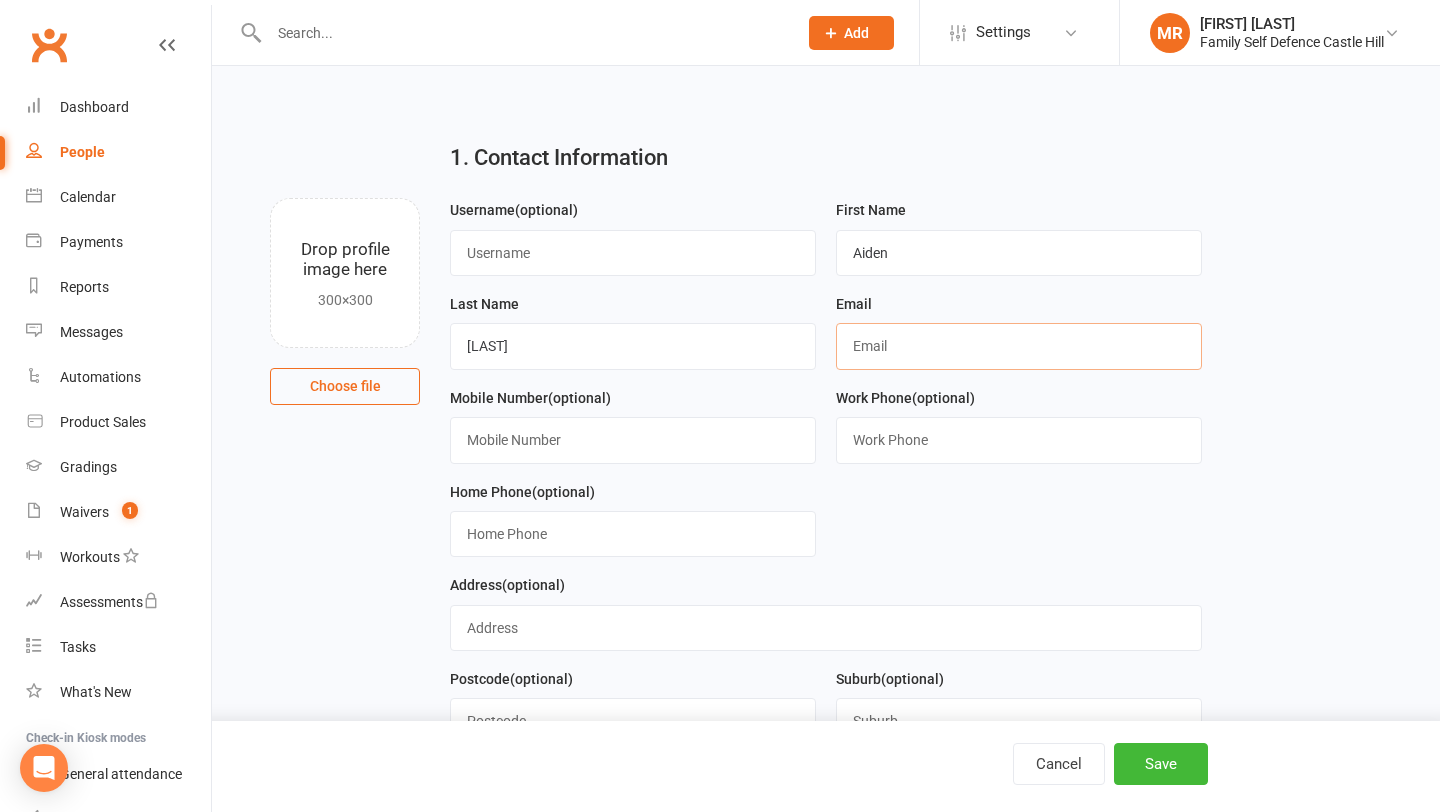 click at bounding box center (1019, 346) 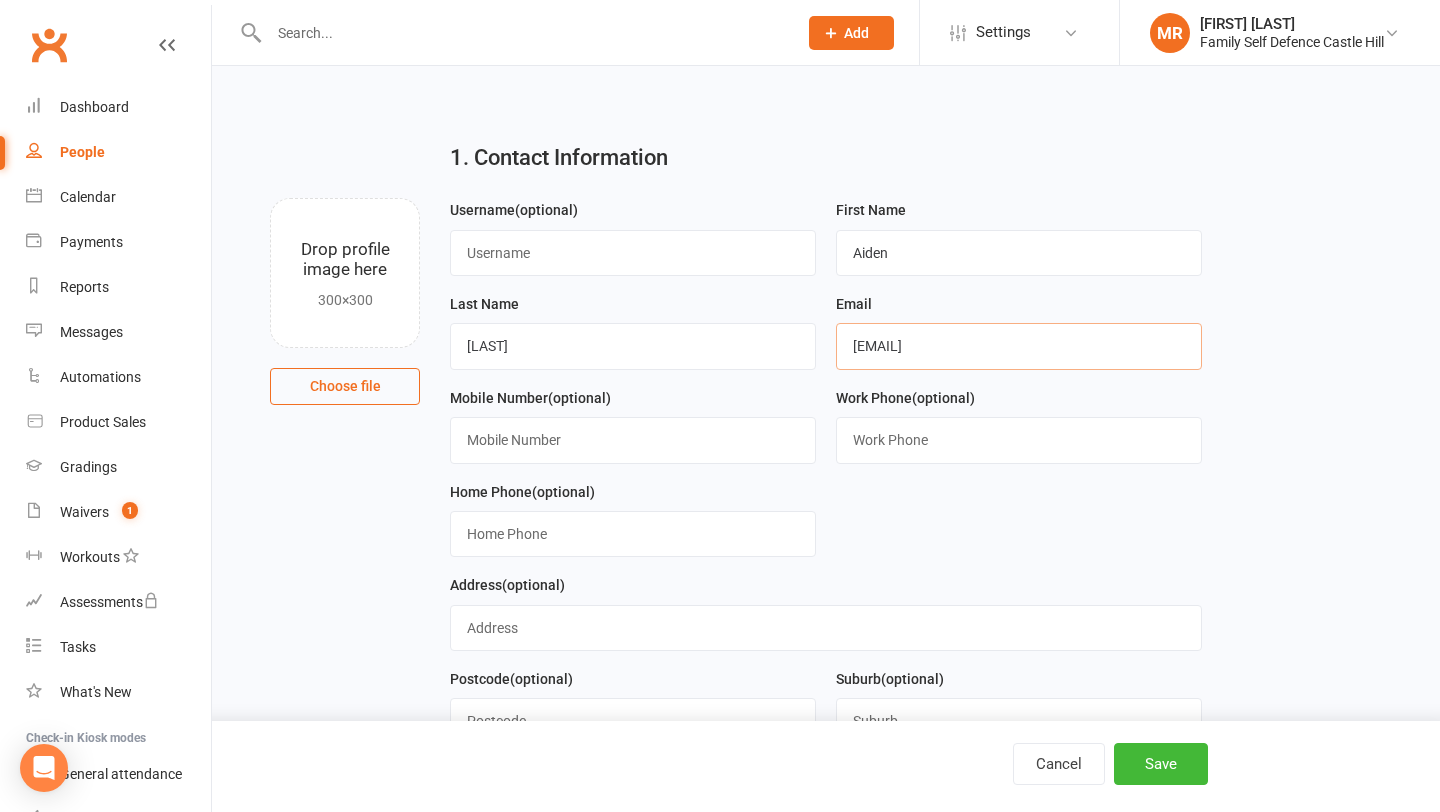 type on "[EMAIL]" 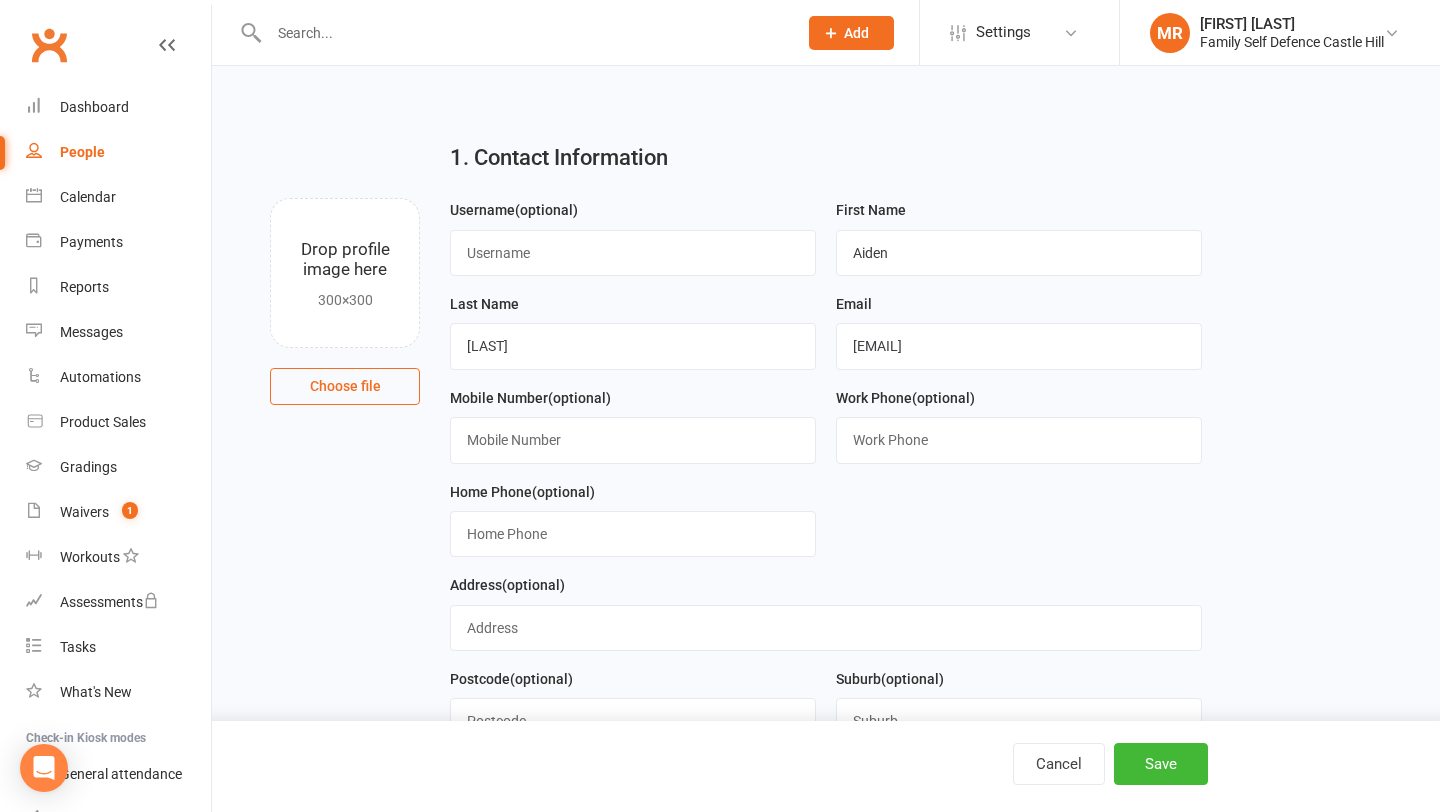click on "Mobile Number  (optional)" at bounding box center [633, 433] 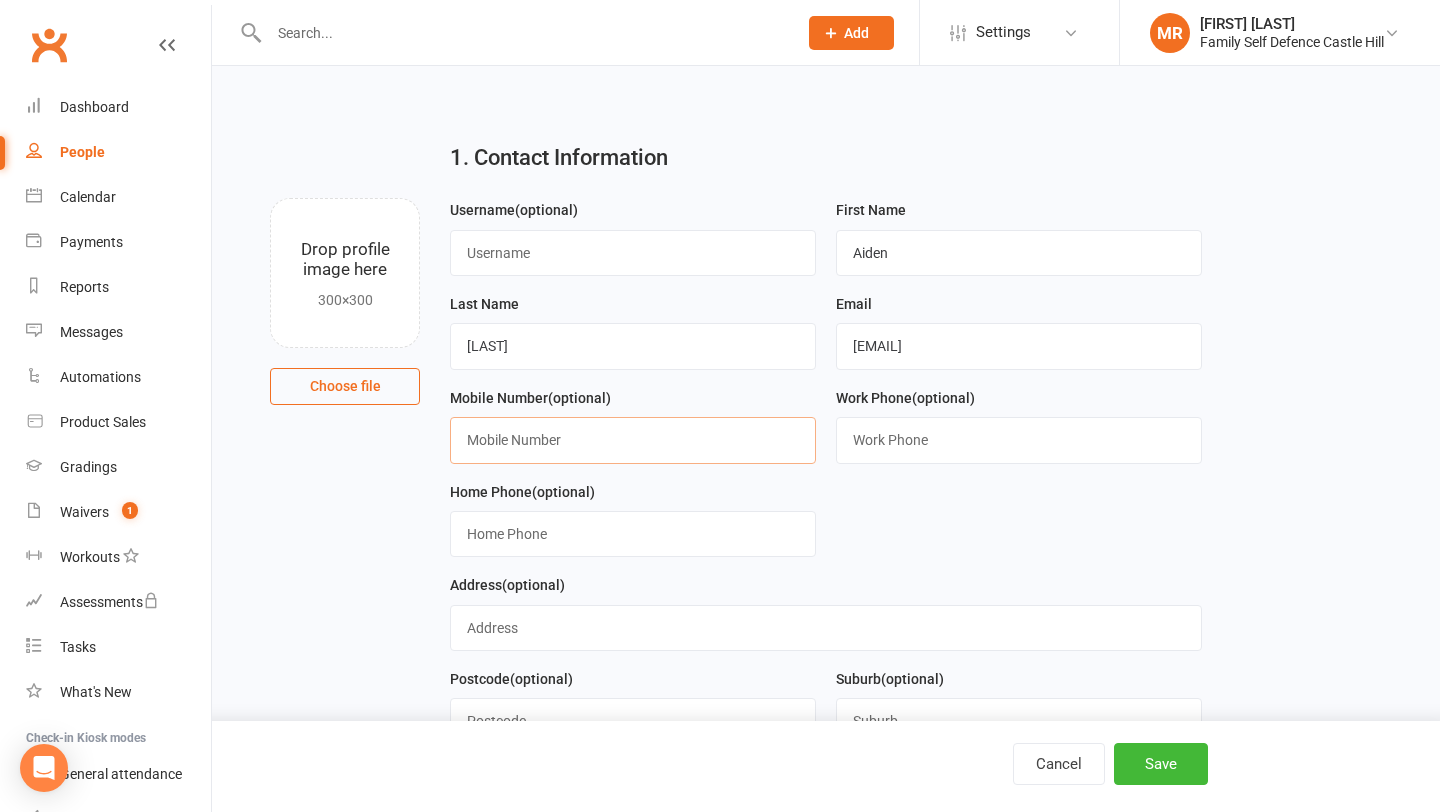 click at bounding box center (633, 440) 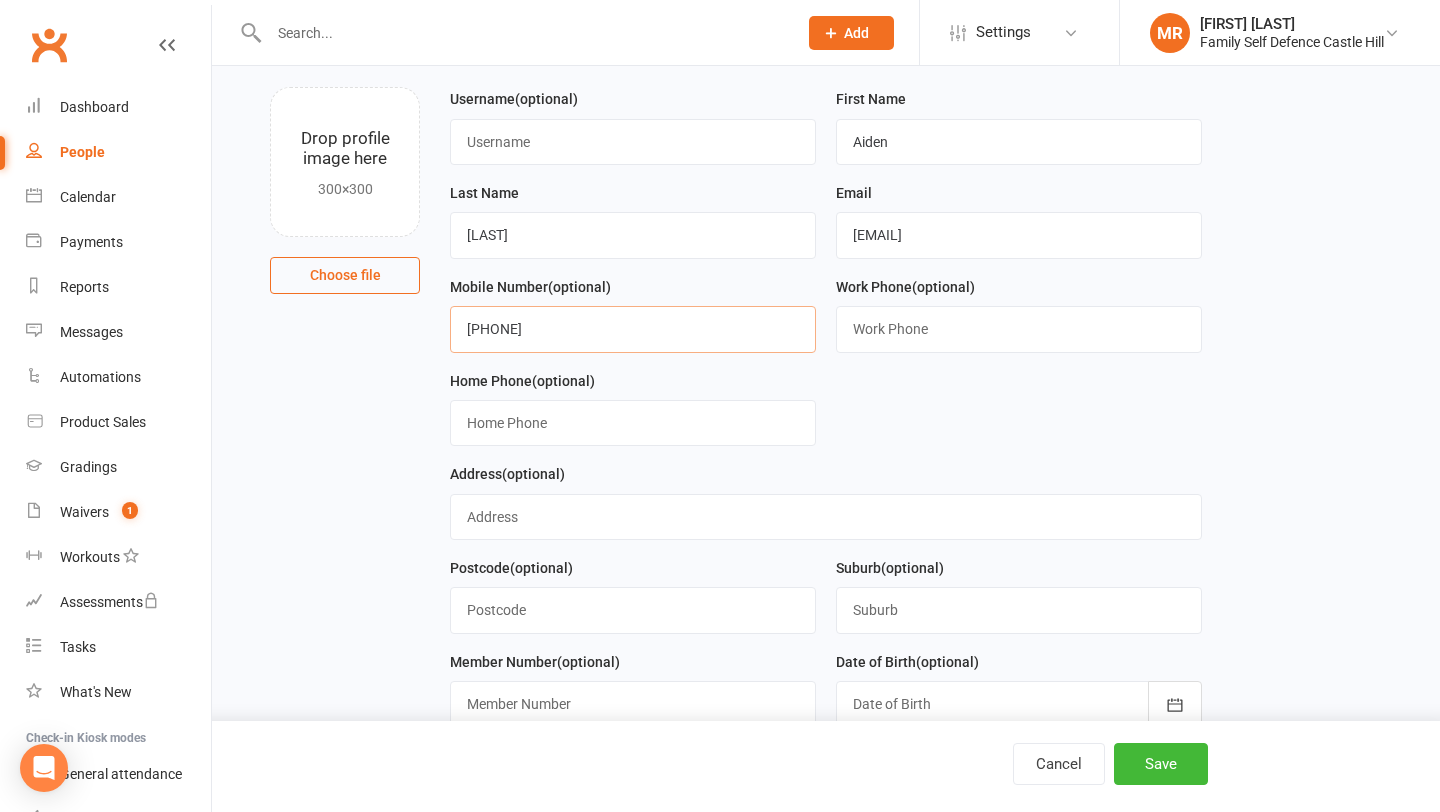 scroll, scrollTop: 140, scrollLeft: 0, axis: vertical 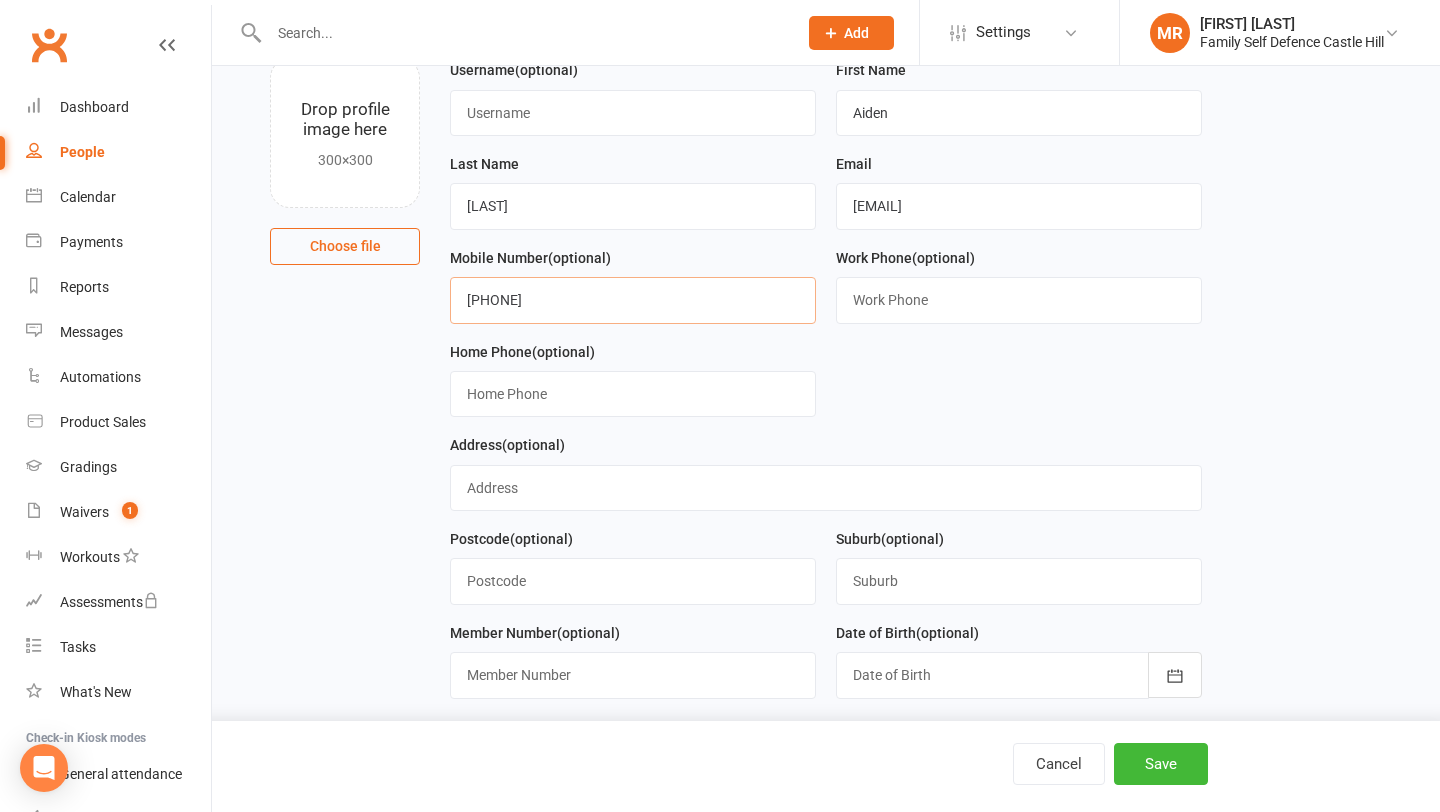type on "[PHONE]" 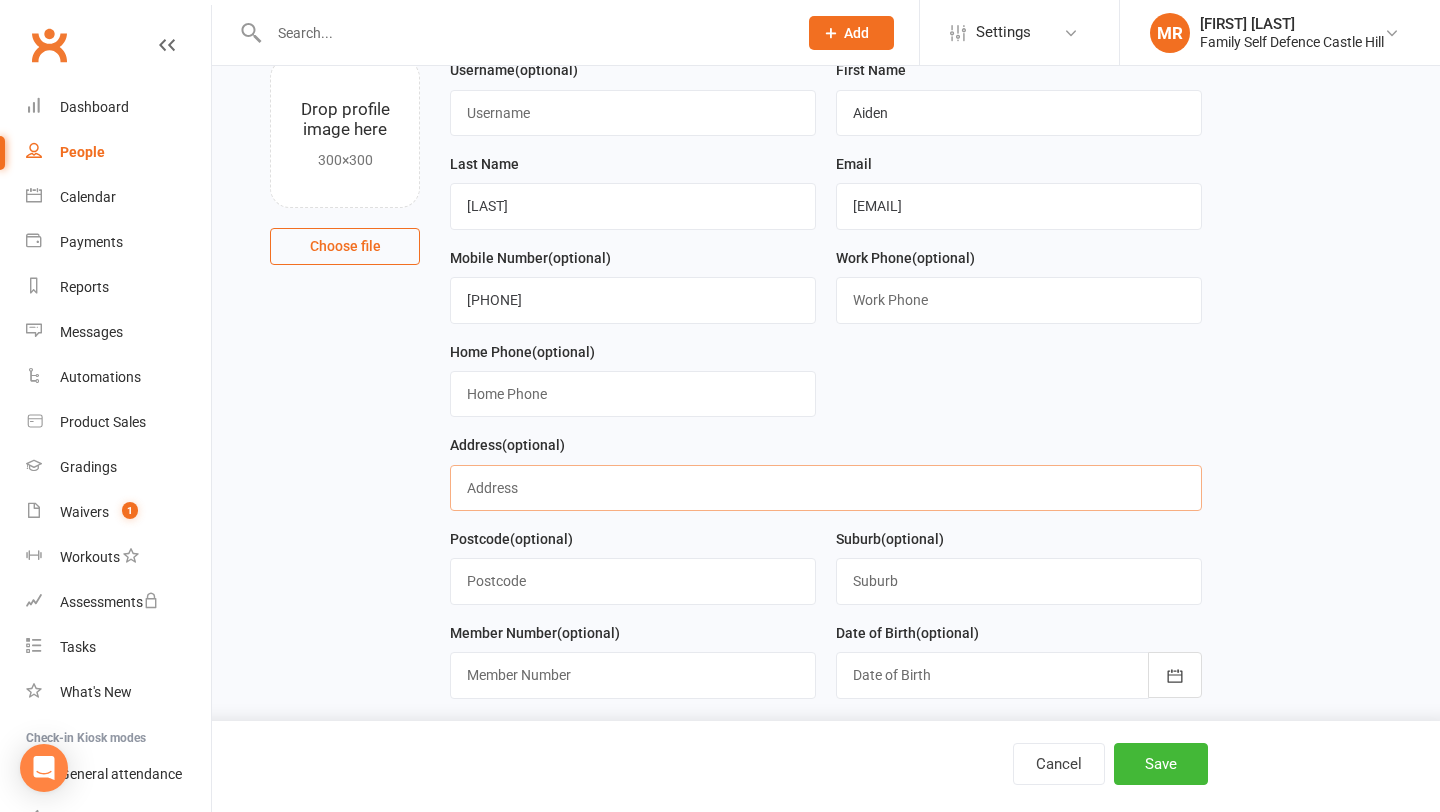 click at bounding box center [825, 488] 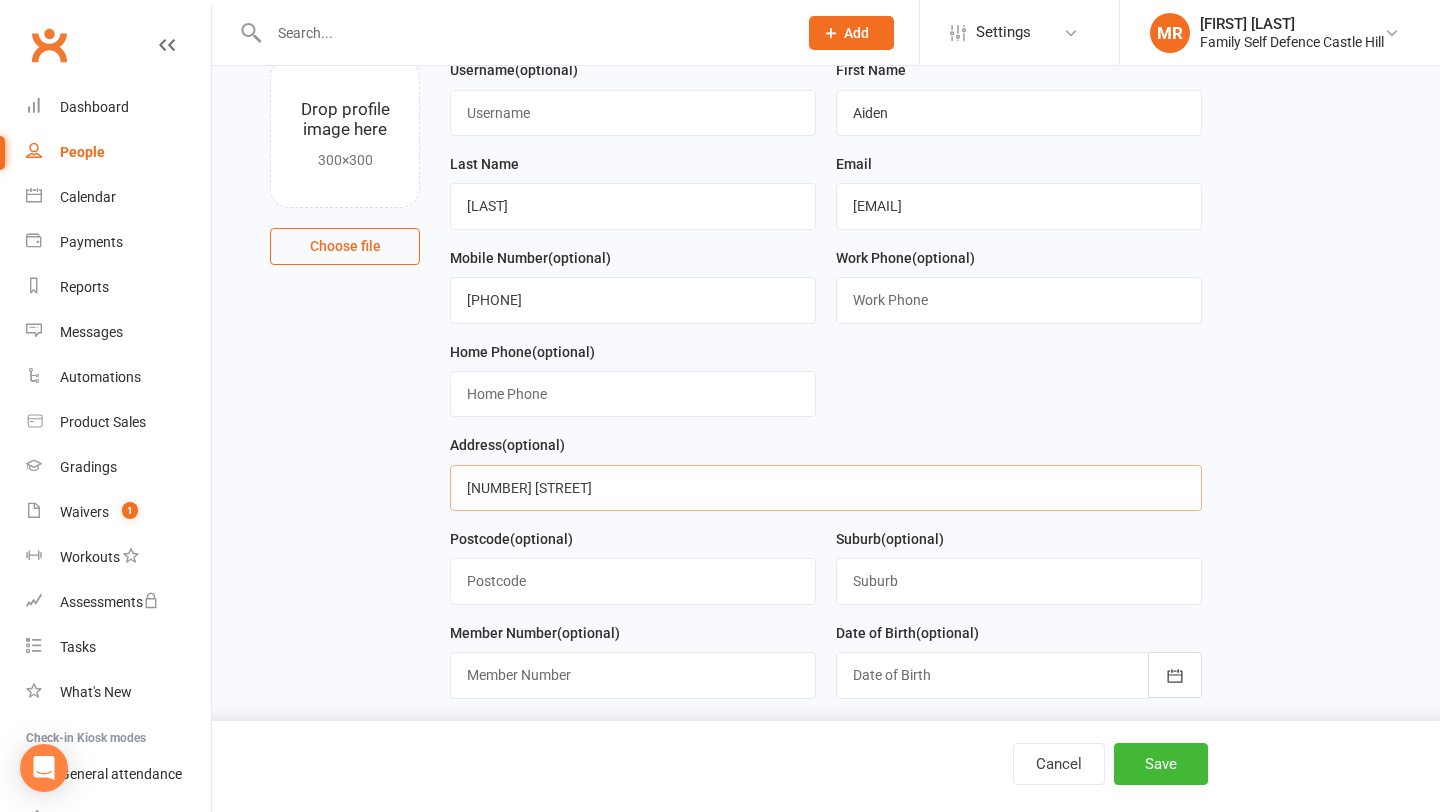 type on "[NUMBER] [STREET]" 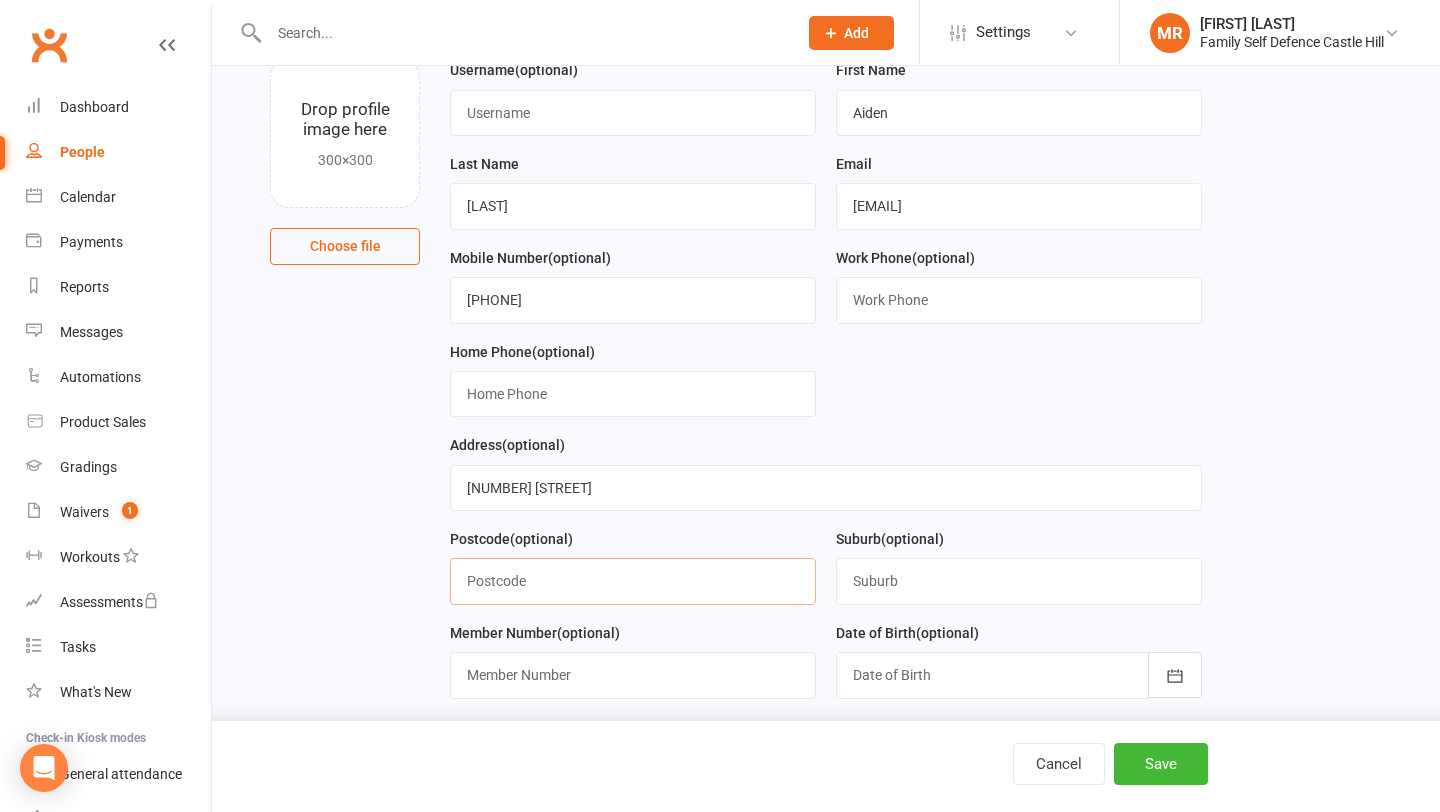 click at bounding box center (633, 581) 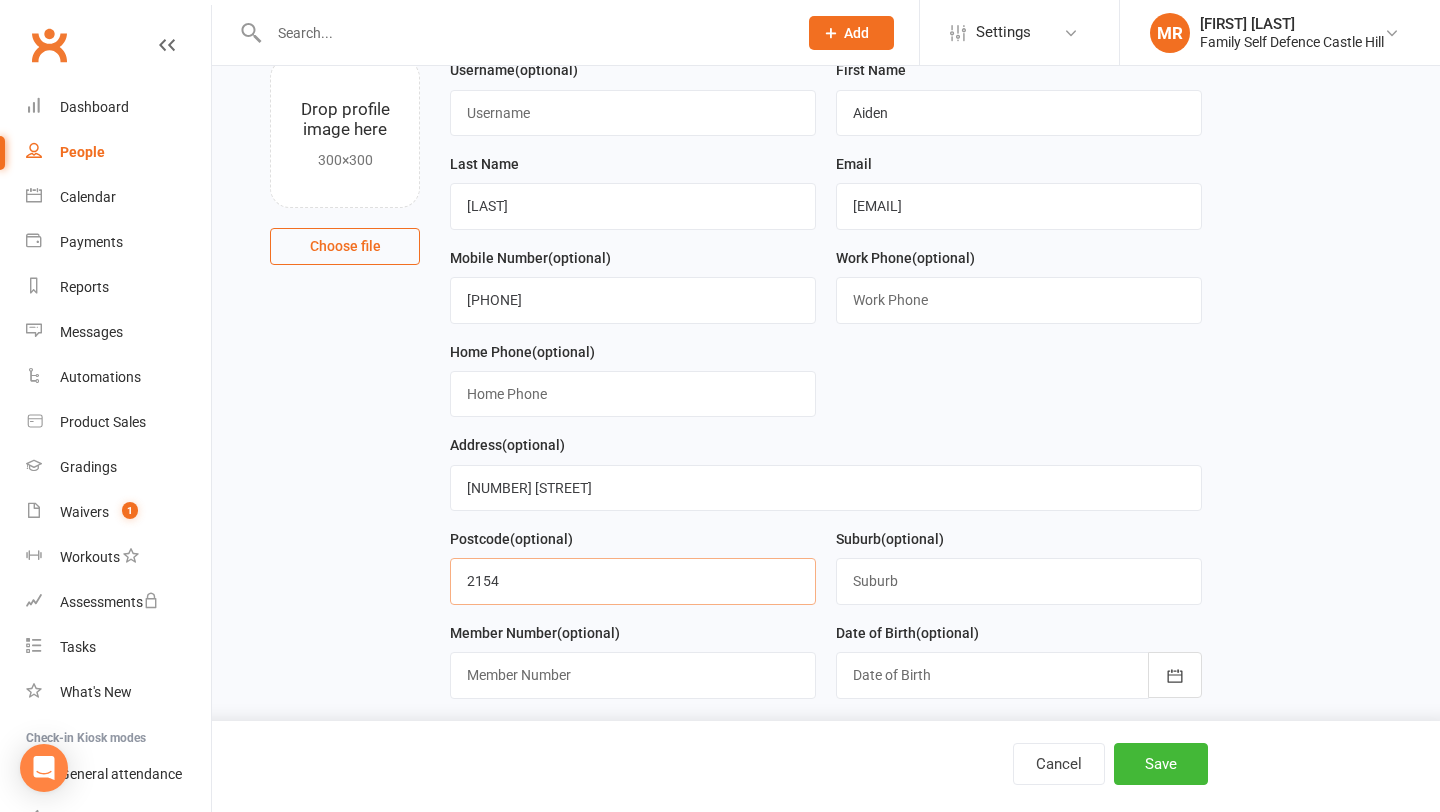 type on "2154" 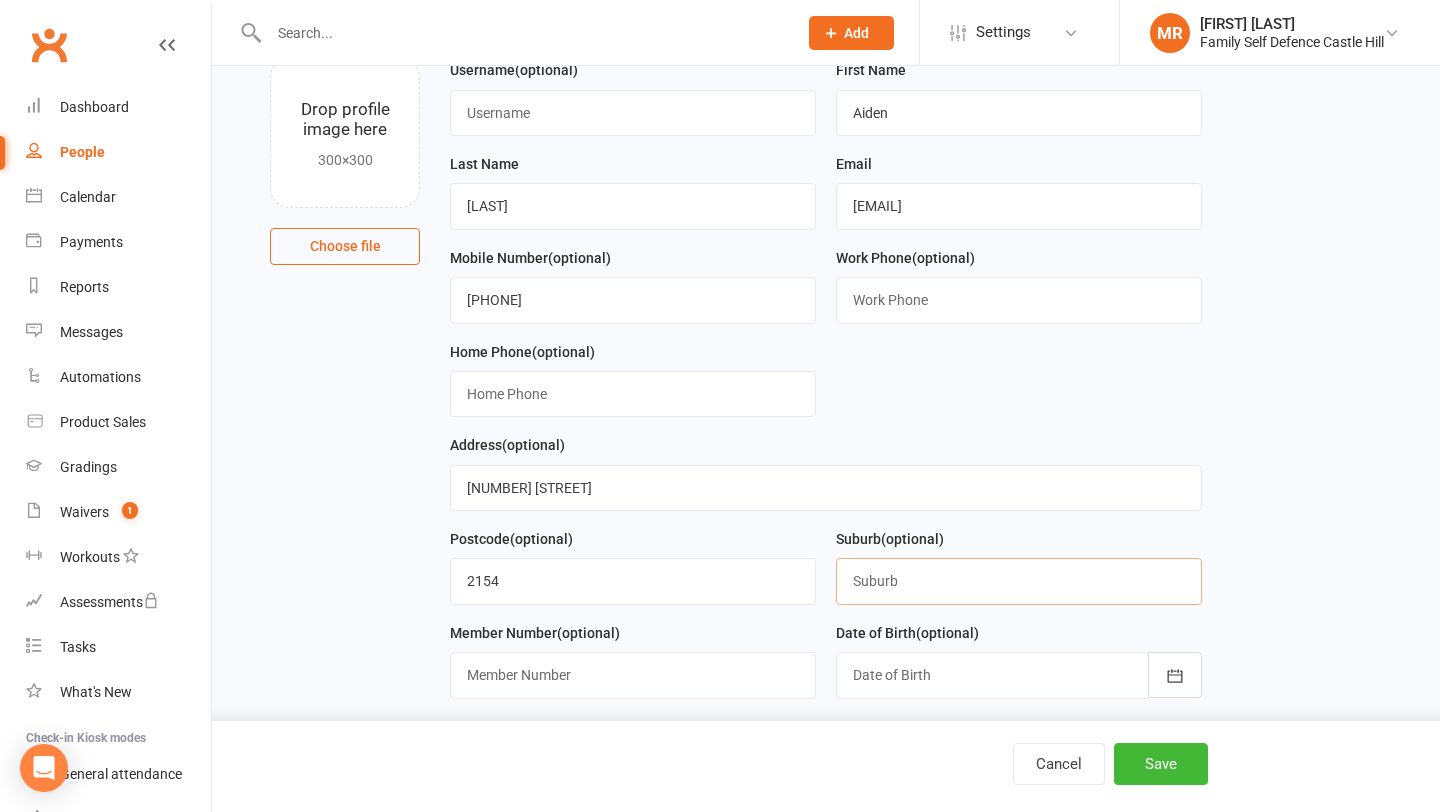 click at bounding box center (1019, 581) 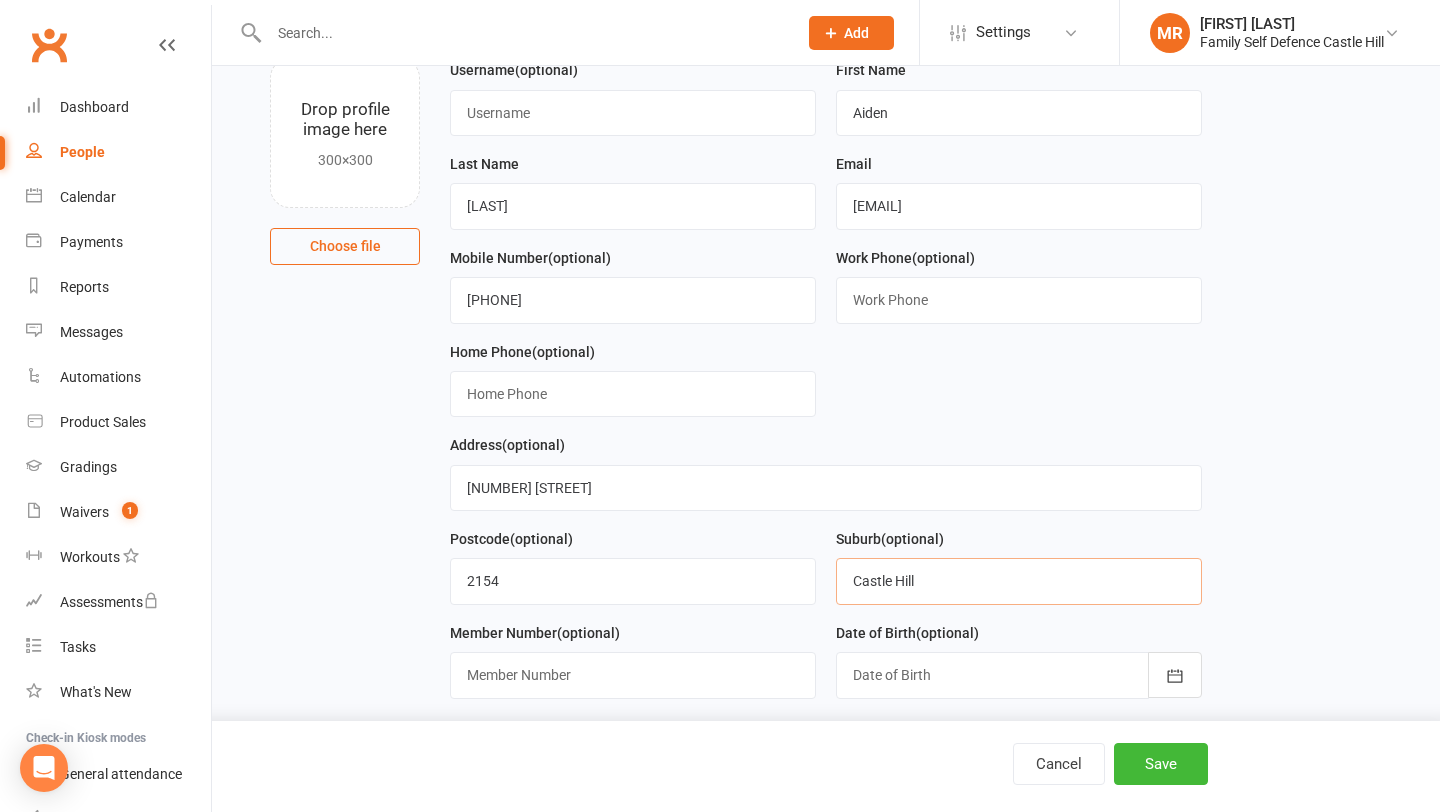 scroll, scrollTop: 282, scrollLeft: 0, axis: vertical 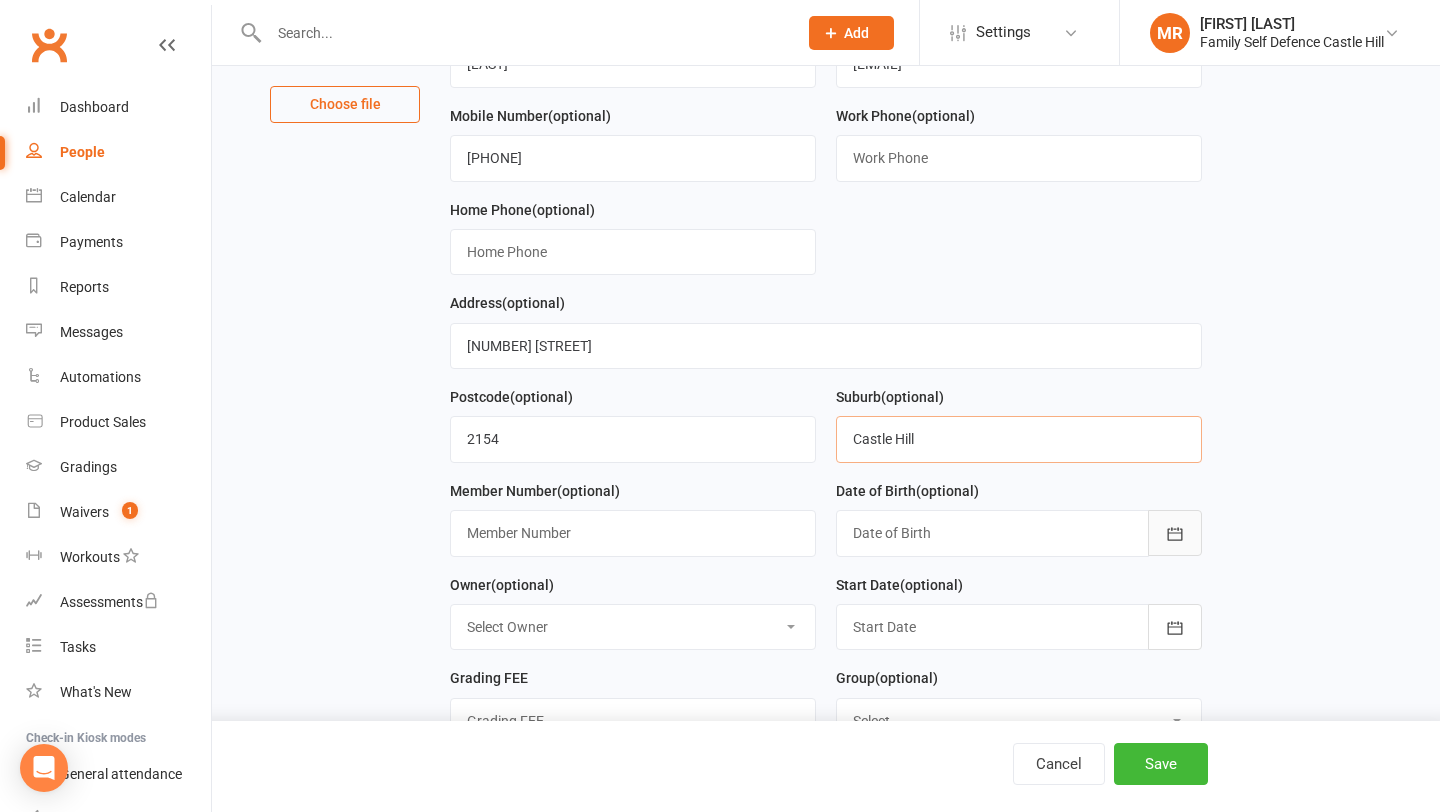 type on "Castle Hill" 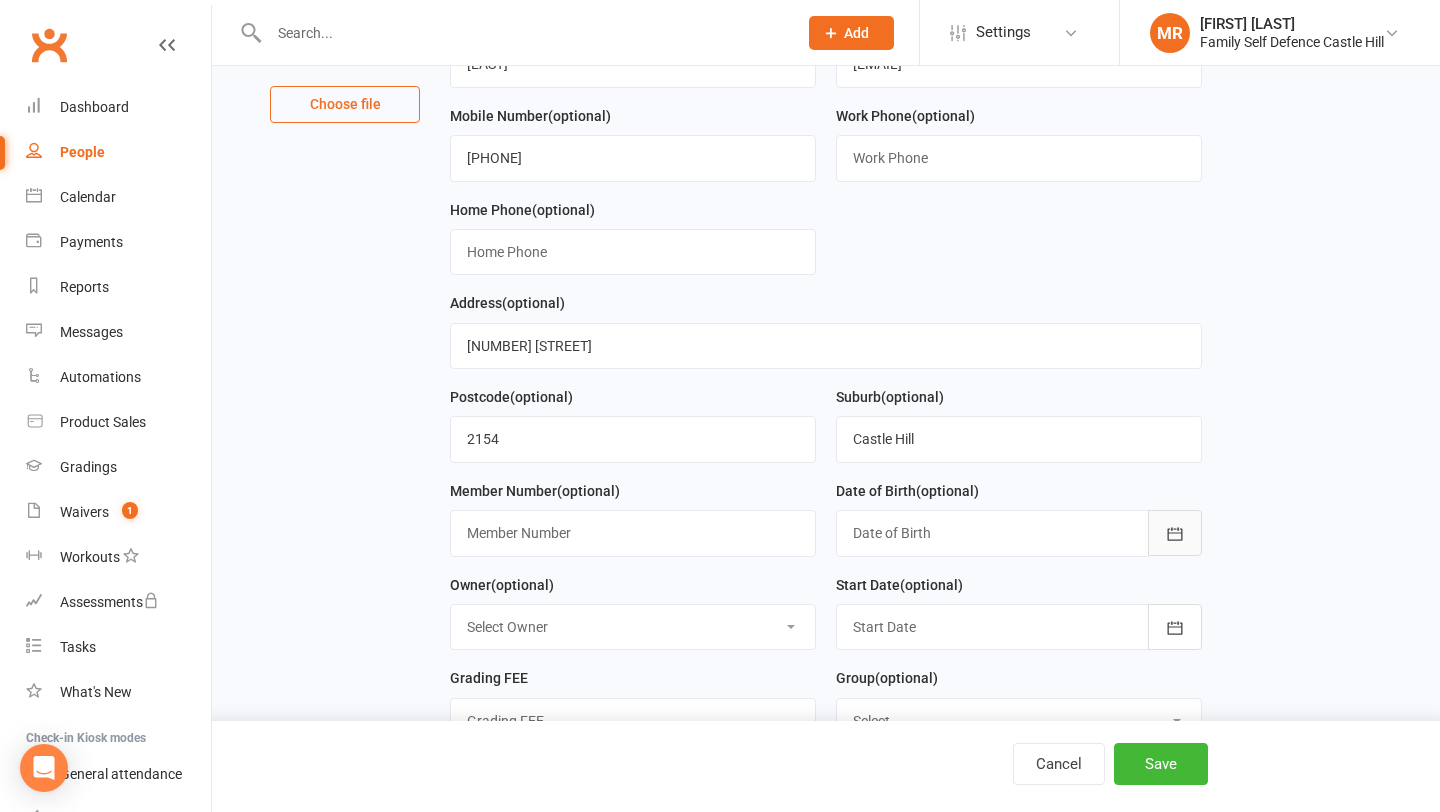 click at bounding box center [1175, 533] 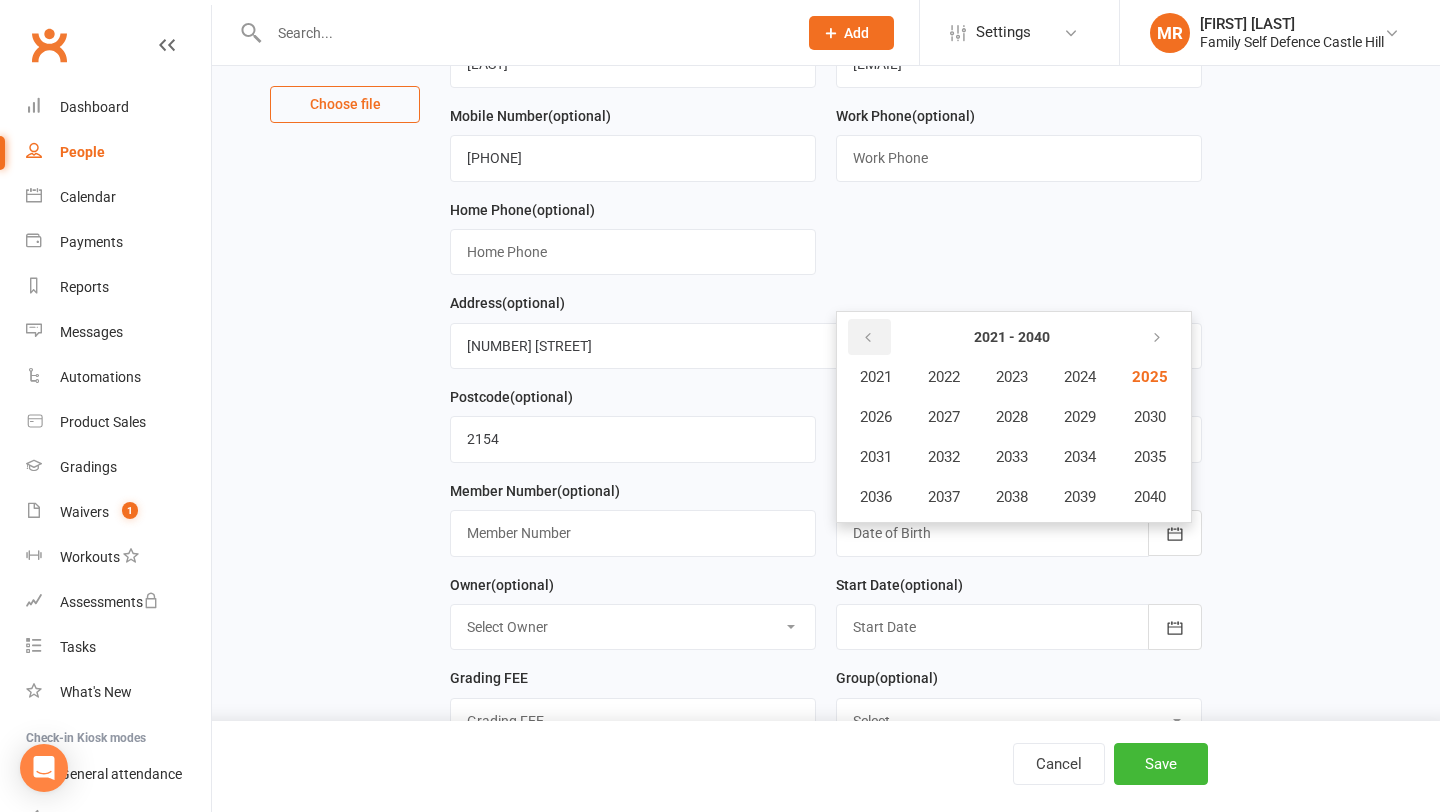 click at bounding box center (869, 337) 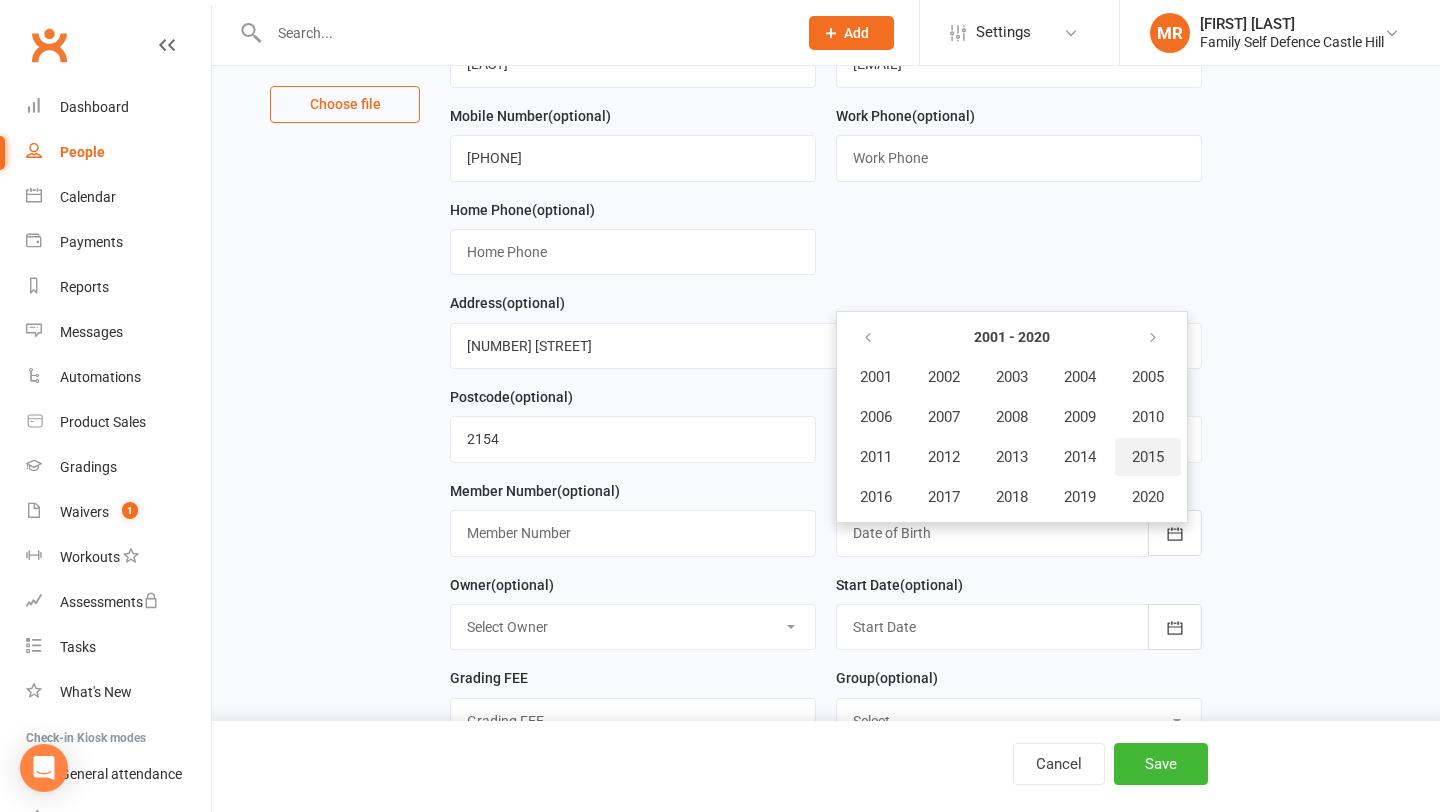 click on "2015" at bounding box center [1148, 457] 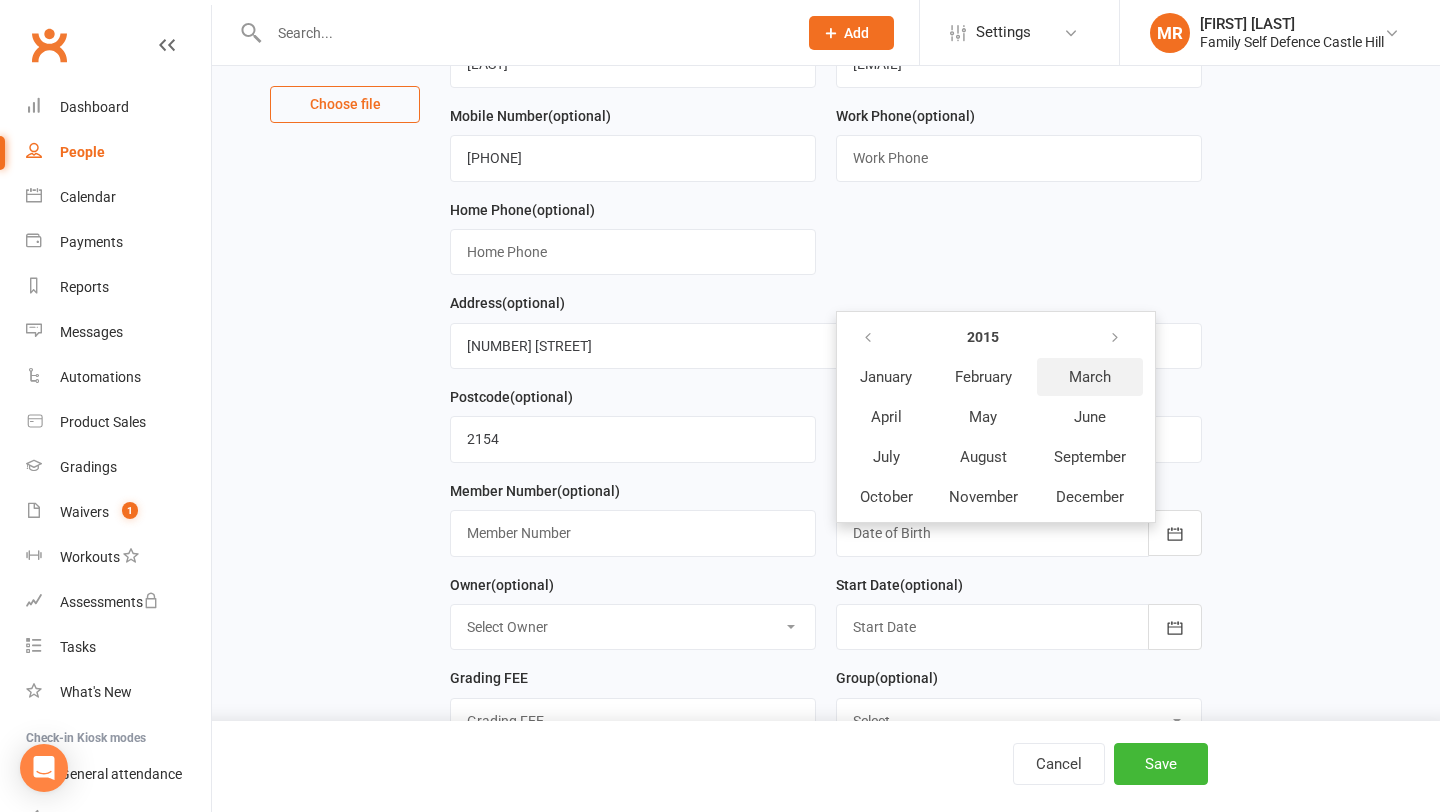 click on "March" at bounding box center (1090, 377) 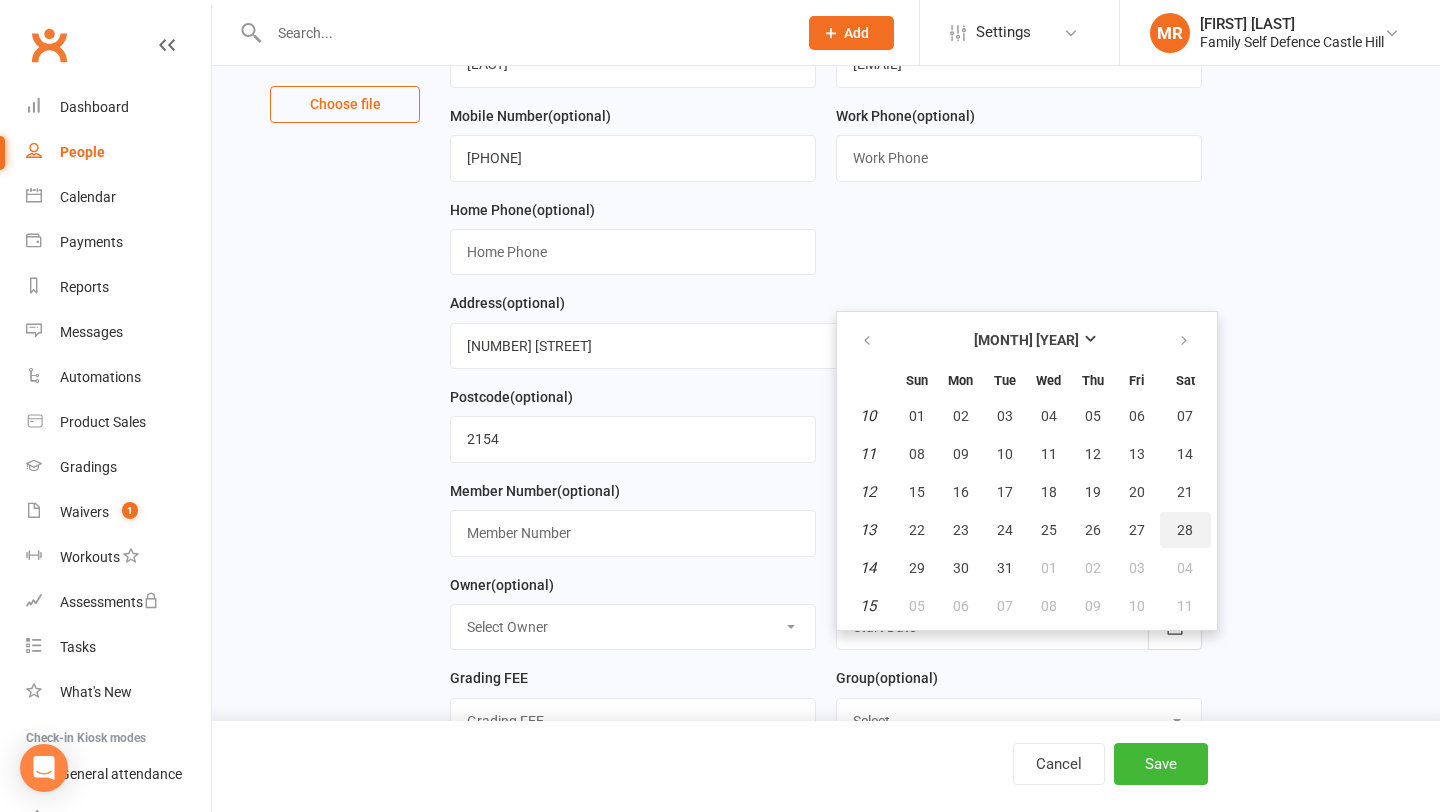 click on "28" at bounding box center [1185, 530] 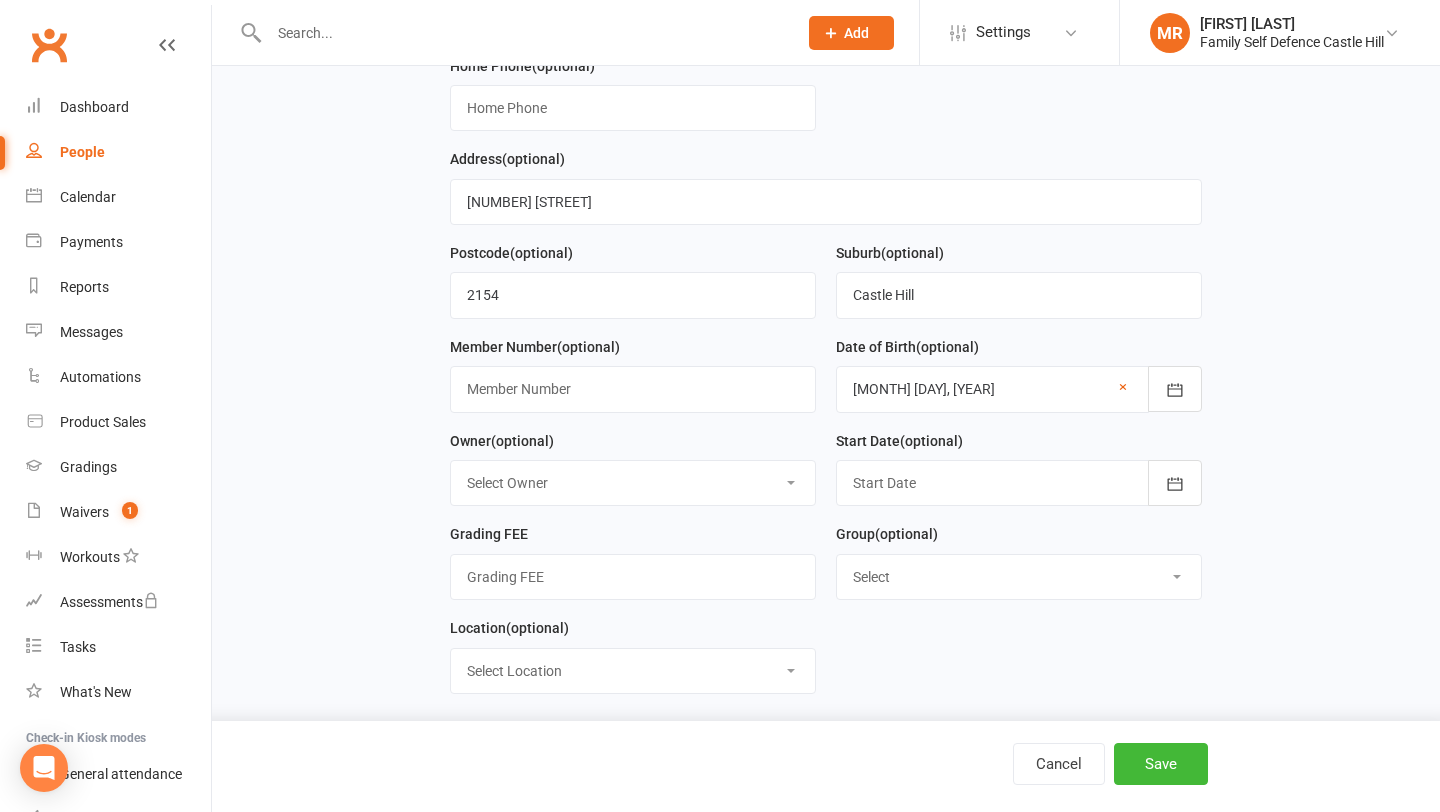 scroll, scrollTop: 430, scrollLeft: 0, axis: vertical 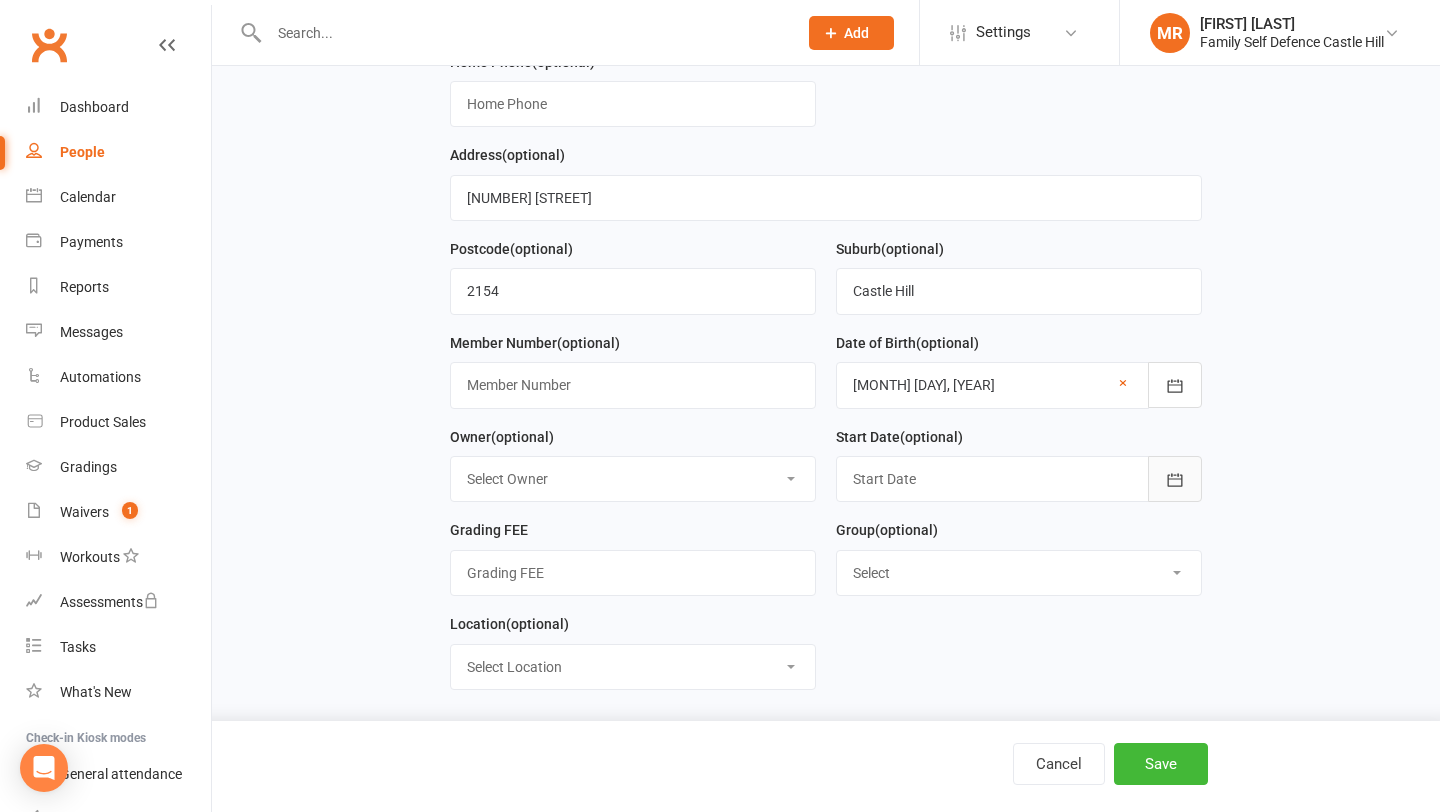 click 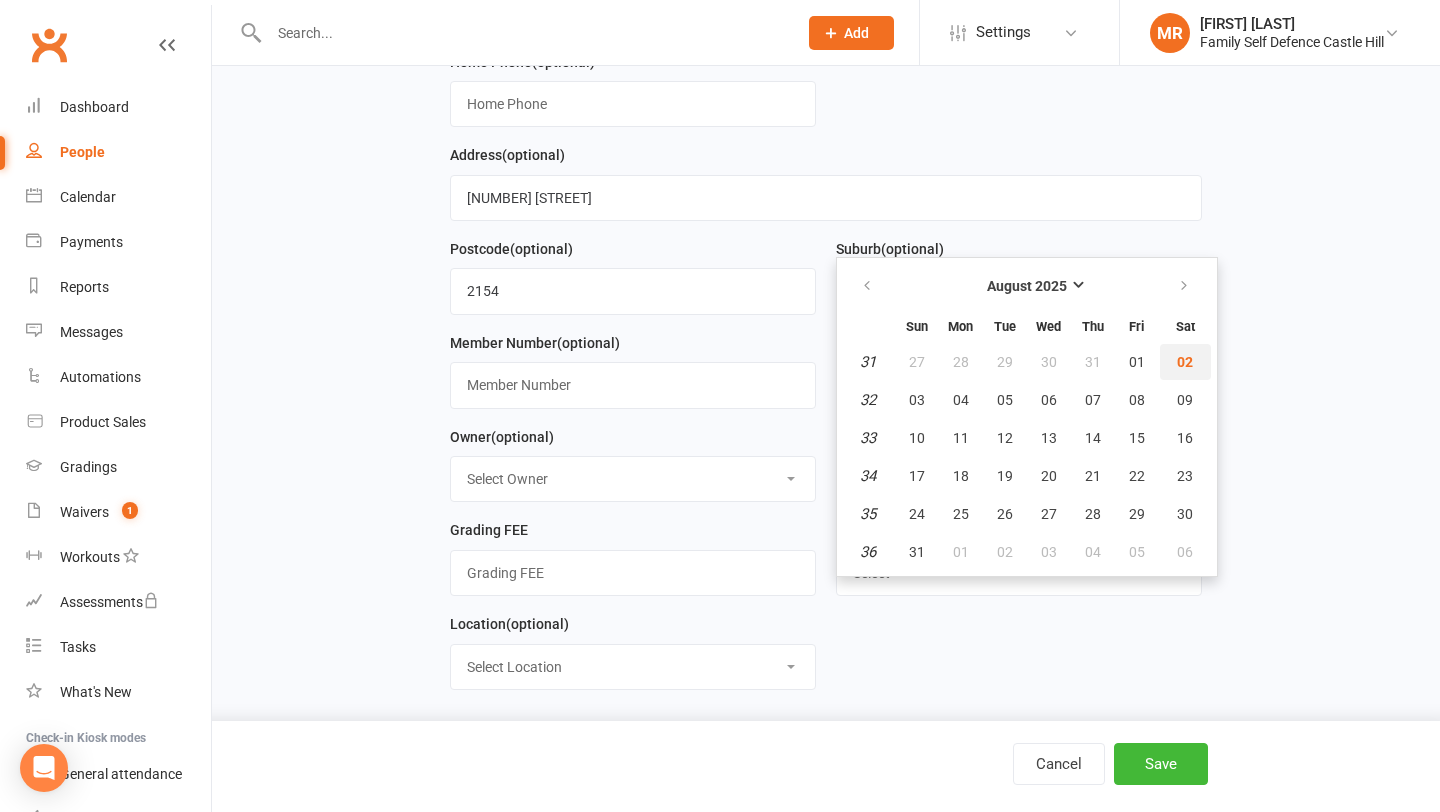 click on "02" at bounding box center [1185, 362] 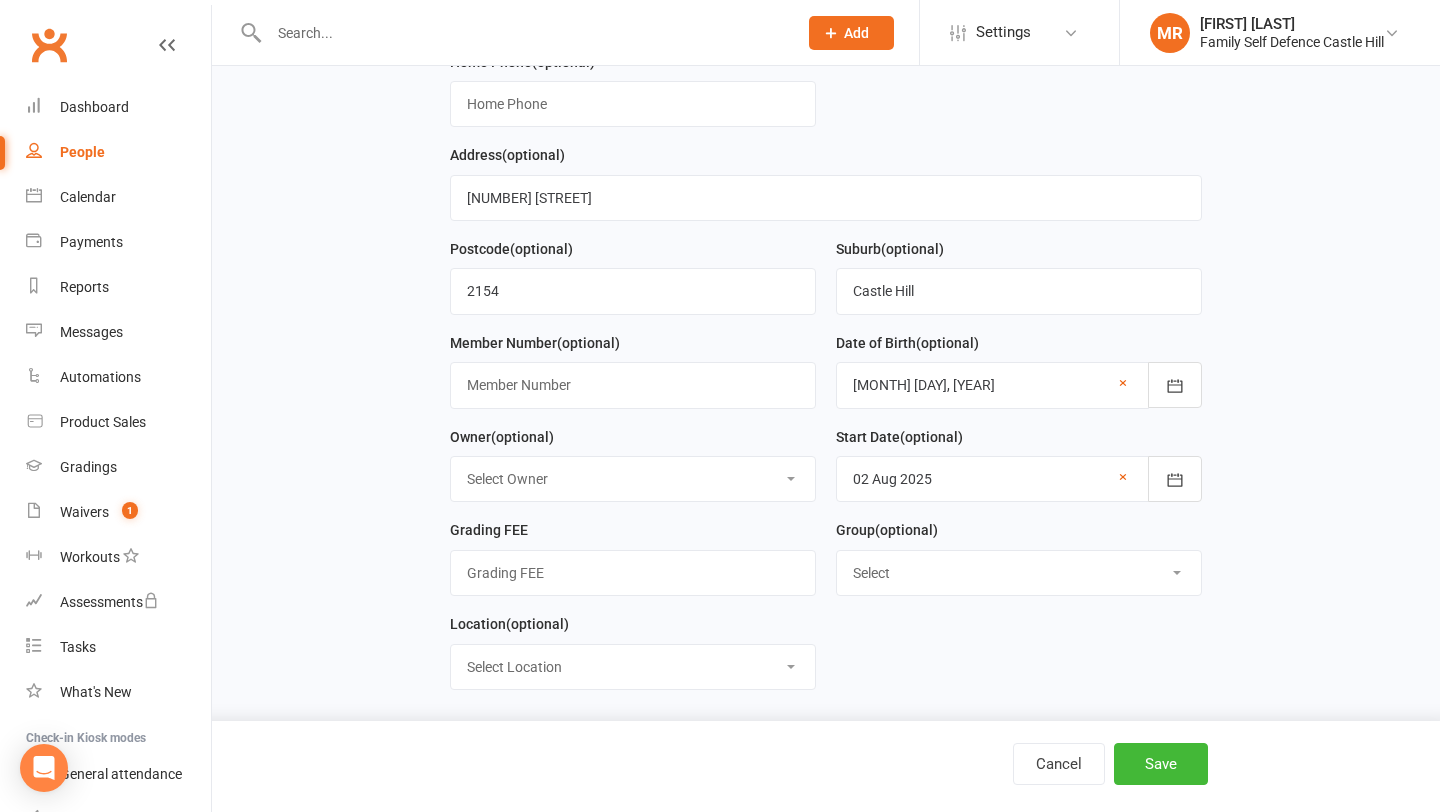 scroll, scrollTop: 532, scrollLeft: 0, axis: vertical 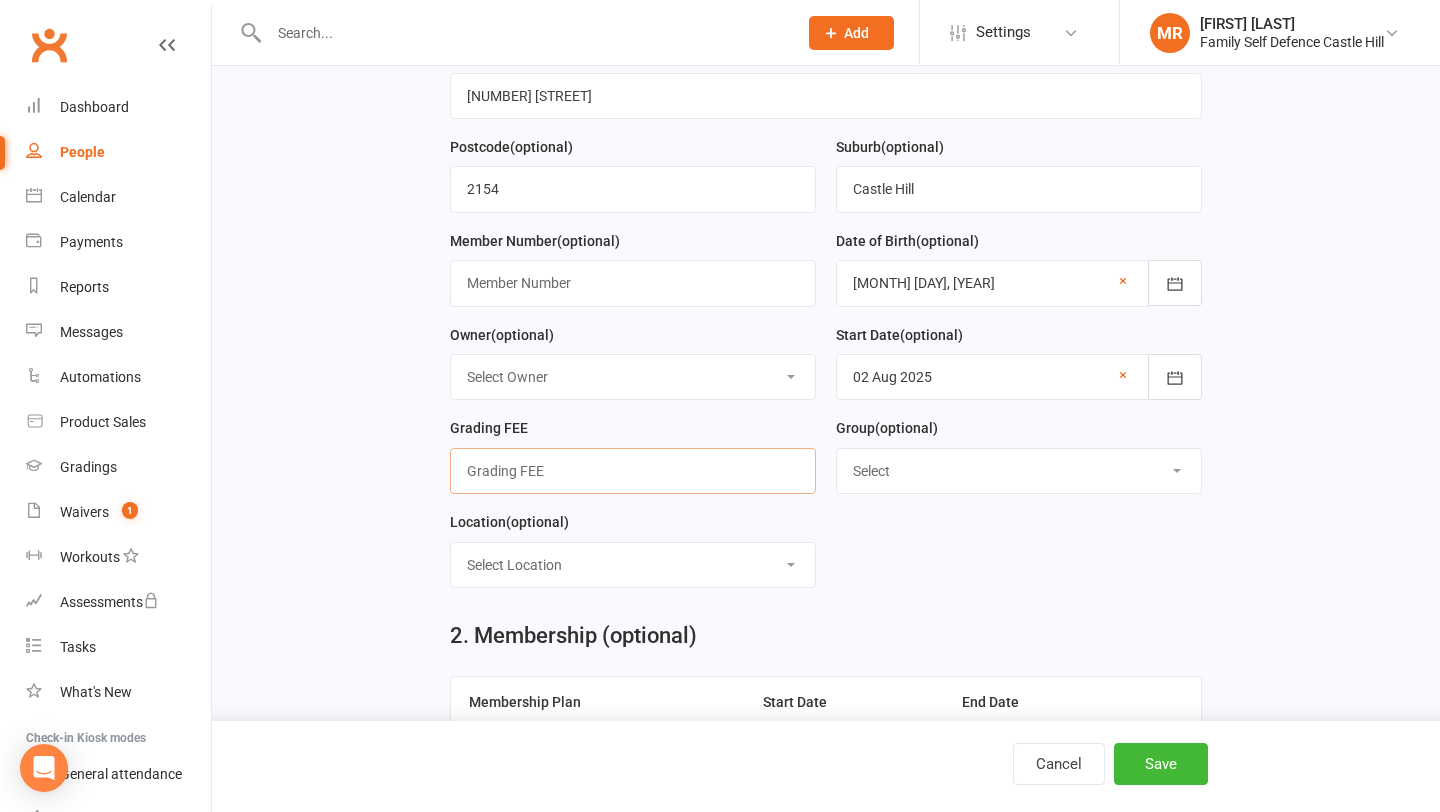 click at bounding box center [633, 471] 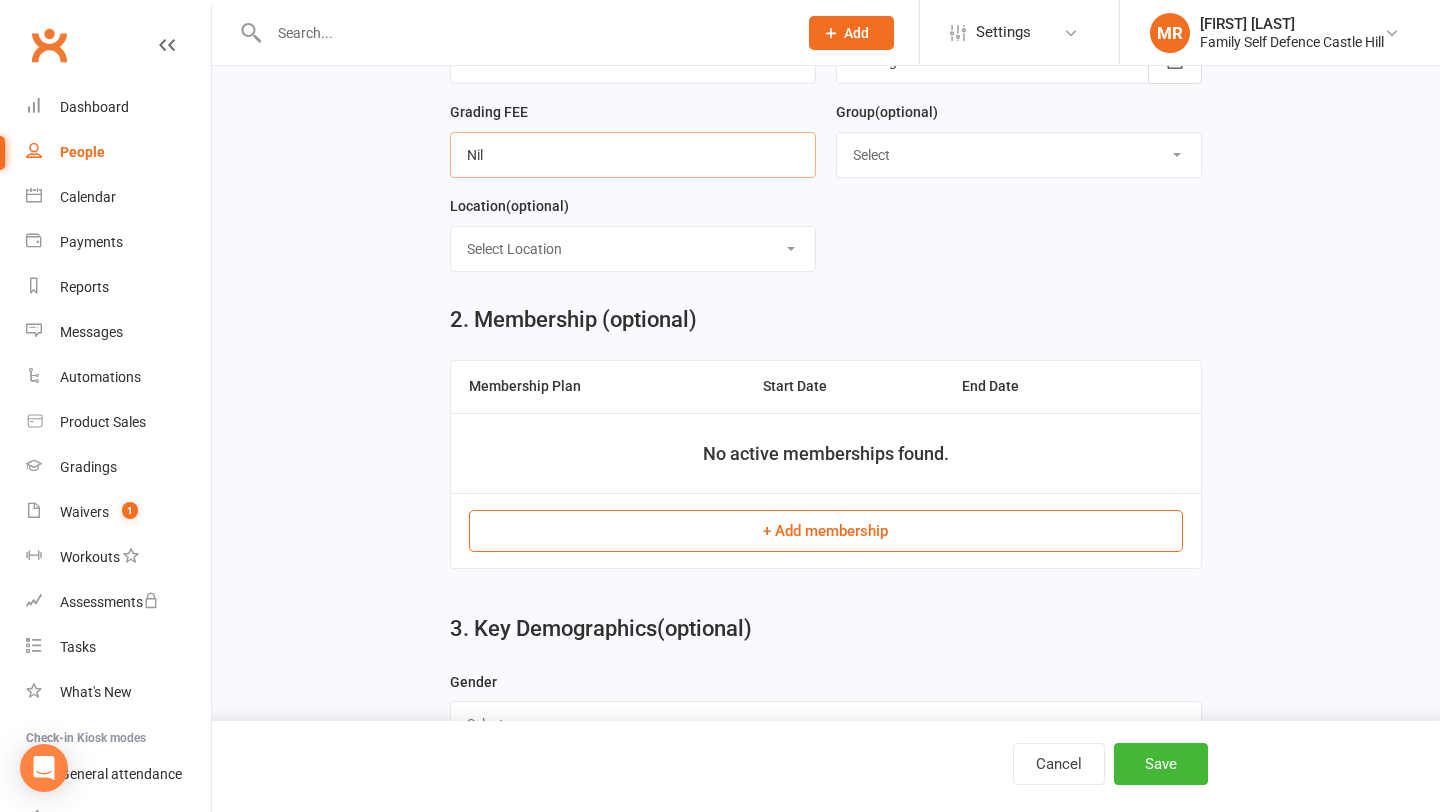 scroll, scrollTop: 895, scrollLeft: 0, axis: vertical 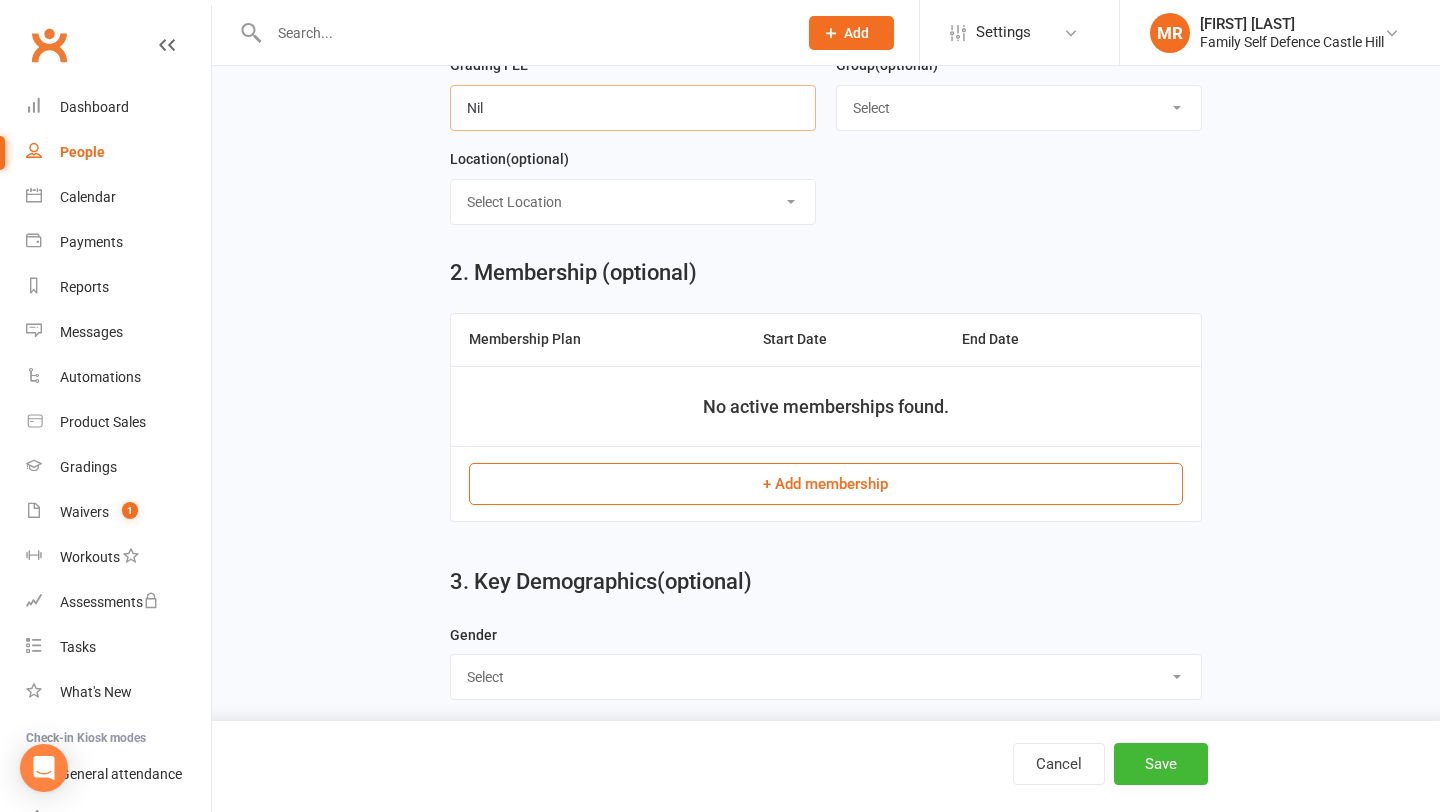 type on "Nil" 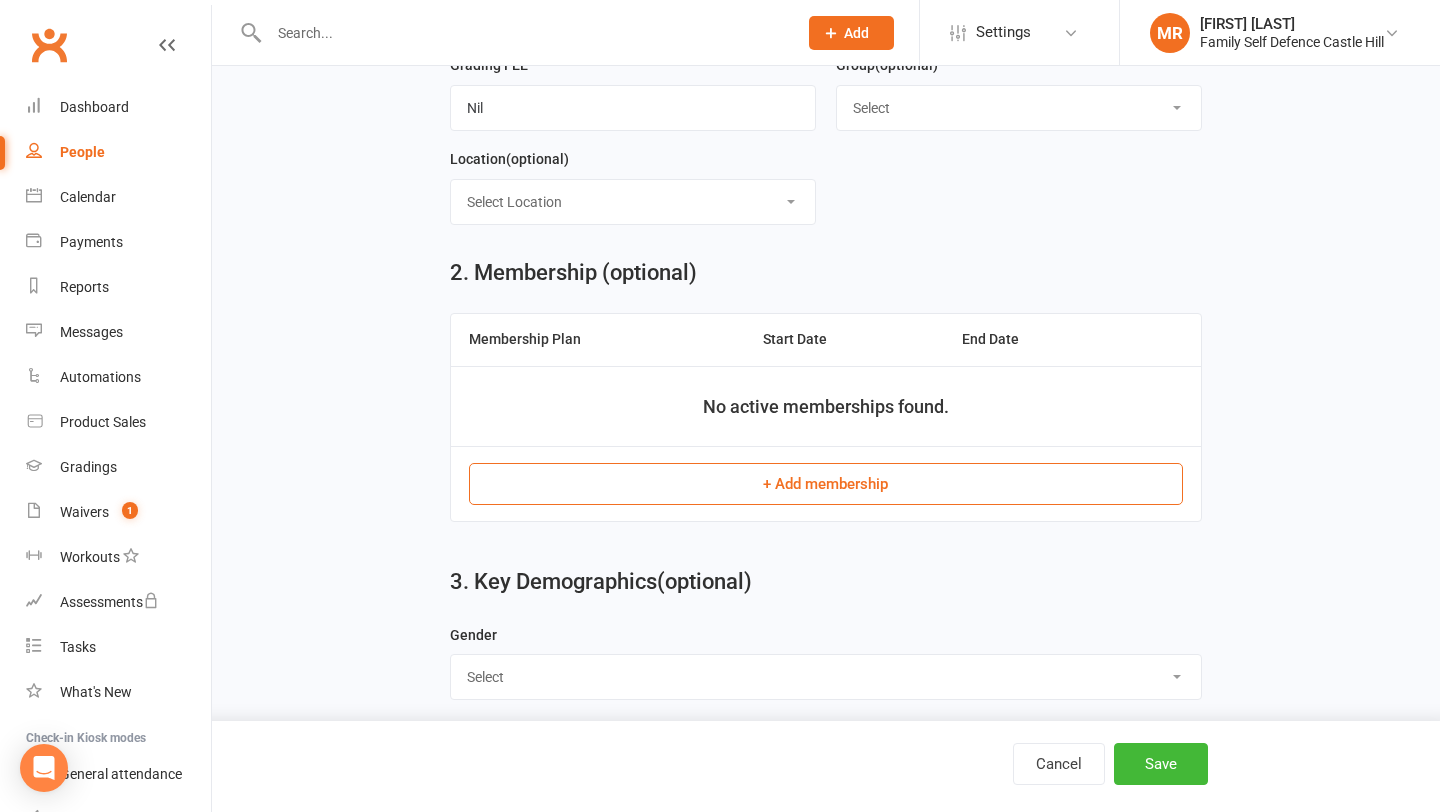 click on "+ Add membership" at bounding box center (825, 484) 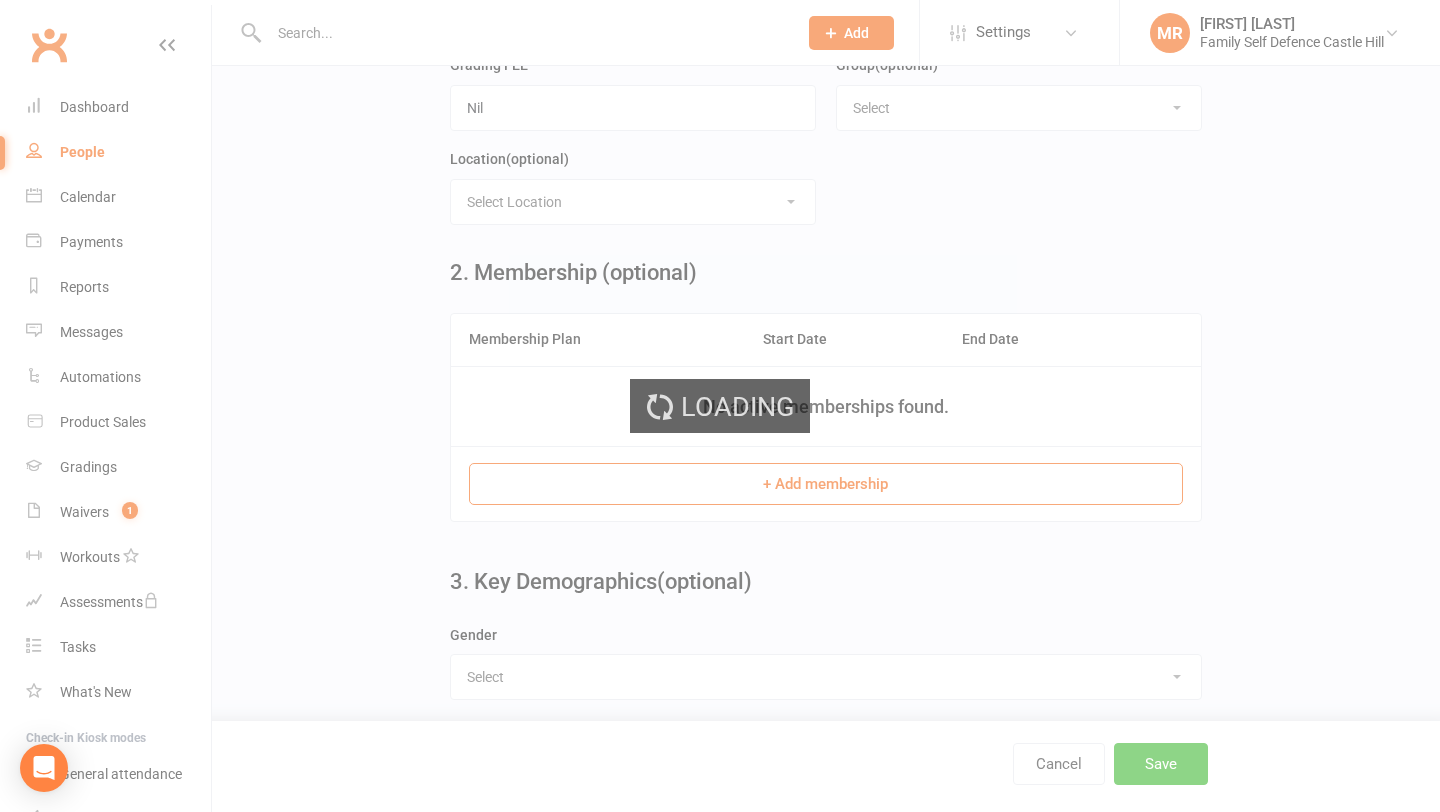 scroll, scrollTop: 0, scrollLeft: 0, axis: both 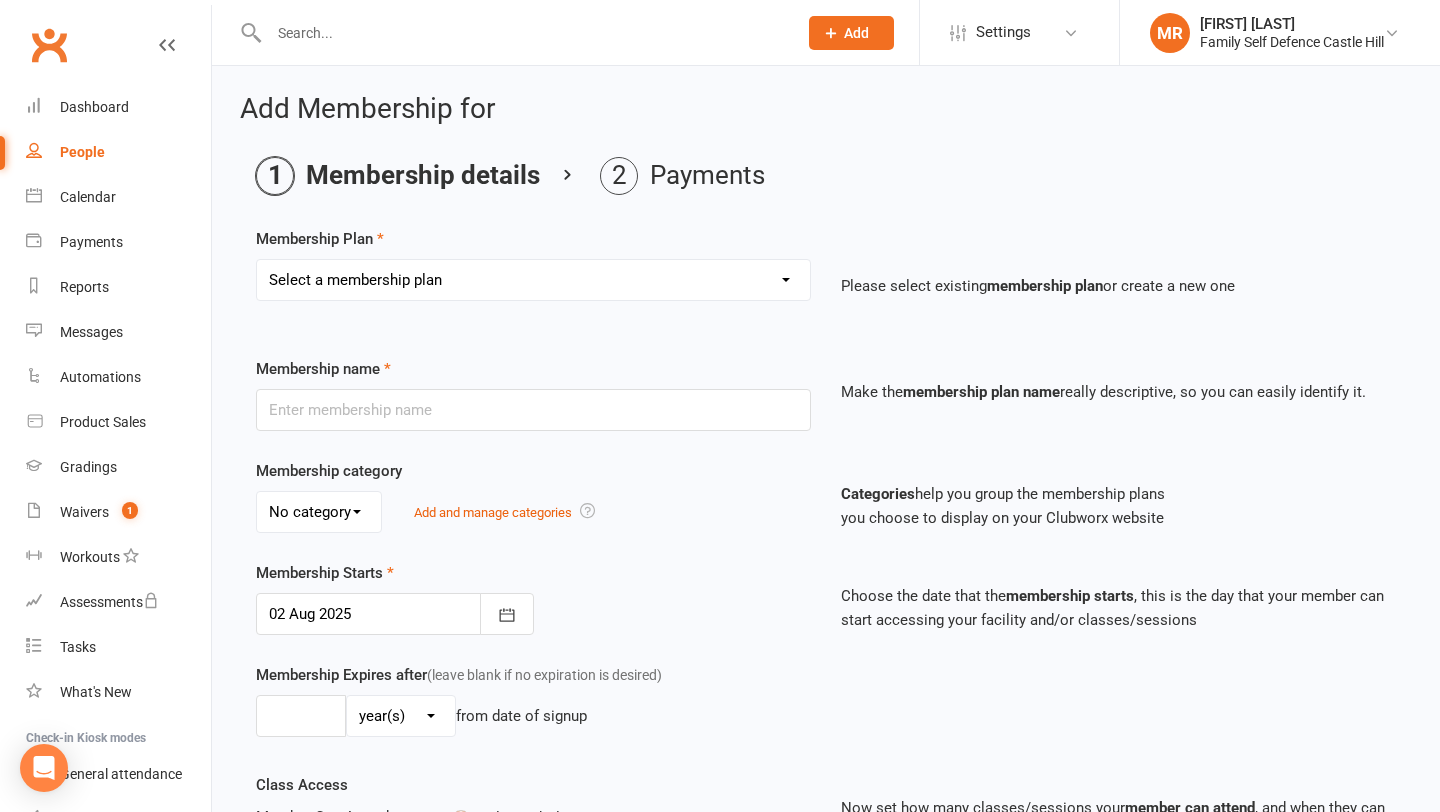 click on "Select a membership plan Create new Membership Plan Insurance Monthly Fortnightly FREE membership Once off payment 10 Session pass" at bounding box center (533, 280) 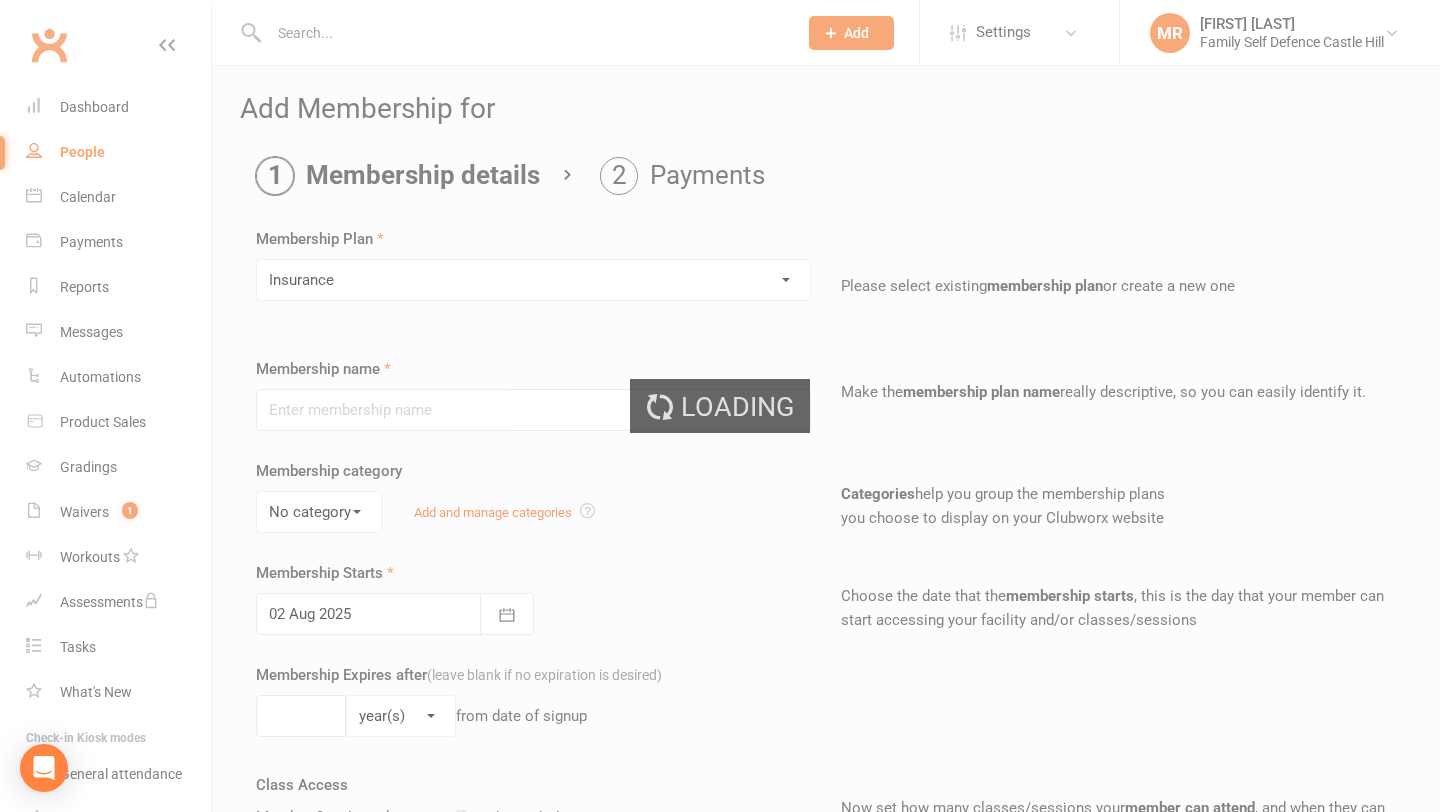 type on "Insurance" 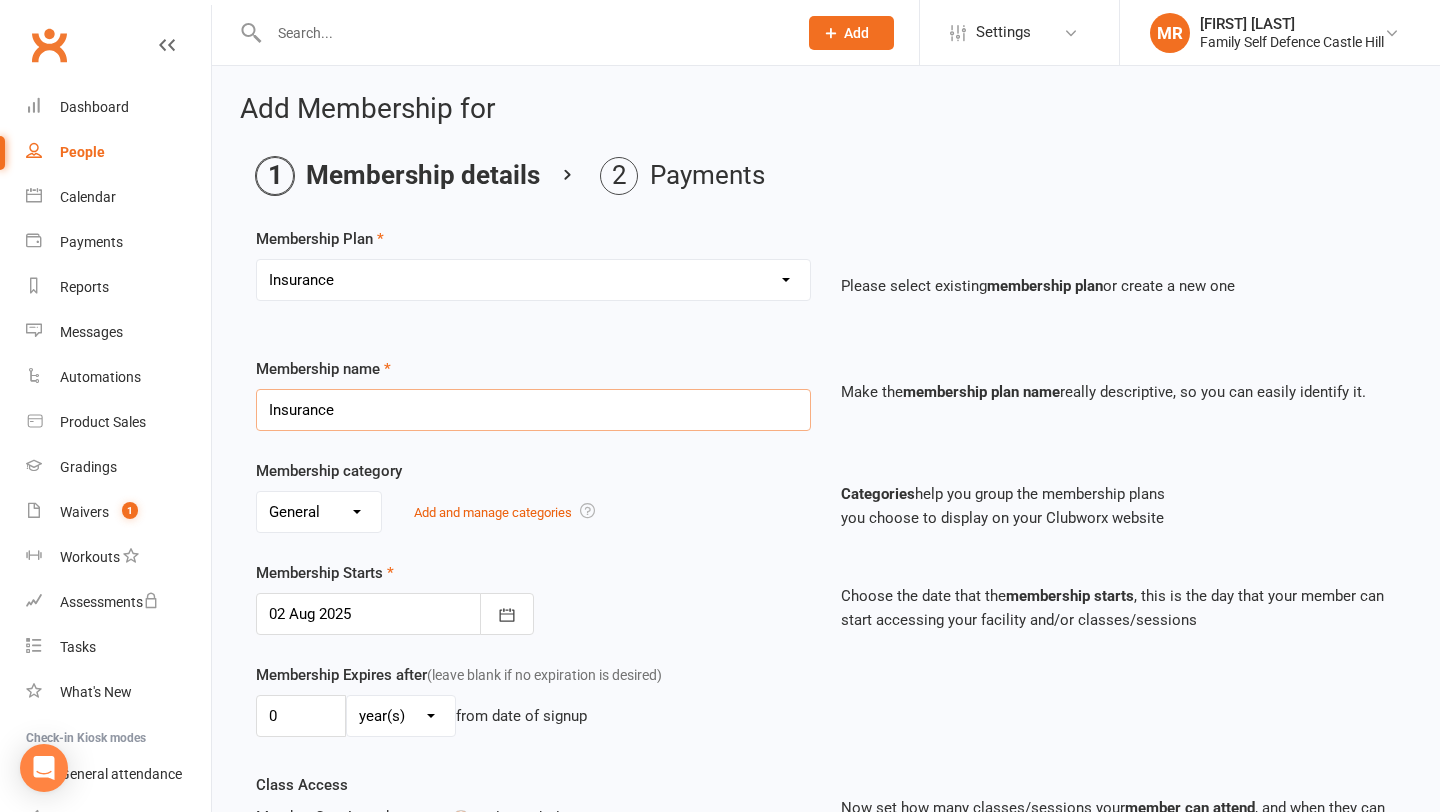 click on "Insurance" at bounding box center [533, 410] 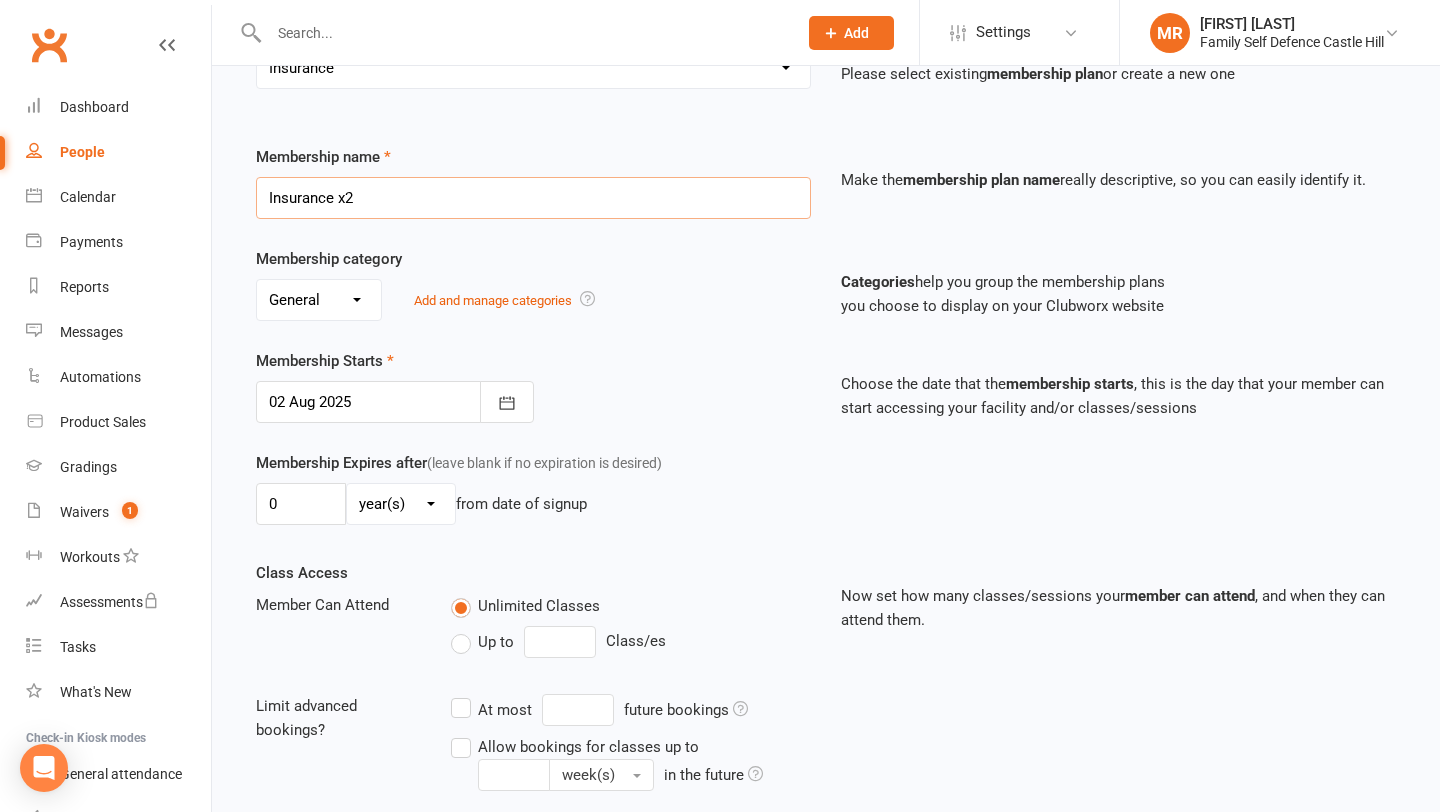 scroll, scrollTop: 498, scrollLeft: 0, axis: vertical 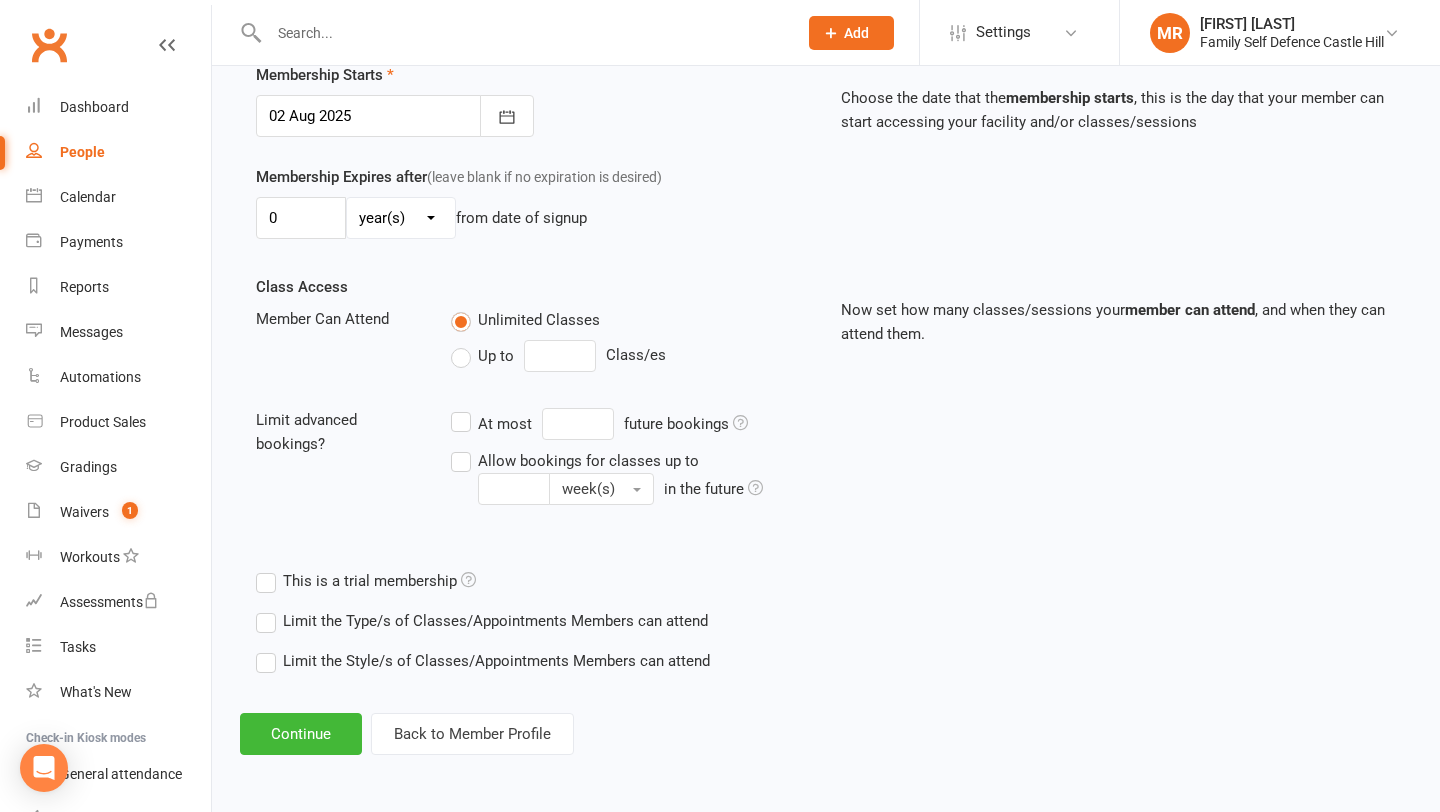 type on "Insurance x2" 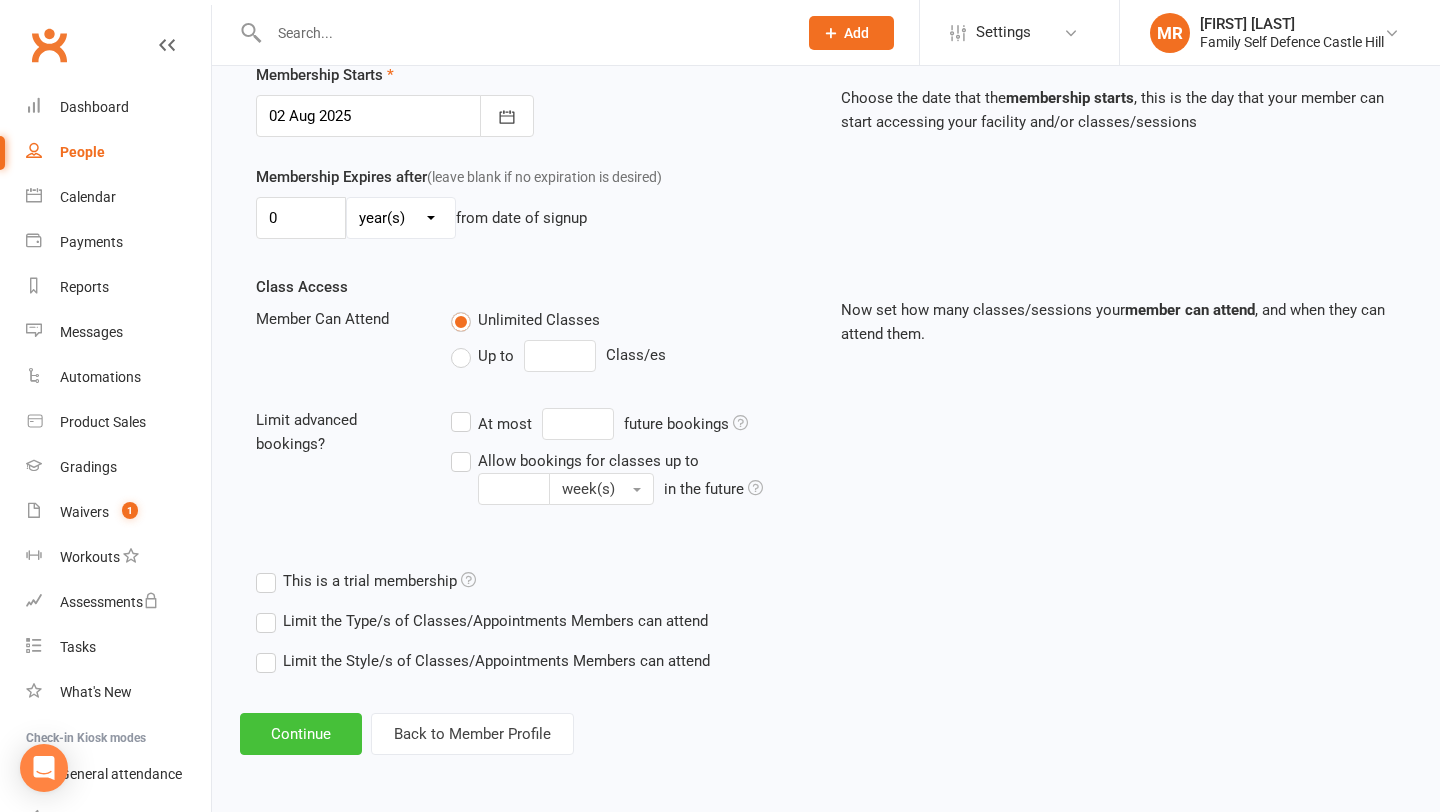 click on "Continue" at bounding box center [301, 734] 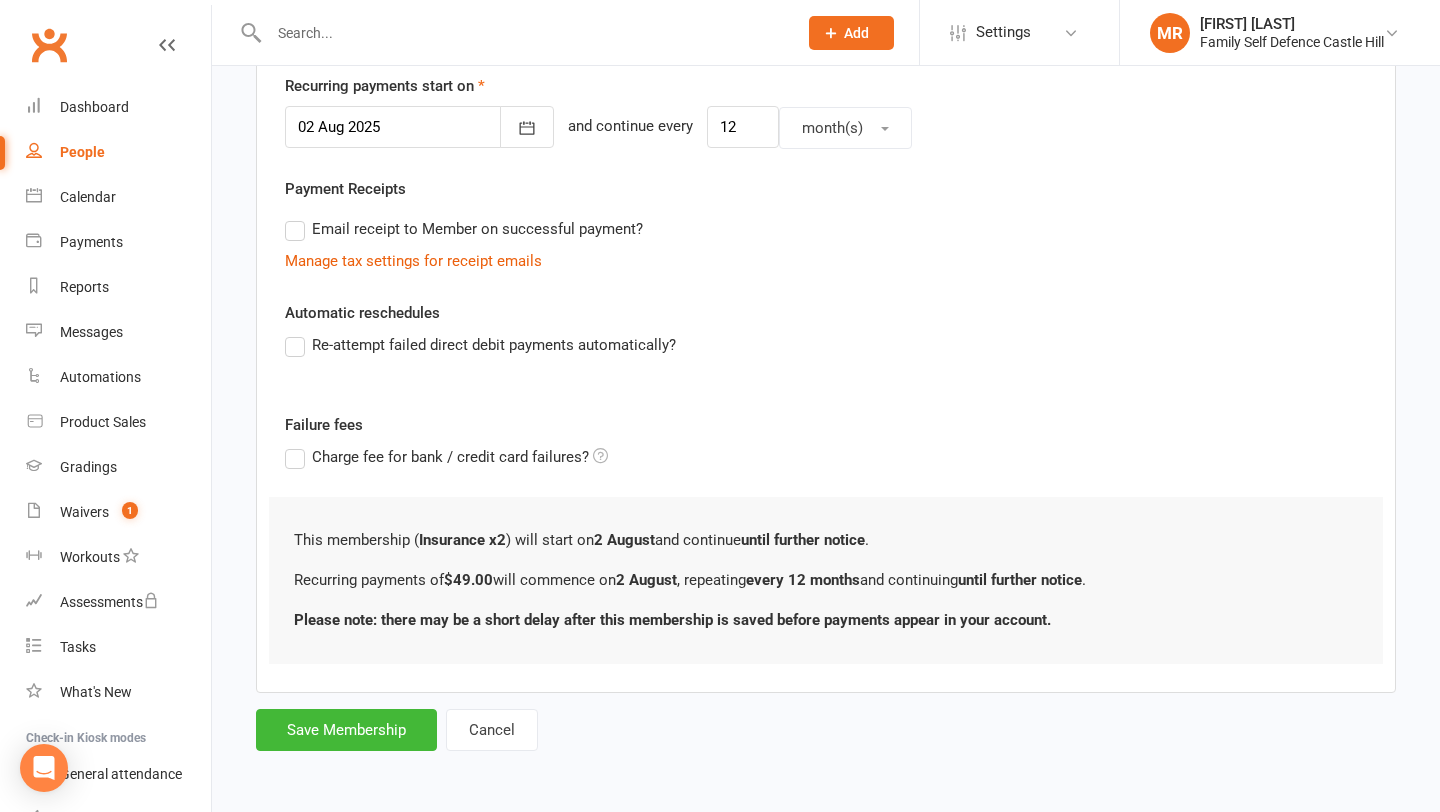 scroll, scrollTop: 0, scrollLeft: 0, axis: both 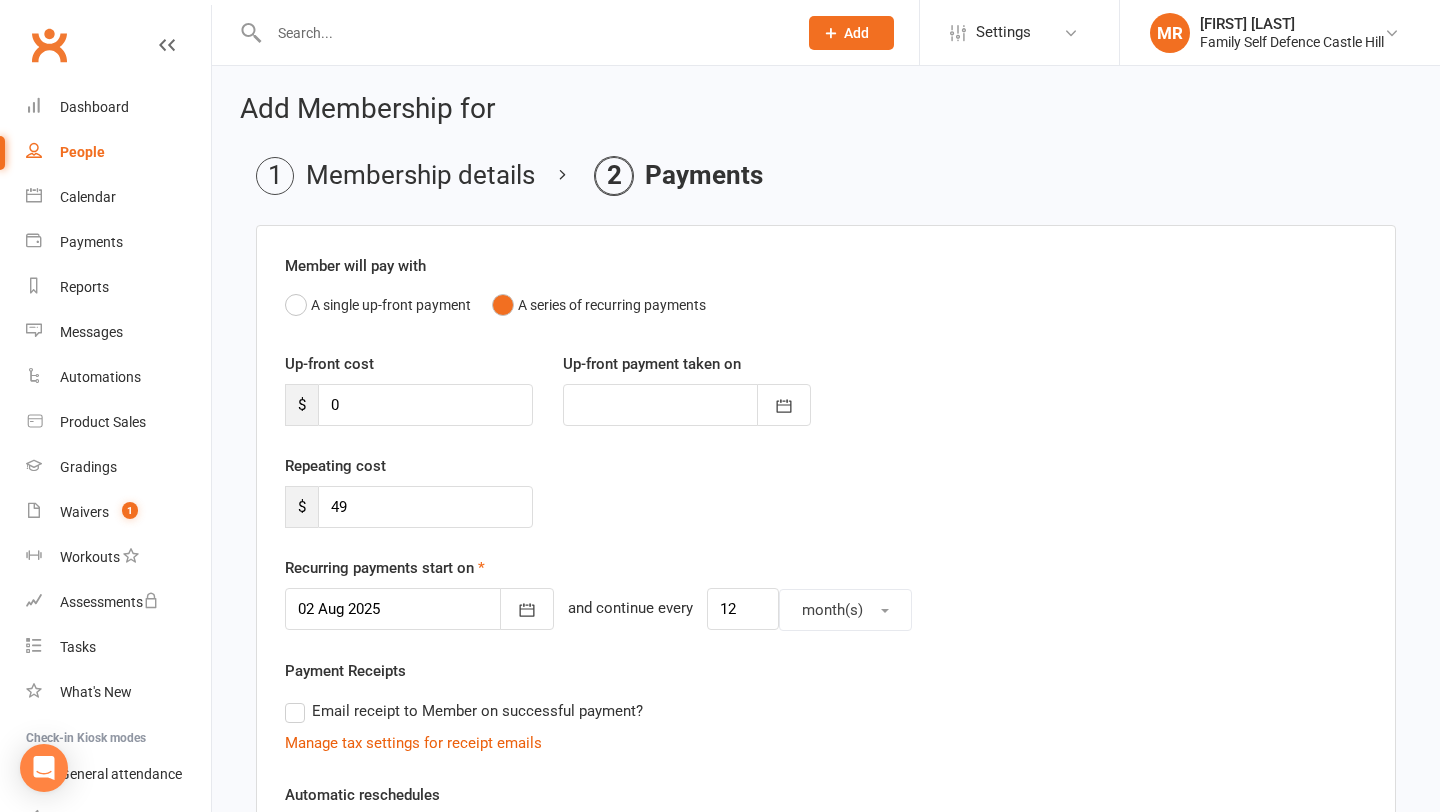 click on "Repeating cost  $ 49" at bounding box center (826, 505) 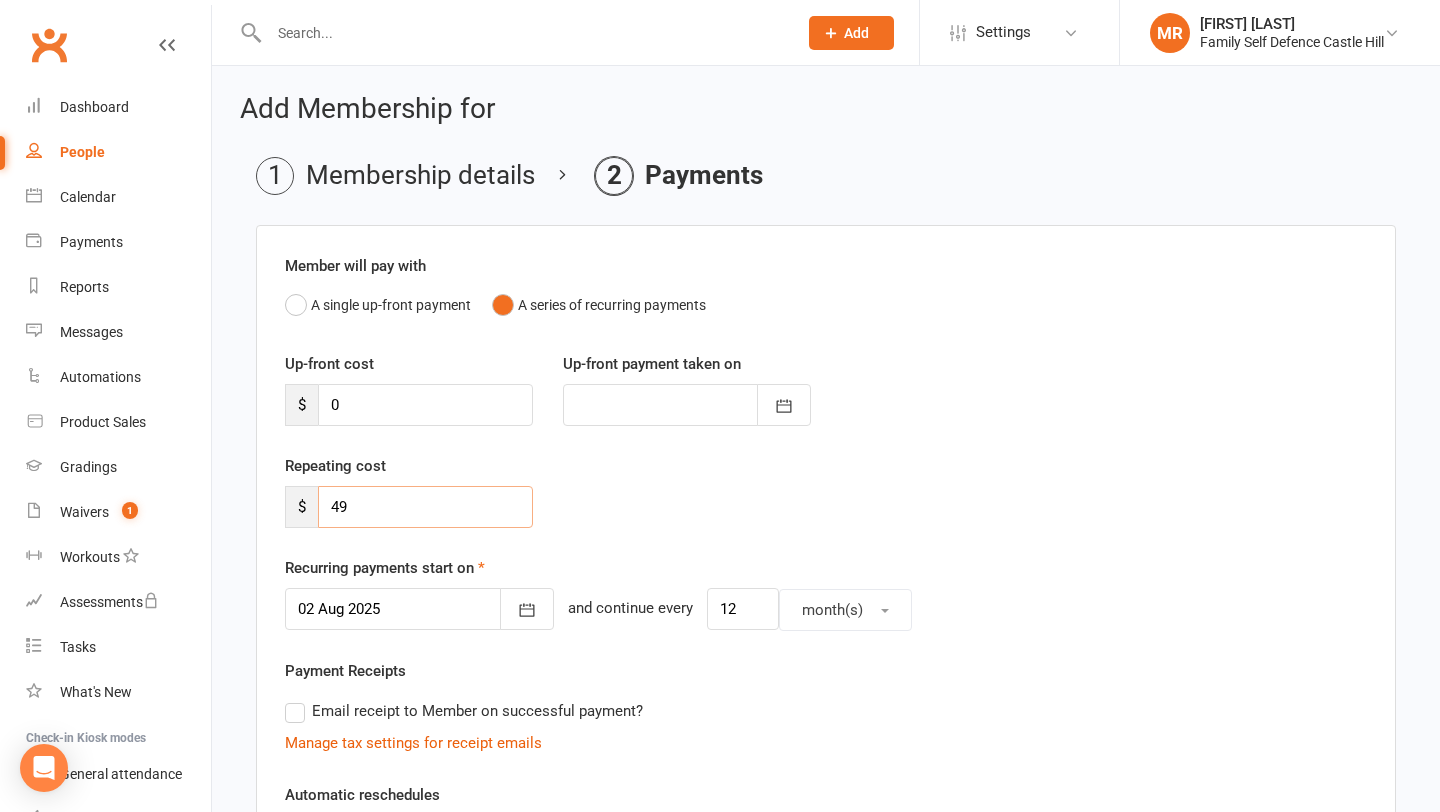 click on "49" at bounding box center (425, 507) 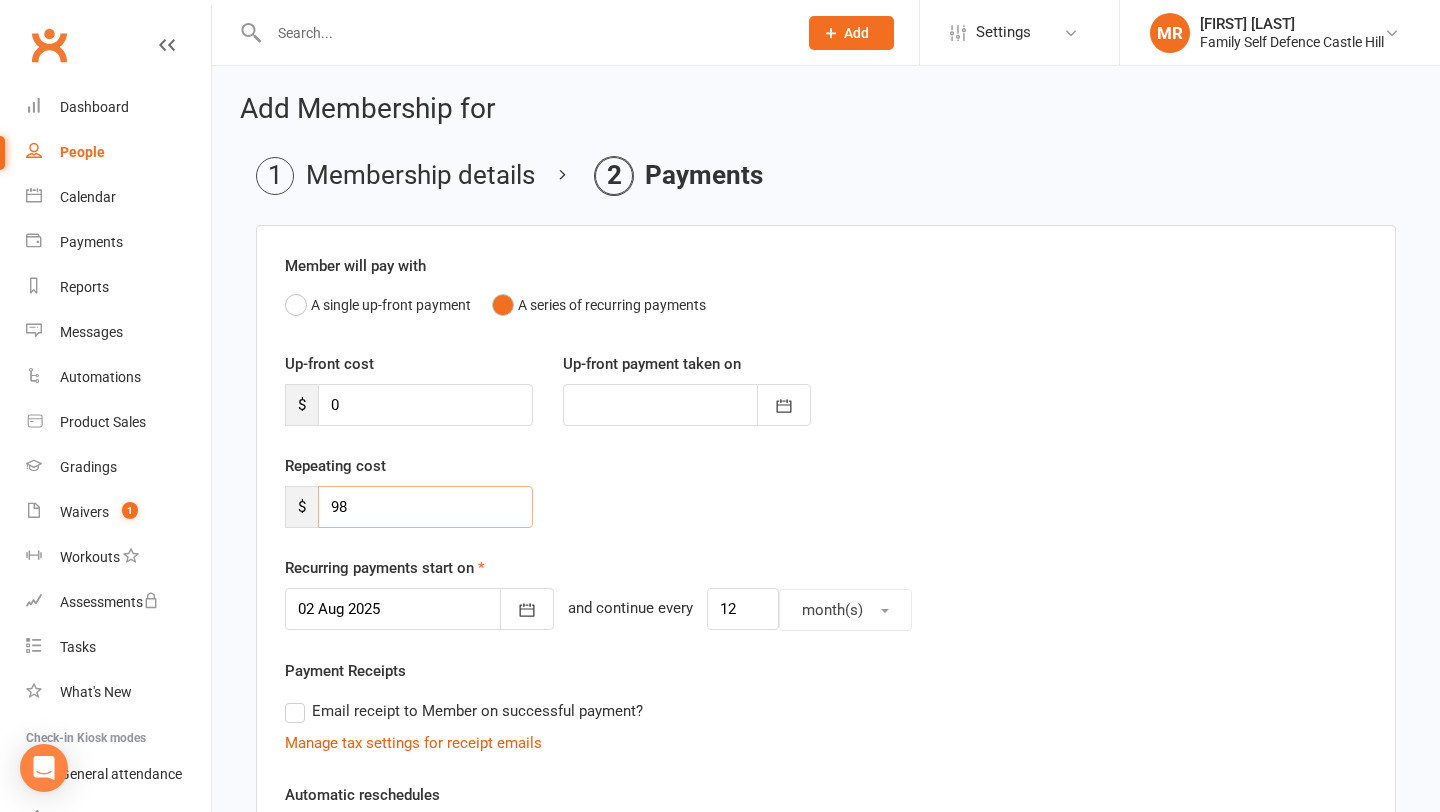 type on "98" 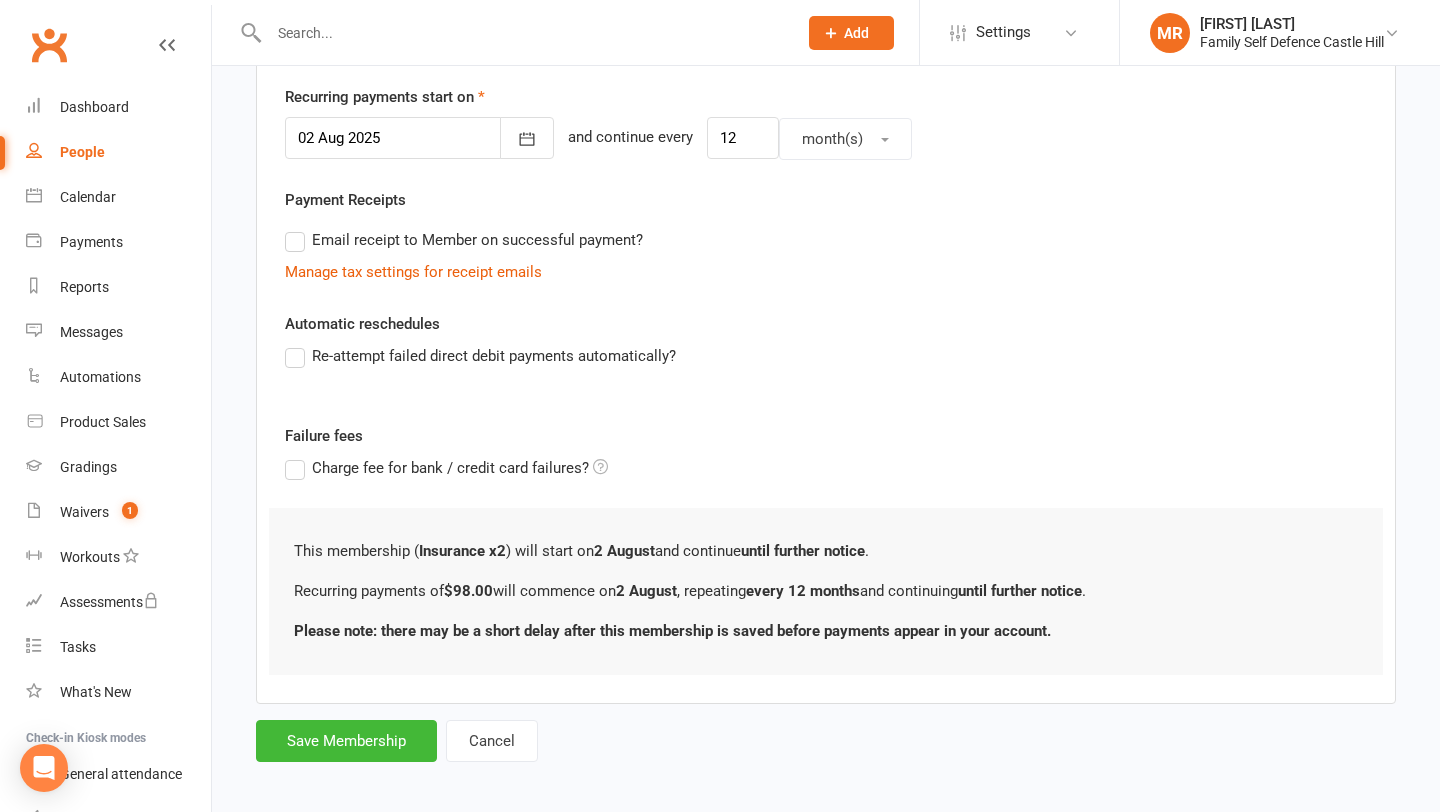 scroll, scrollTop: 482, scrollLeft: 0, axis: vertical 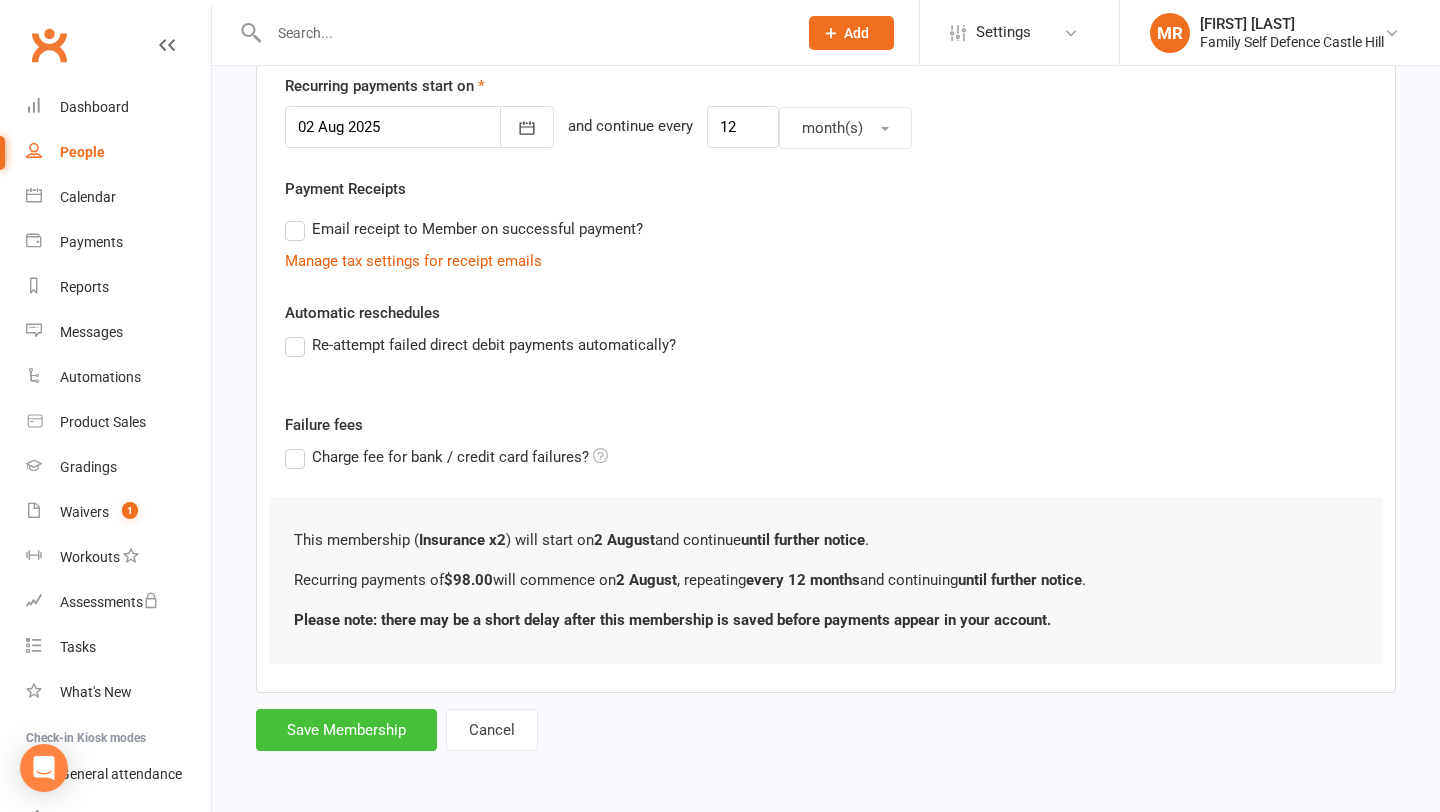 click on "Save Membership" at bounding box center [346, 730] 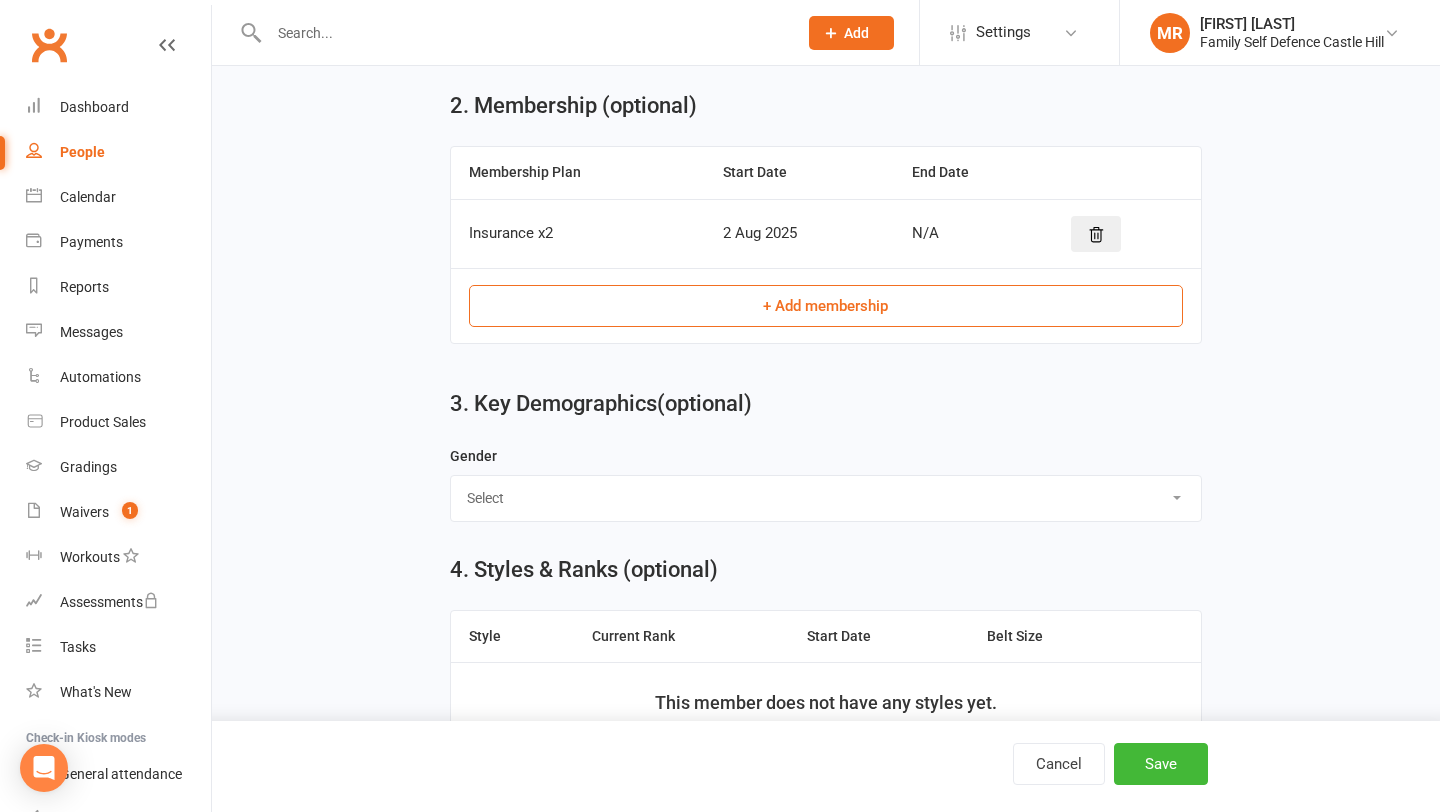 scroll, scrollTop: 1053, scrollLeft: 0, axis: vertical 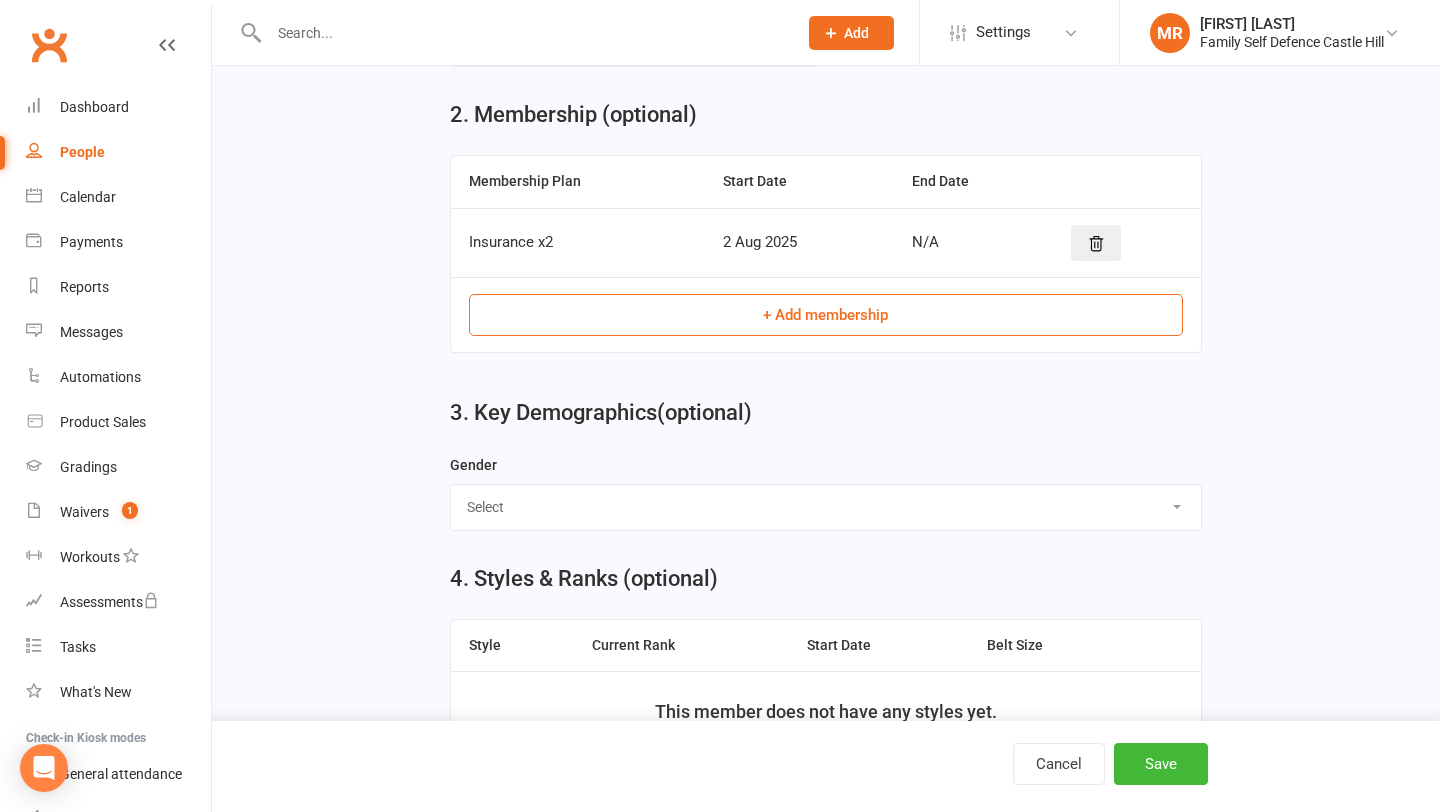 click on "+ Add membership" at bounding box center (825, 315) 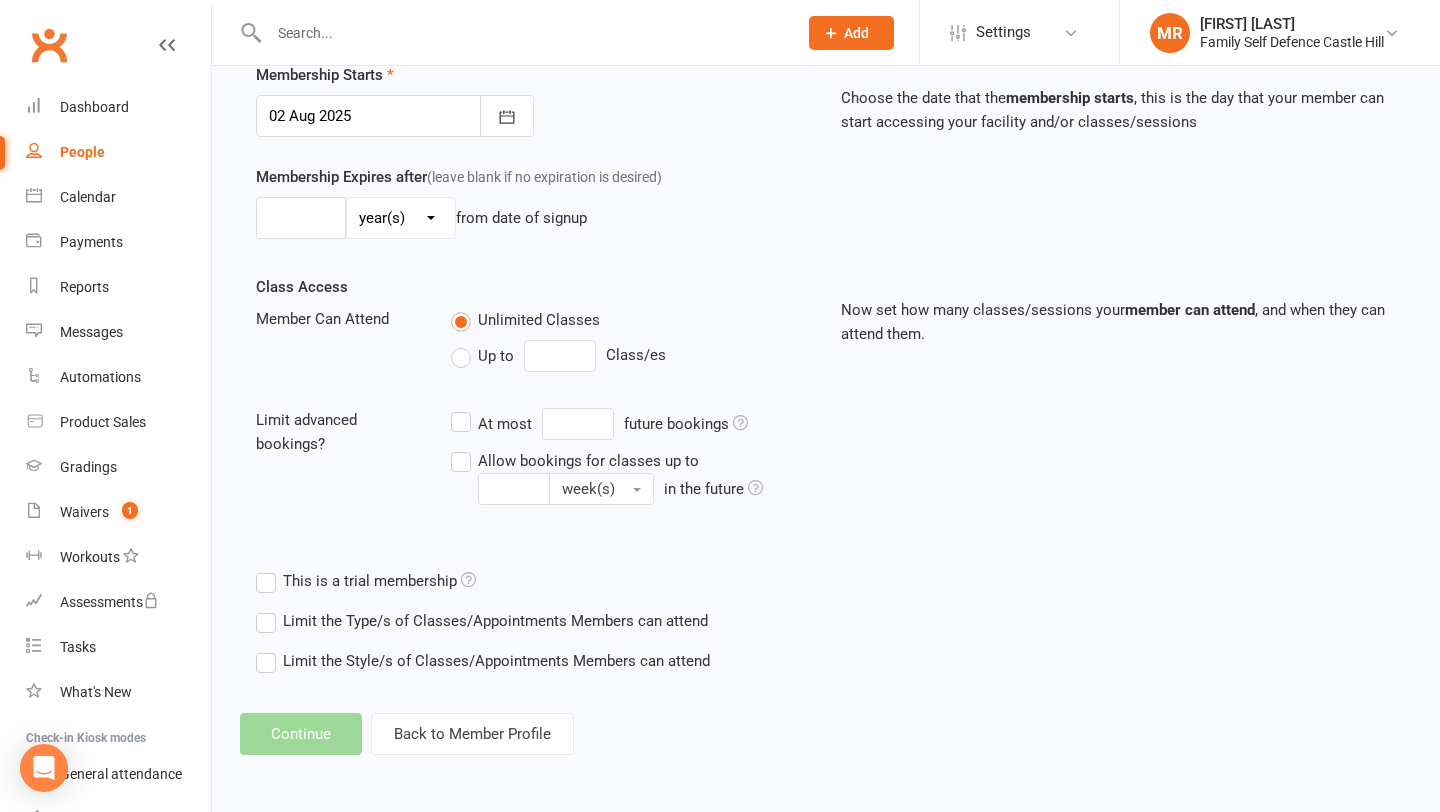 scroll, scrollTop: 0, scrollLeft: 0, axis: both 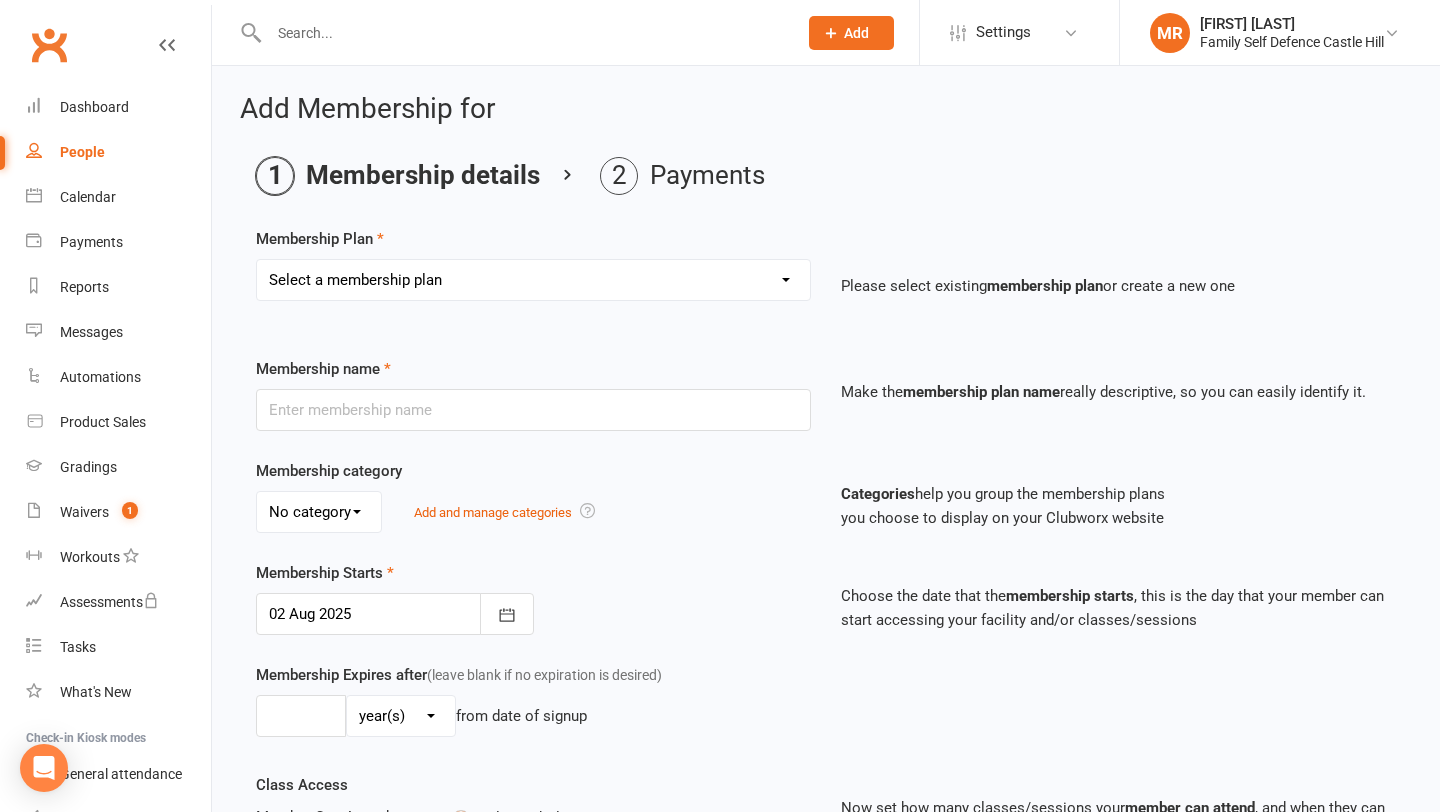 click on "Select a membership plan Create new Membership Plan Insurance Monthly Fortnightly FREE membership Once off payment 10 Session pass" at bounding box center [533, 280] 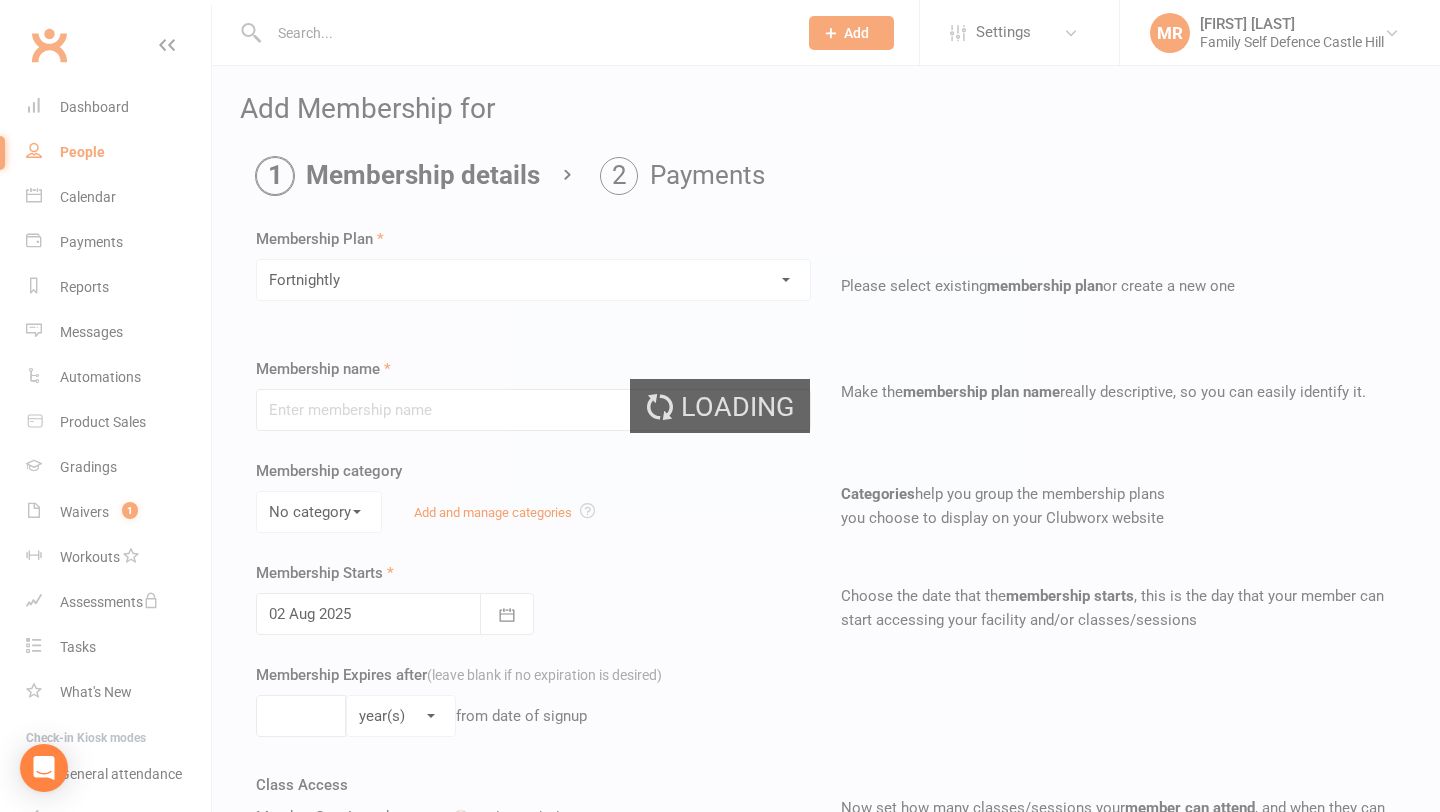 type on "Fortnightly" 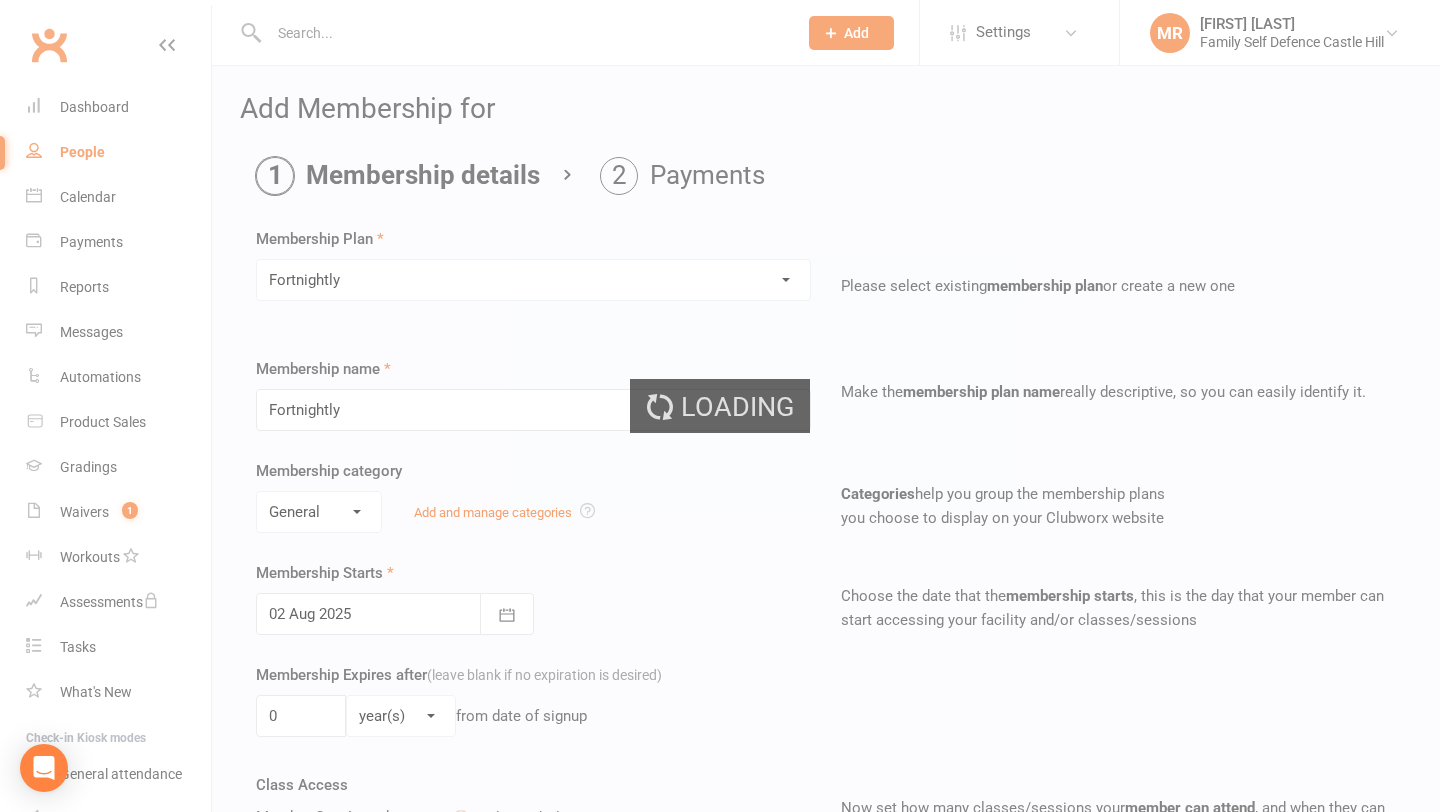 click on "Select a membership plan Create new Membership Plan Insurance Monthly Fortnightly FREE membership Once off payment 10 Session pass" at bounding box center [533, 280] 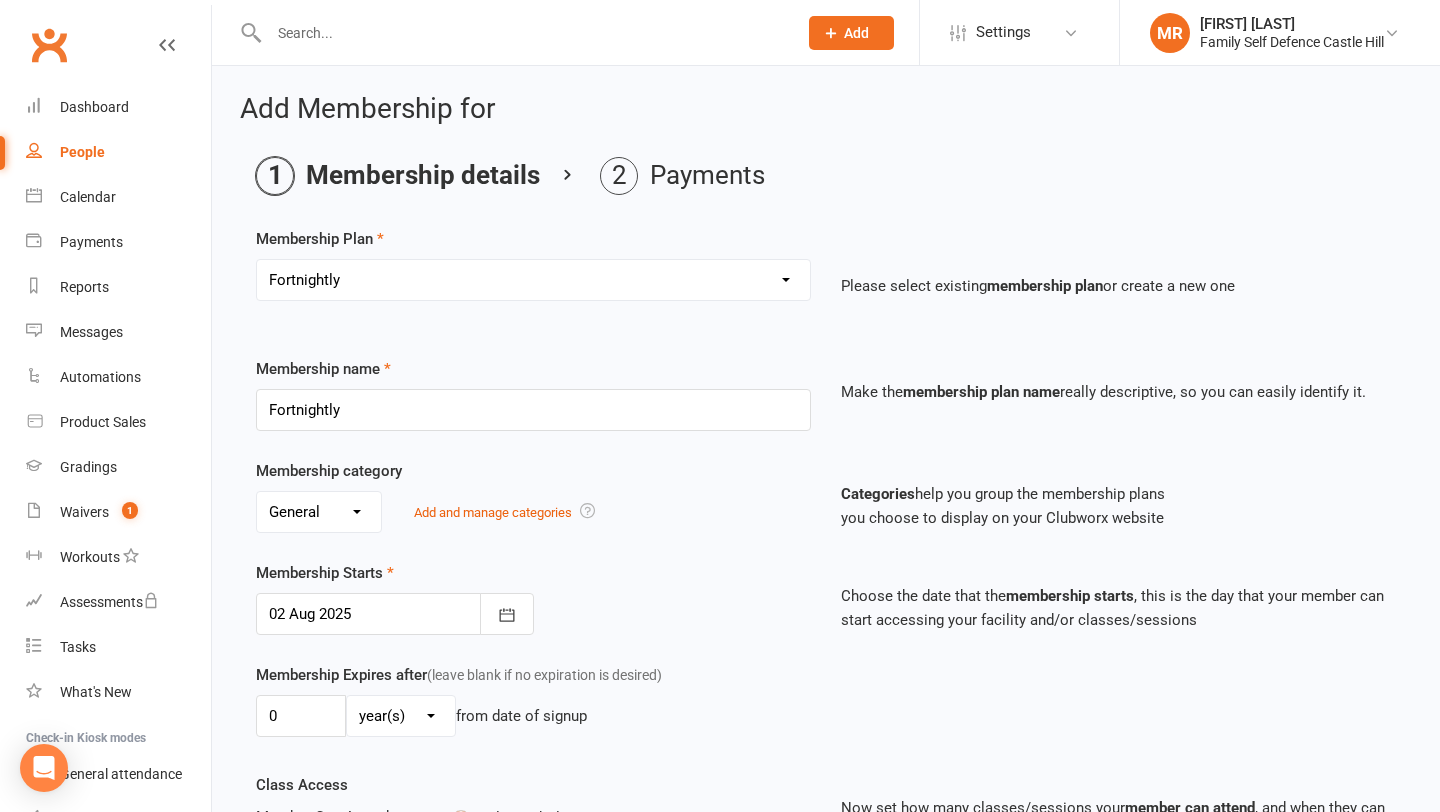 select on "2" 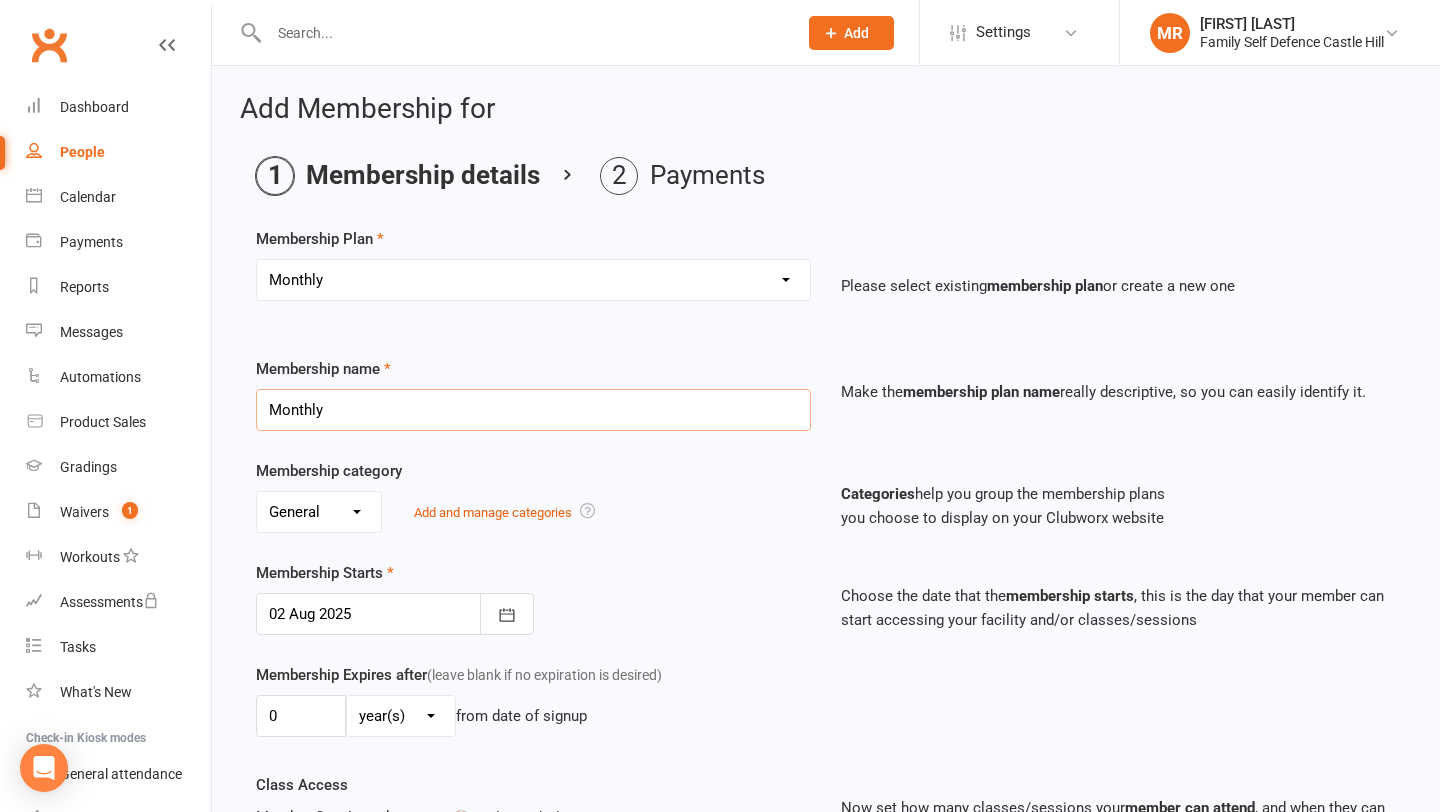 click on "Monthly" at bounding box center [533, 410] 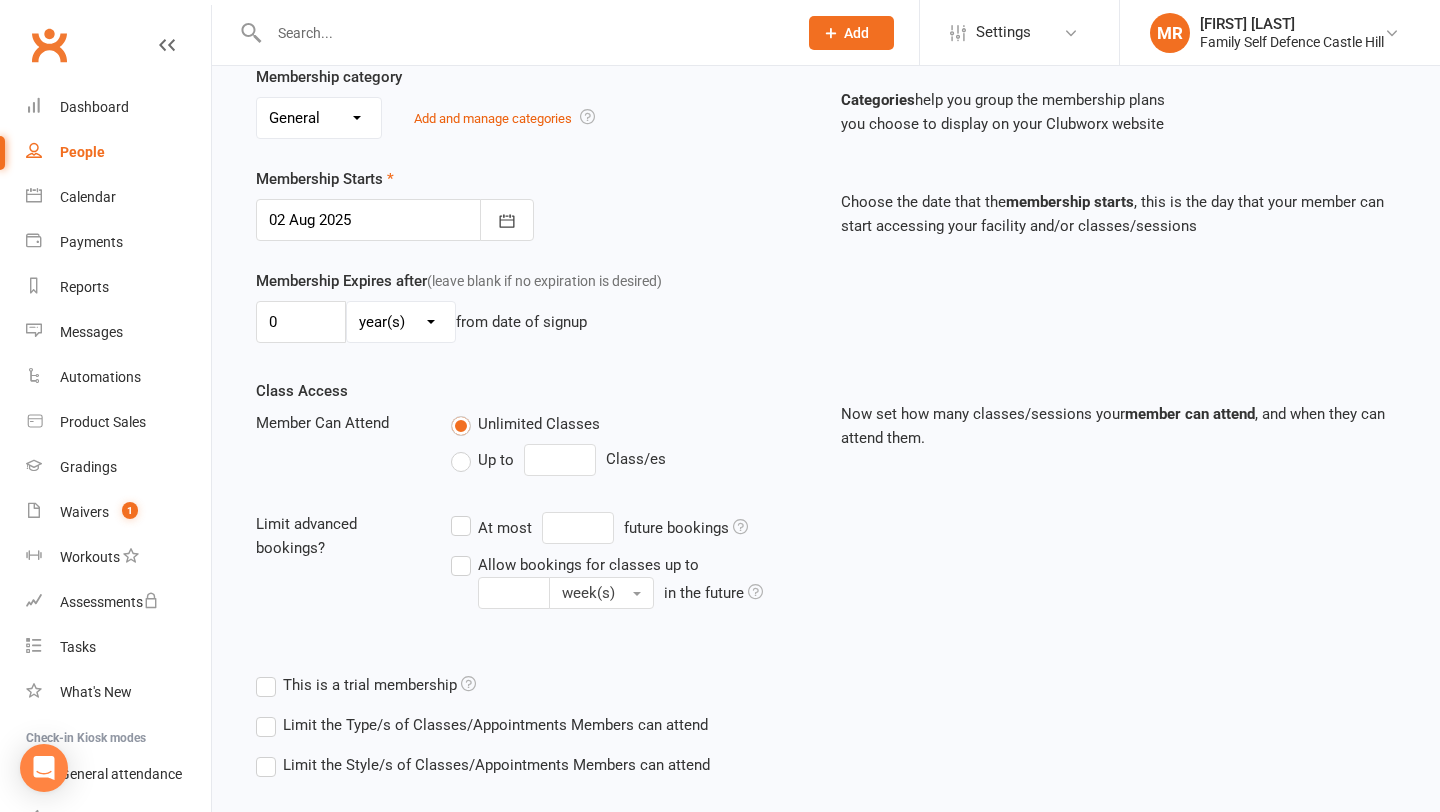 scroll, scrollTop: 498, scrollLeft: 0, axis: vertical 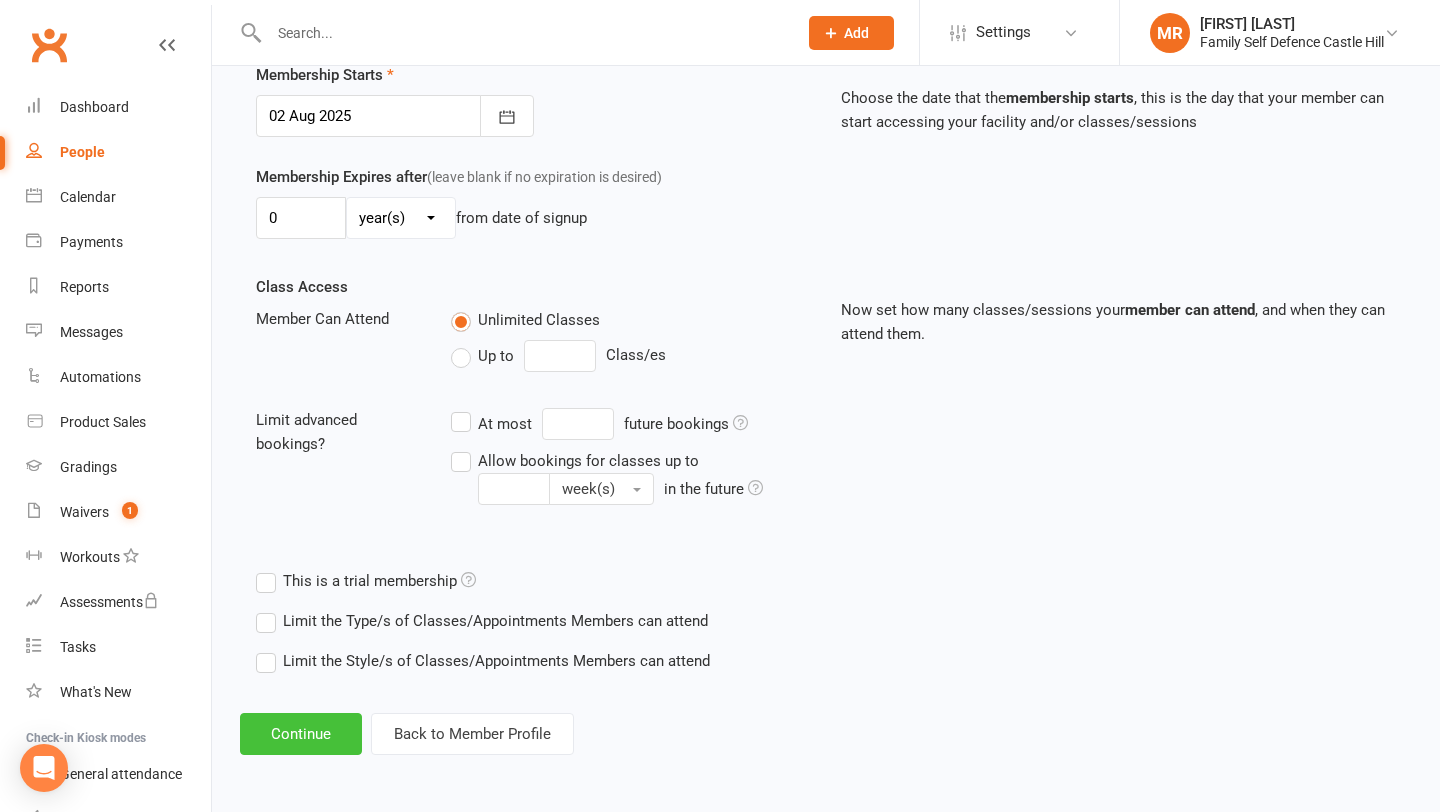 type on "Monthly Gold x2" 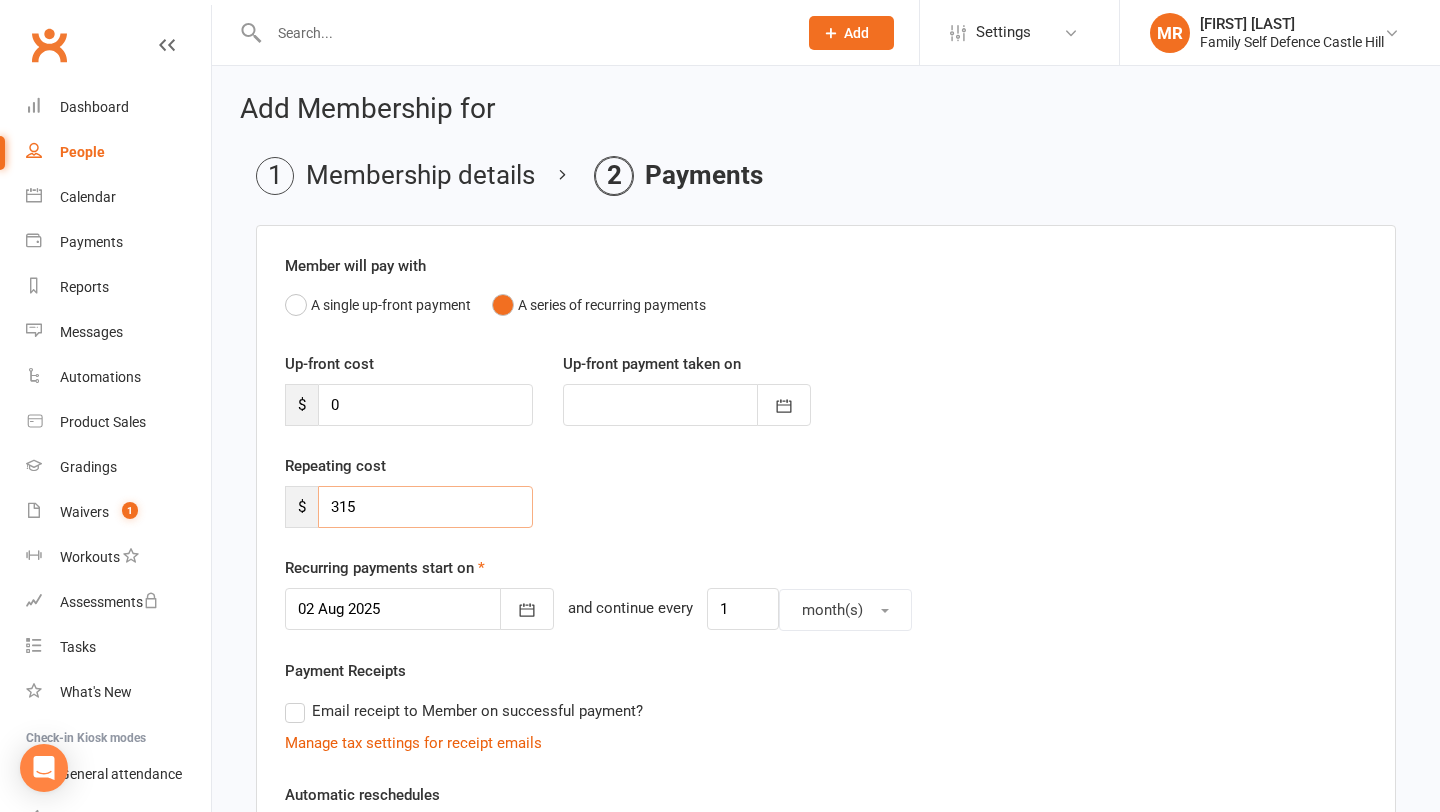 click on "315" at bounding box center (425, 507) 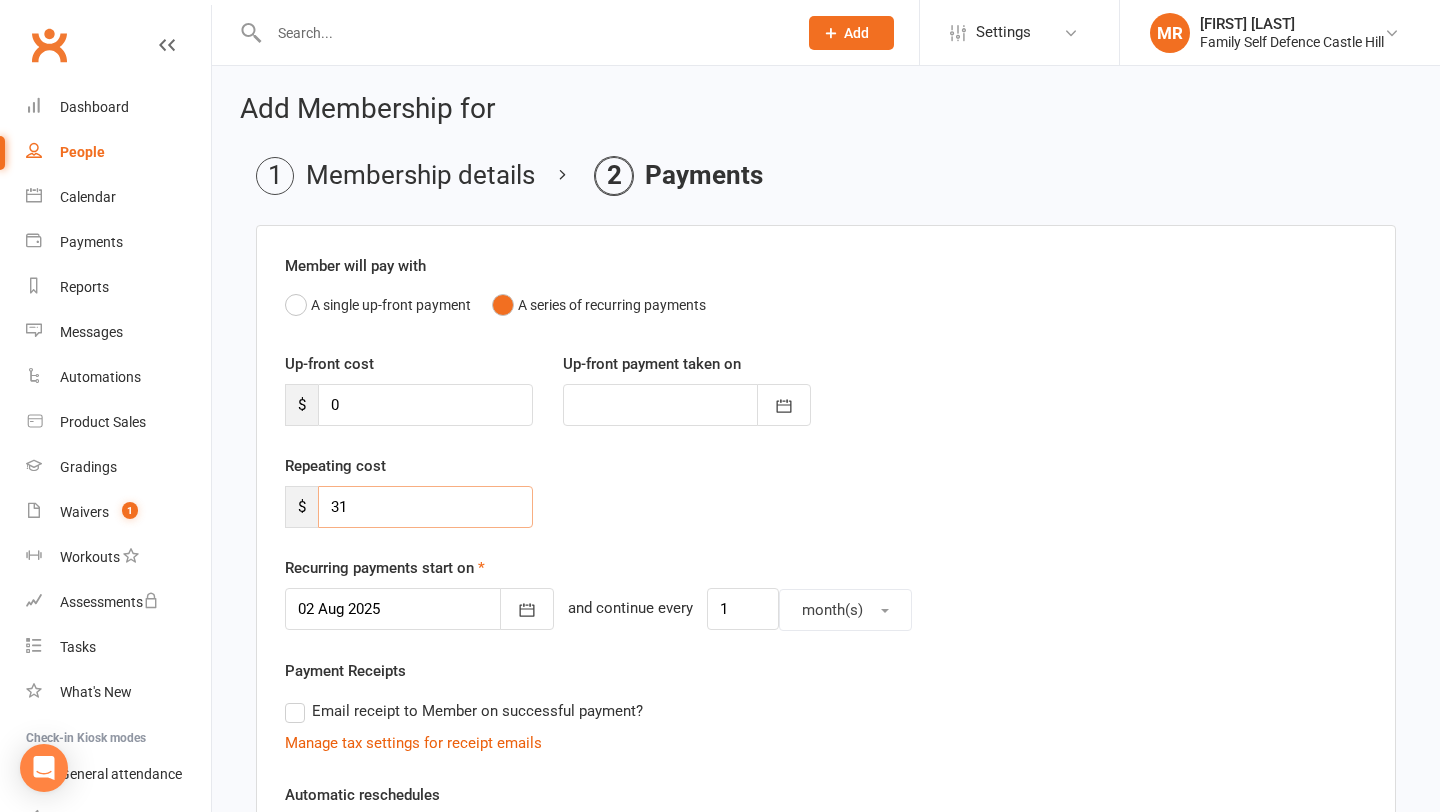 type on "3" 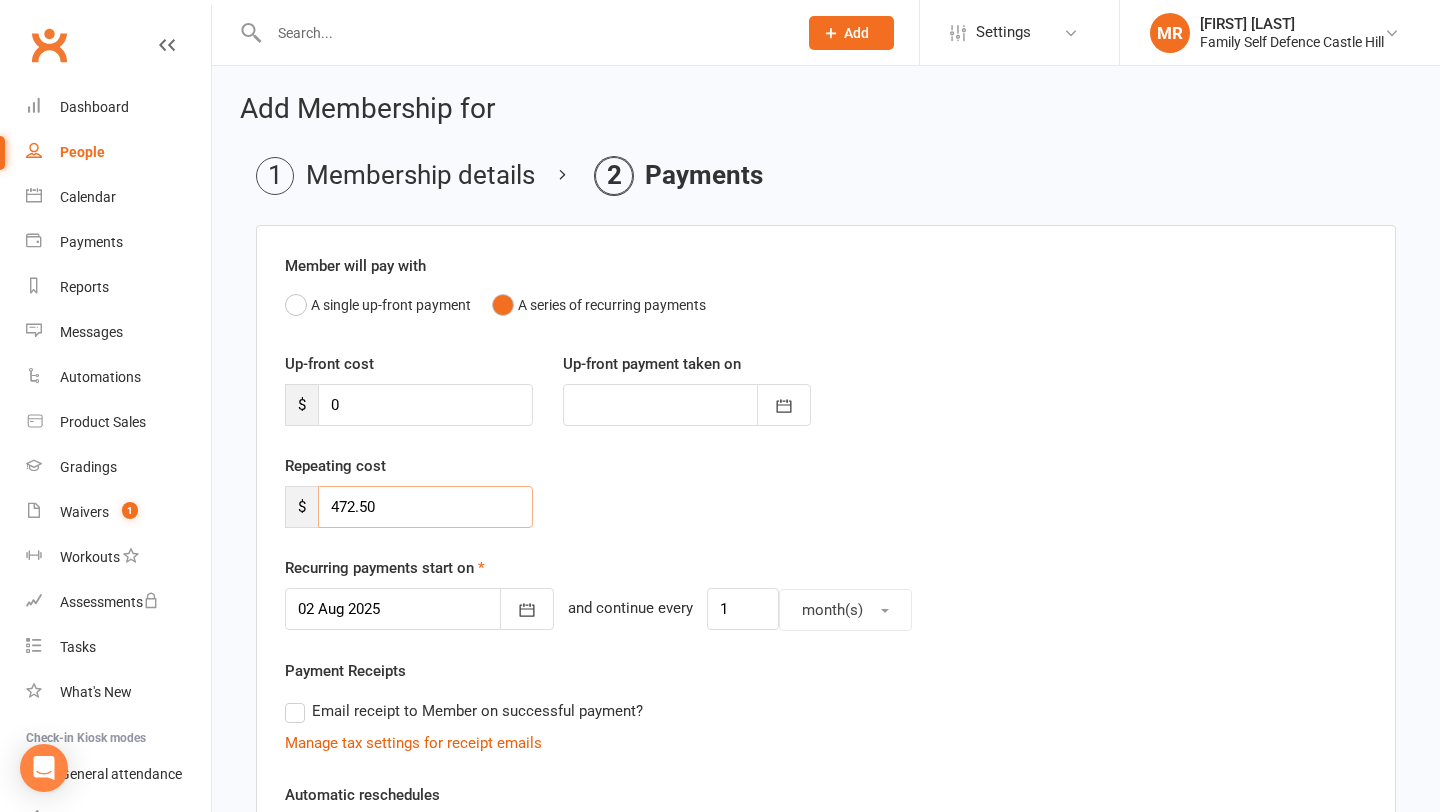 type on "472.50" 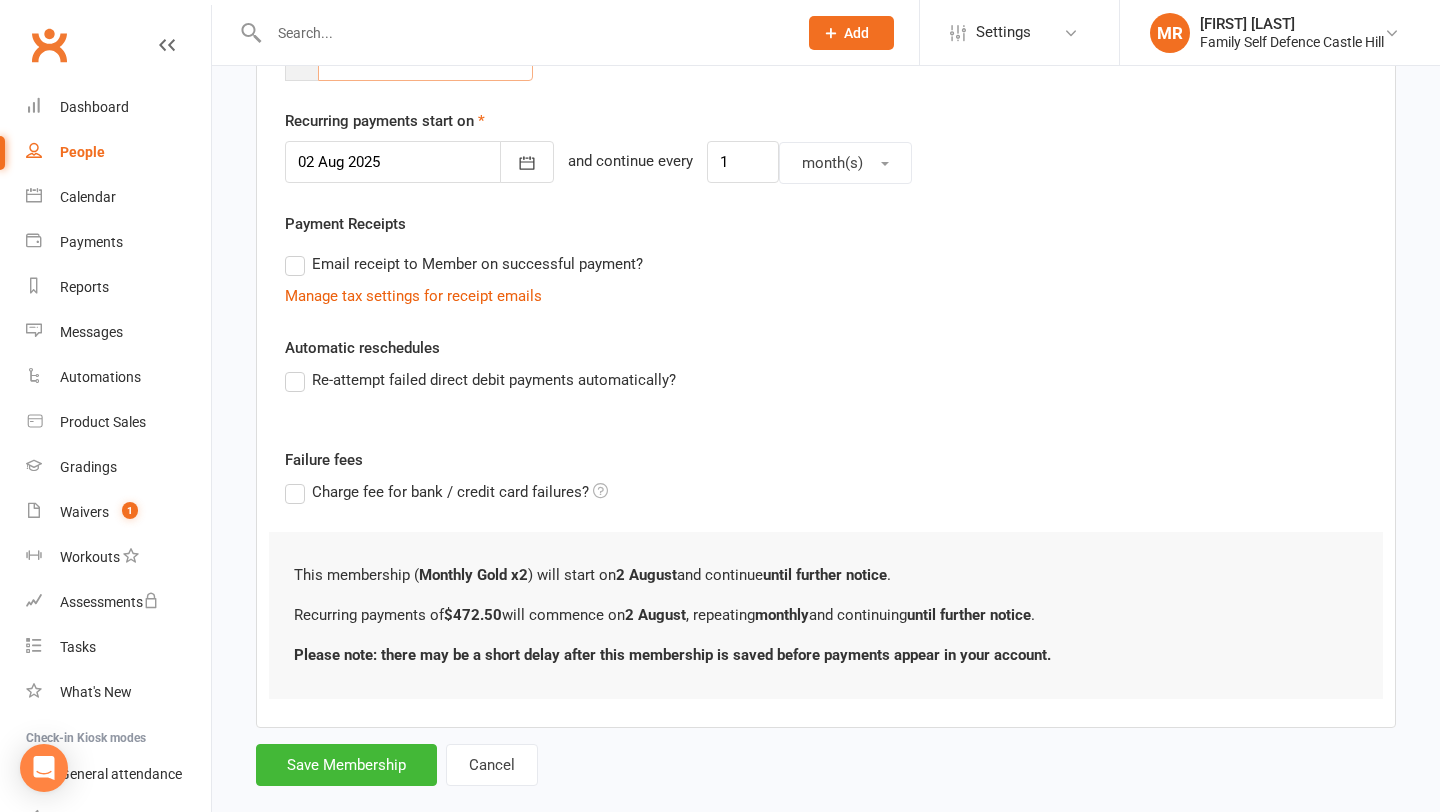 scroll, scrollTop: 482, scrollLeft: 0, axis: vertical 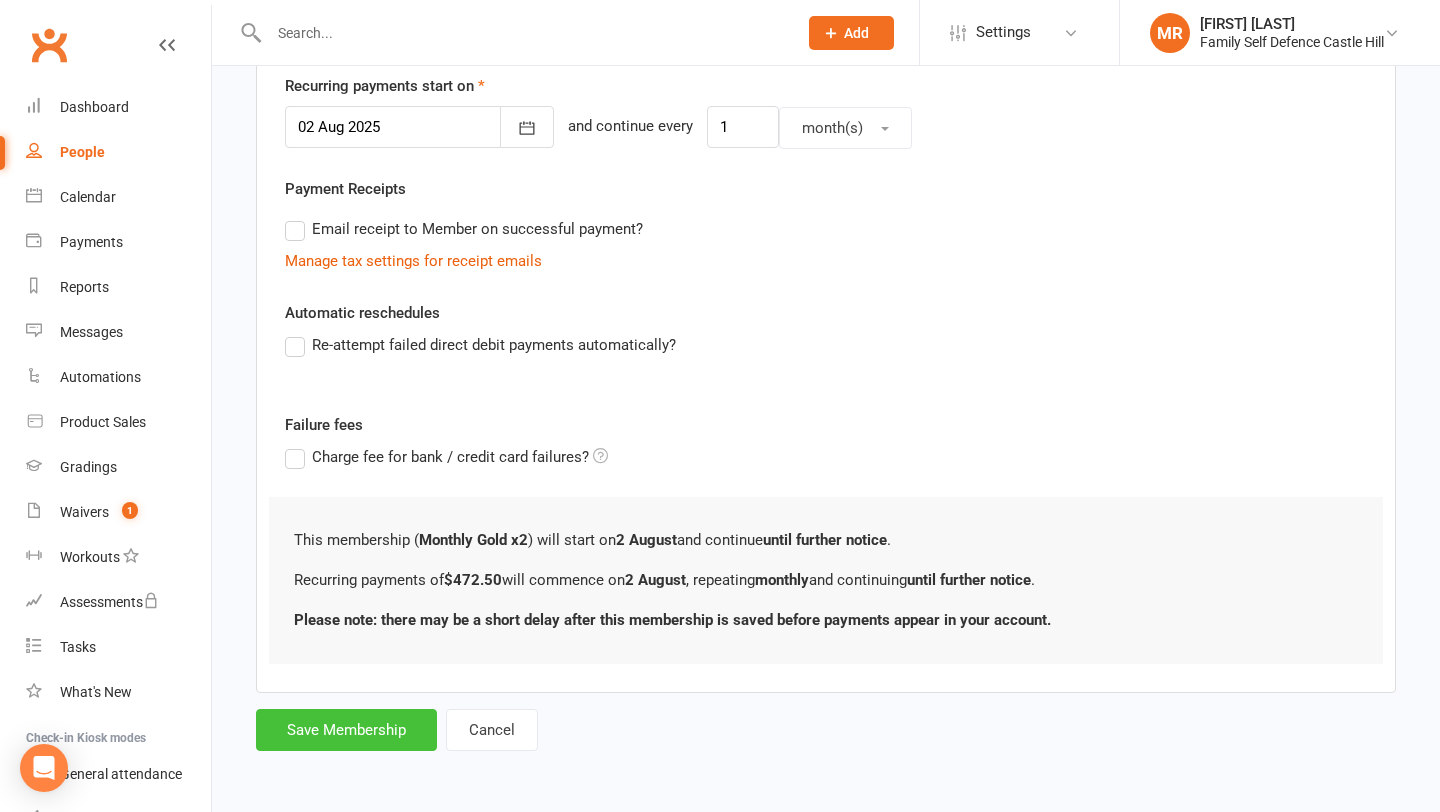 click on "Save Membership" at bounding box center [346, 730] 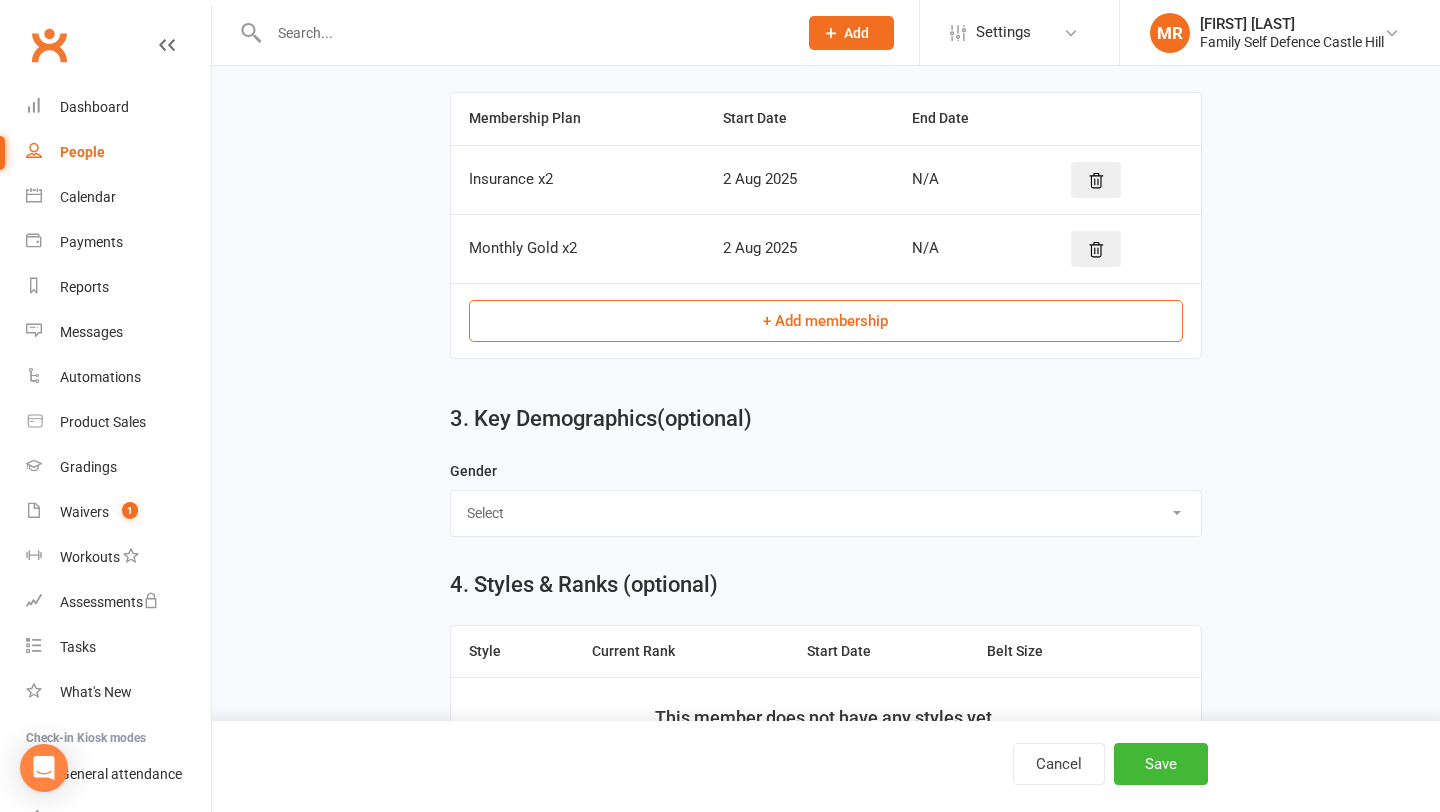 scroll, scrollTop: 1183, scrollLeft: 0, axis: vertical 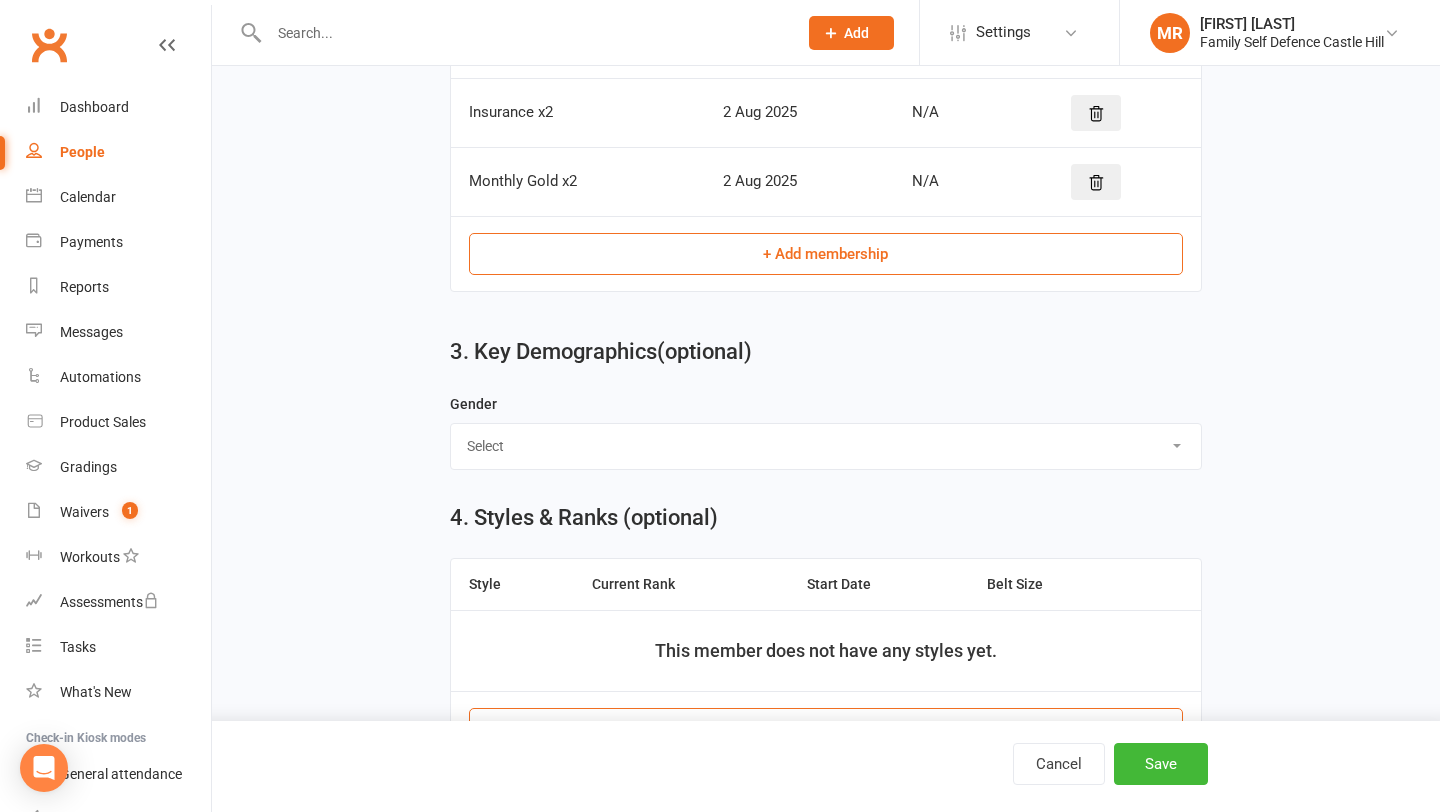 click on "Select Male Female" at bounding box center (825, 446) 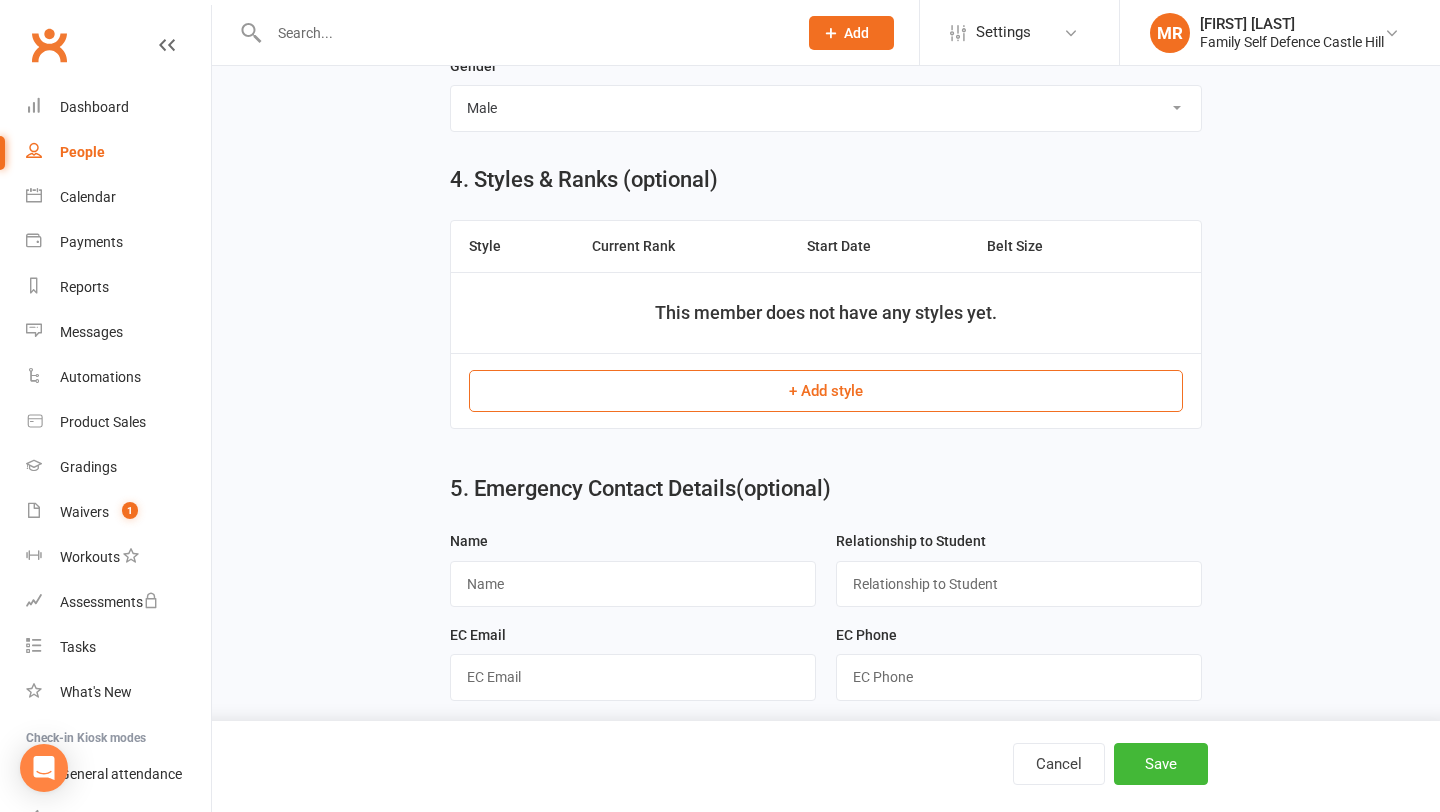 scroll, scrollTop: 1587, scrollLeft: 0, axis: vertical 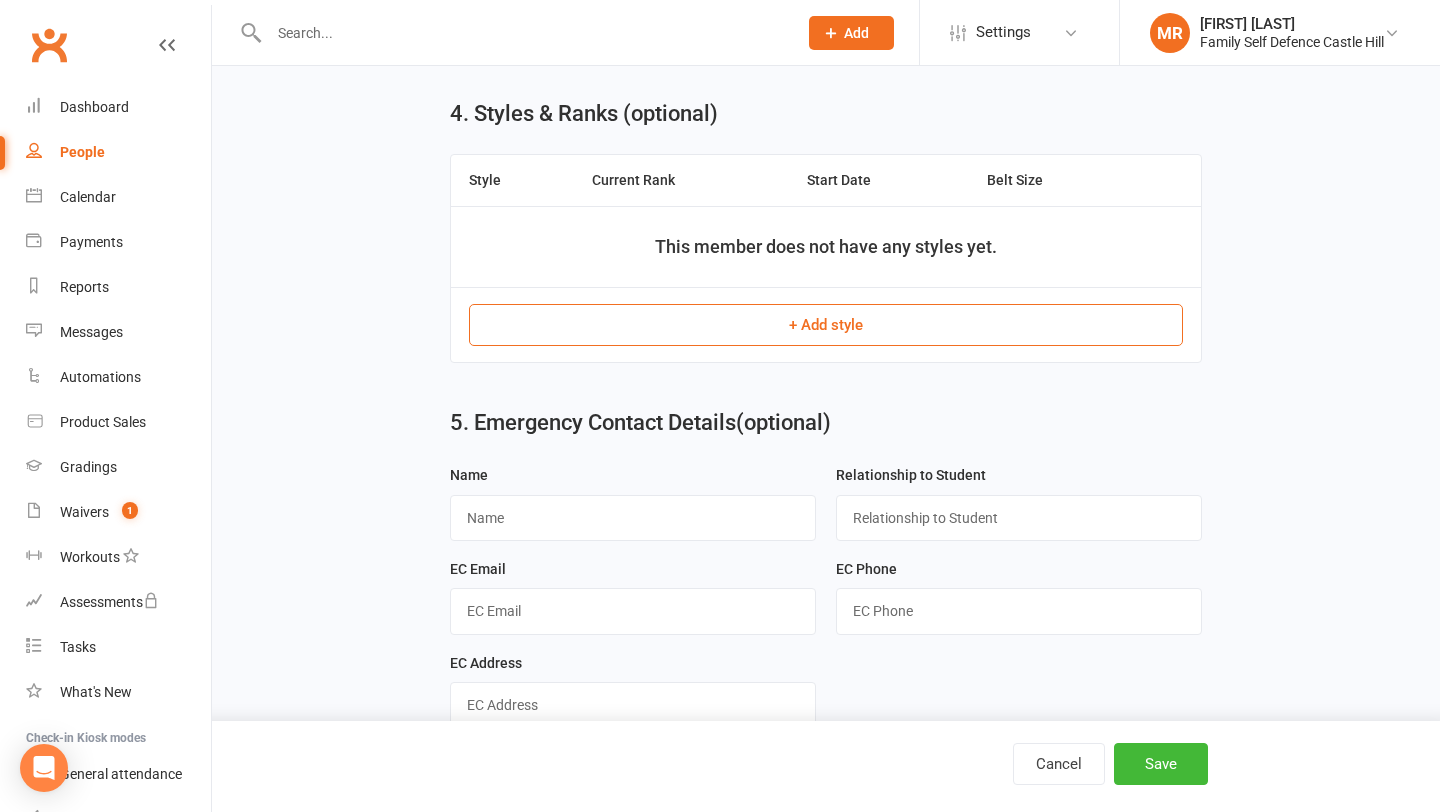 click on "+ Add style" at bounding box center (825, 325) 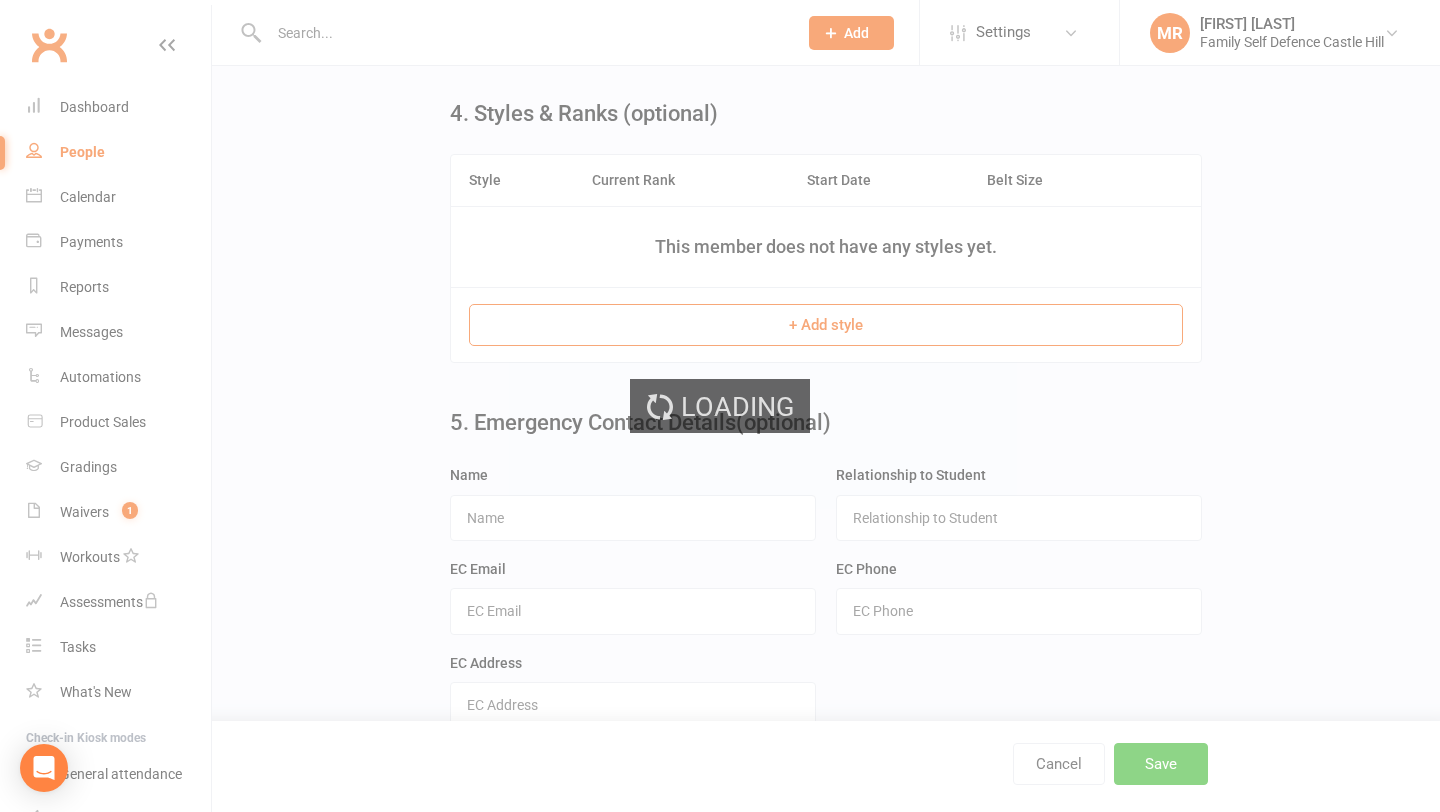 scroll, scrollTop: 0, scrollLeft: 0, axis: both 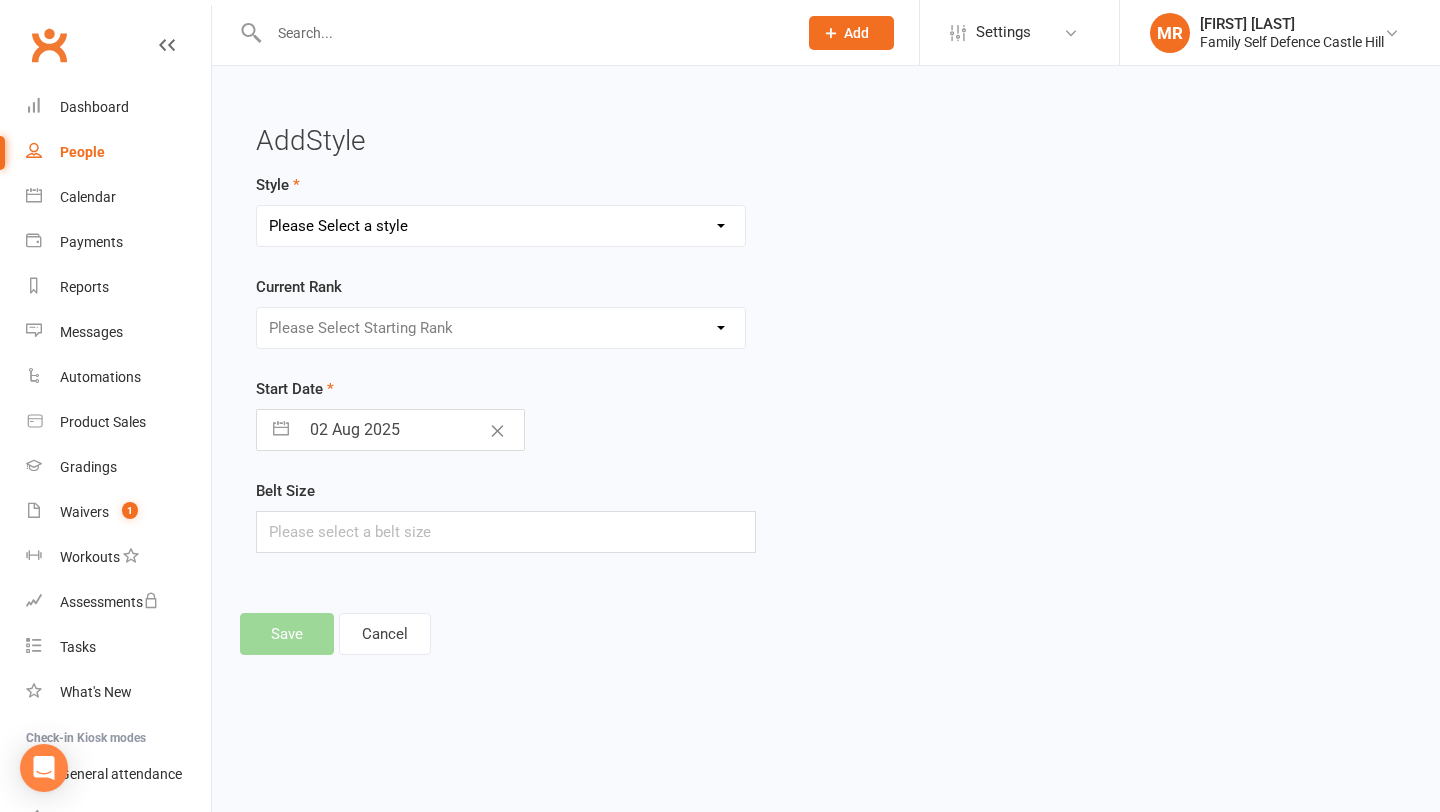 click on "Please Select a style Ninja & Dragon Teen & Adult" at bounding box center (501, 226) 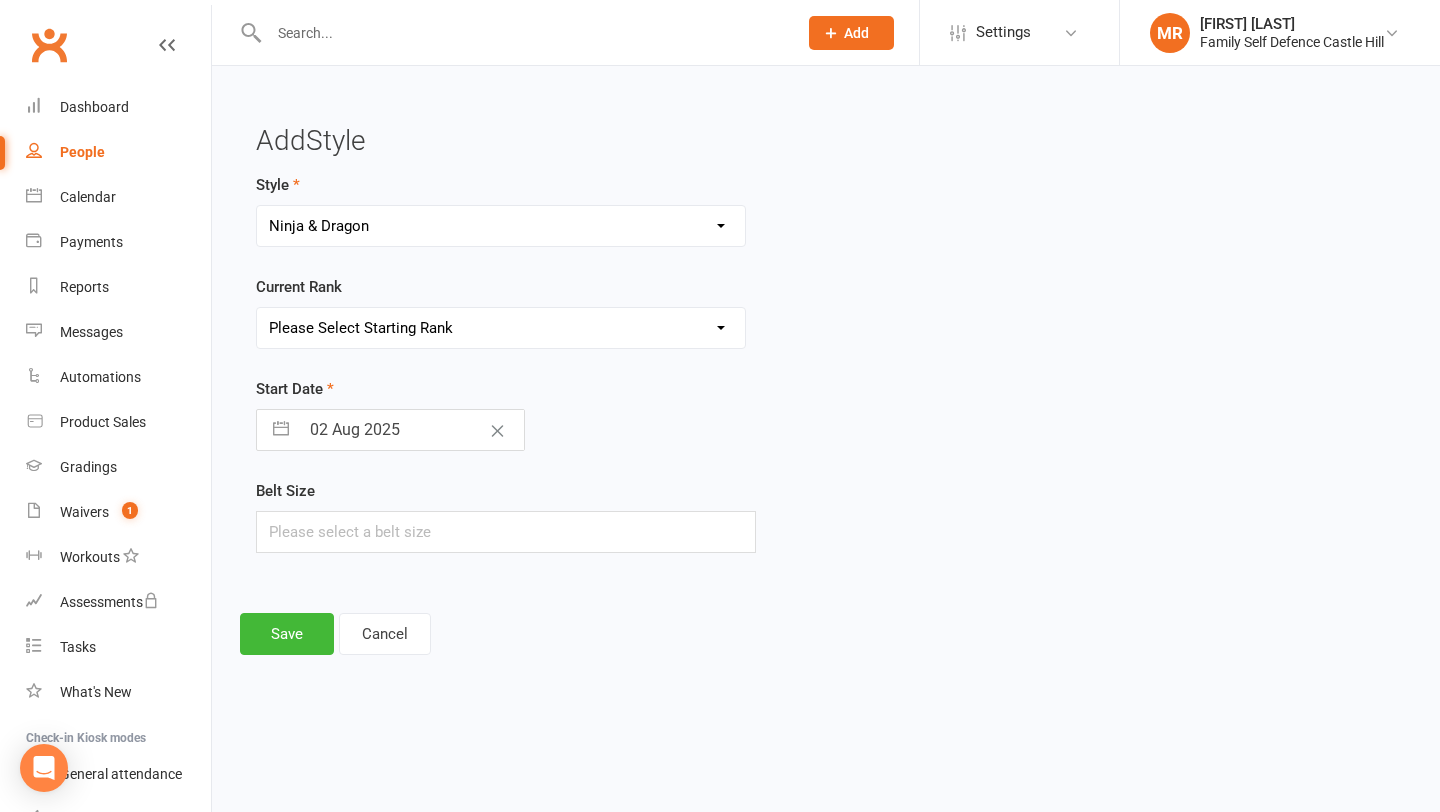 click on "Please Select Starting Rank White Belt Yellow Belt Orange Belt Green Belt Blue-White Belt Blue Belt Red-White Belt Red Belt Brown-White Belt Brown Belt Brown-Black Belt Black Belt Black Belt Level 1 Black Belt Level 2 Black Belt Level 3 Black Belt Level 4 Black Belt Level 5 Black Belt Level 6 Black Belt Level 7 Black Belt Level 8 Black Belt Level 9 Black Belt Level 10" at bounding box center [501, 328] 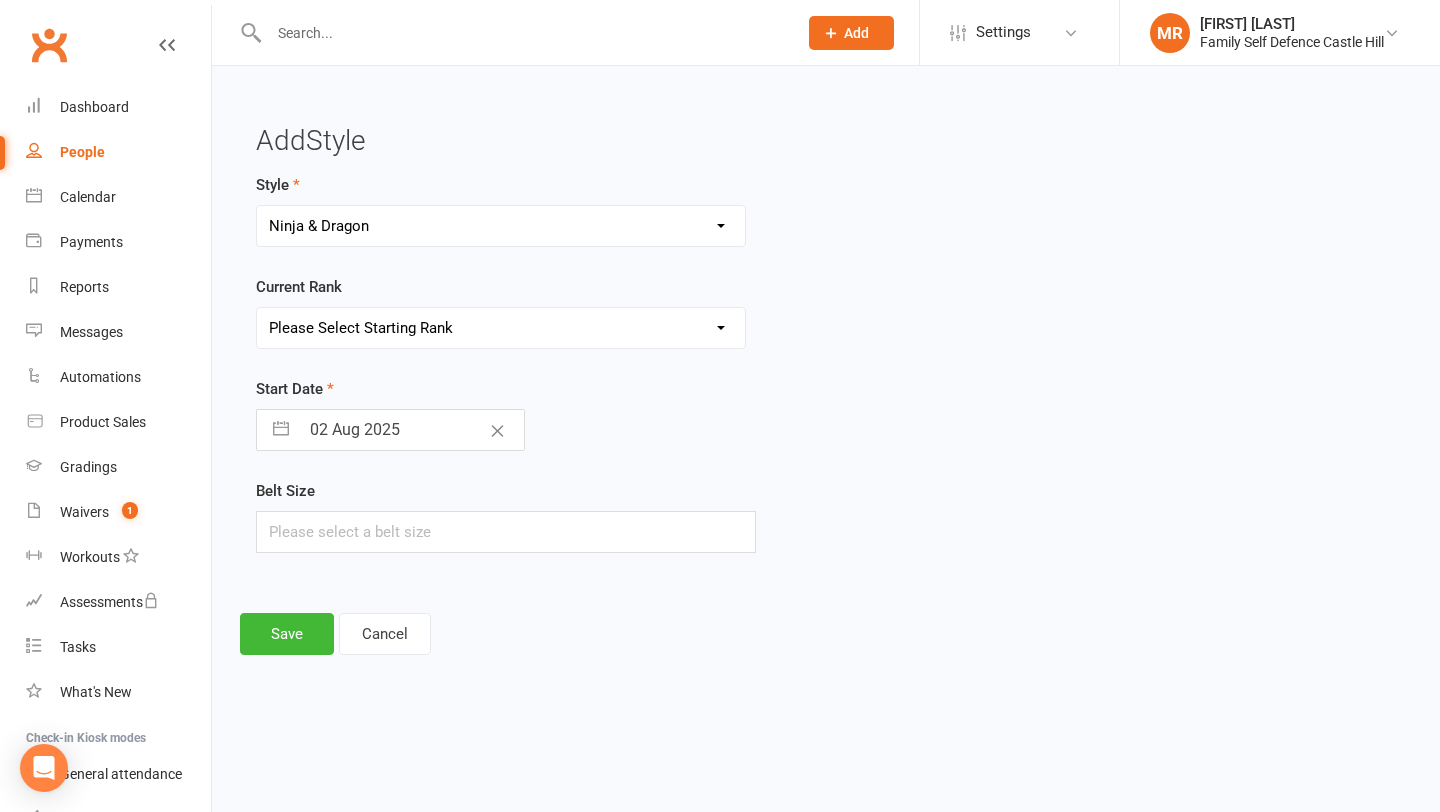 select on "4148" 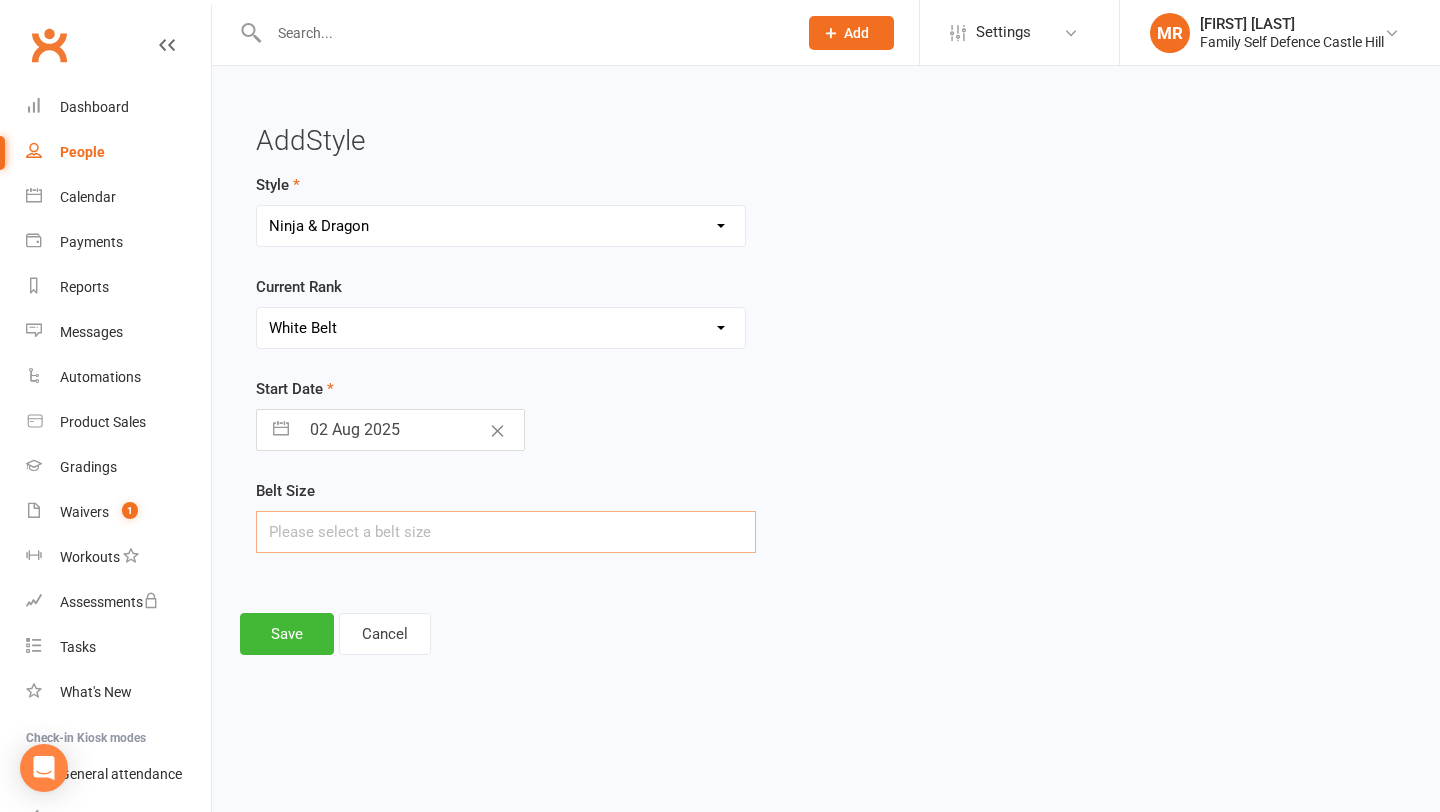 click at bounding box center (506, 532) 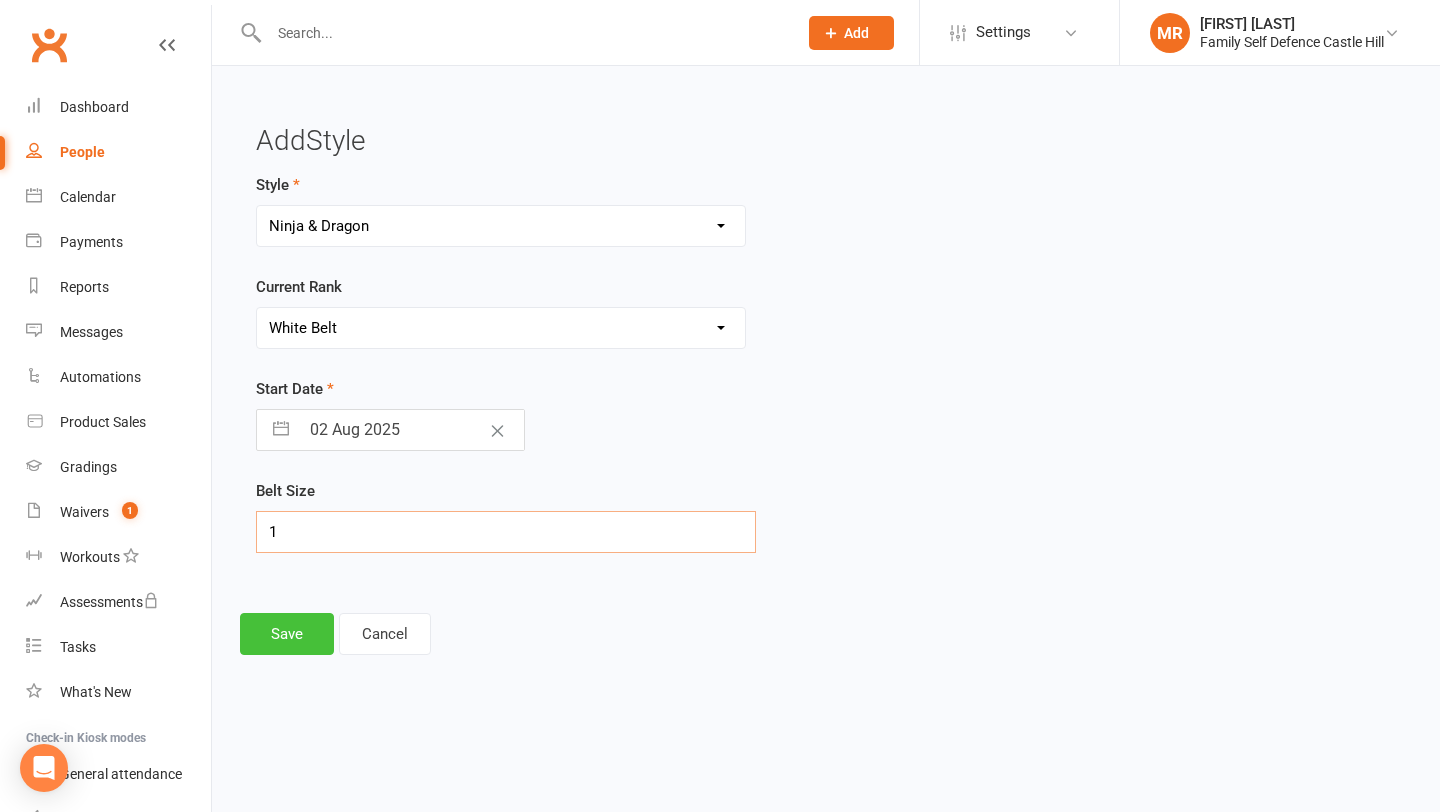 type on "1" 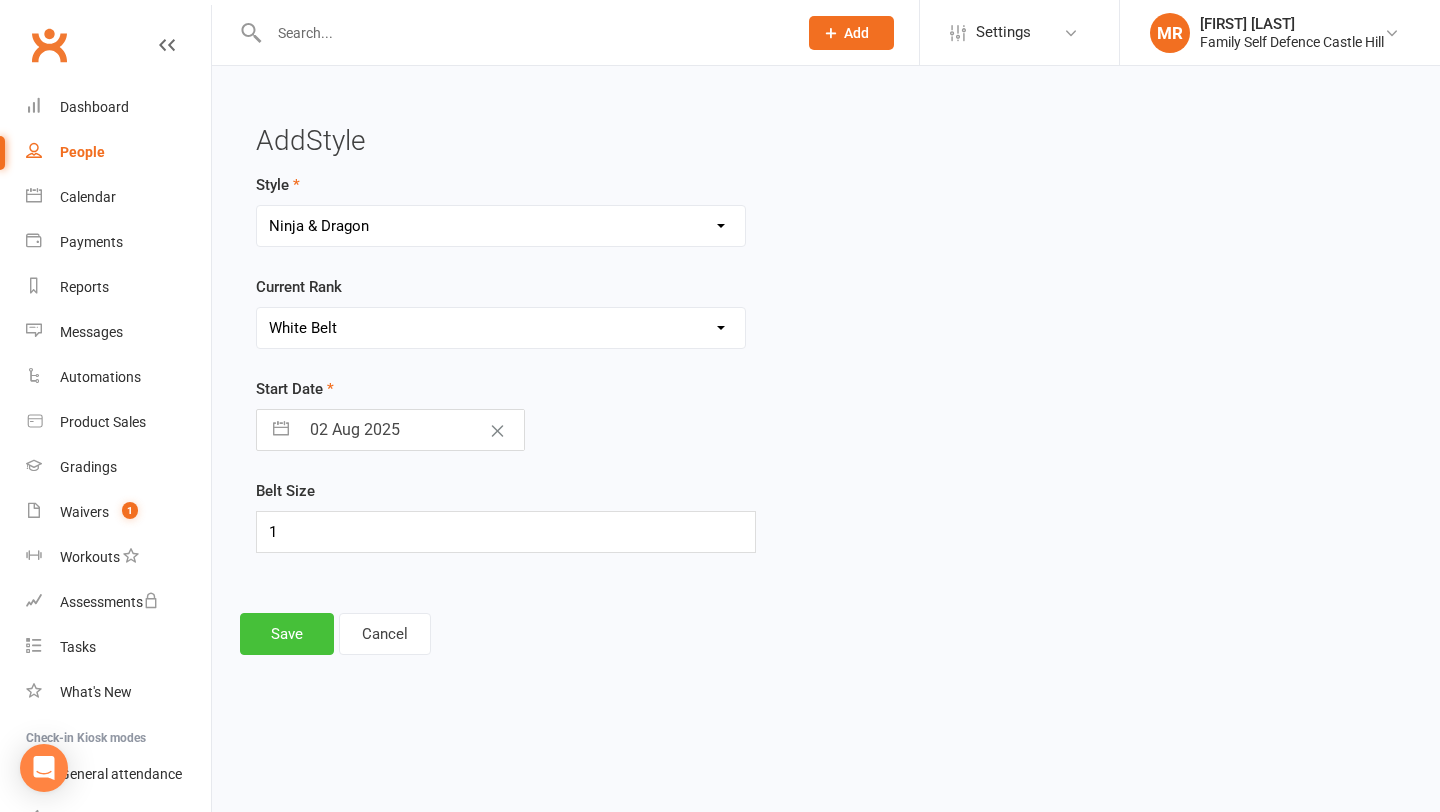 click on "Save" at bounding box center (287, 634) 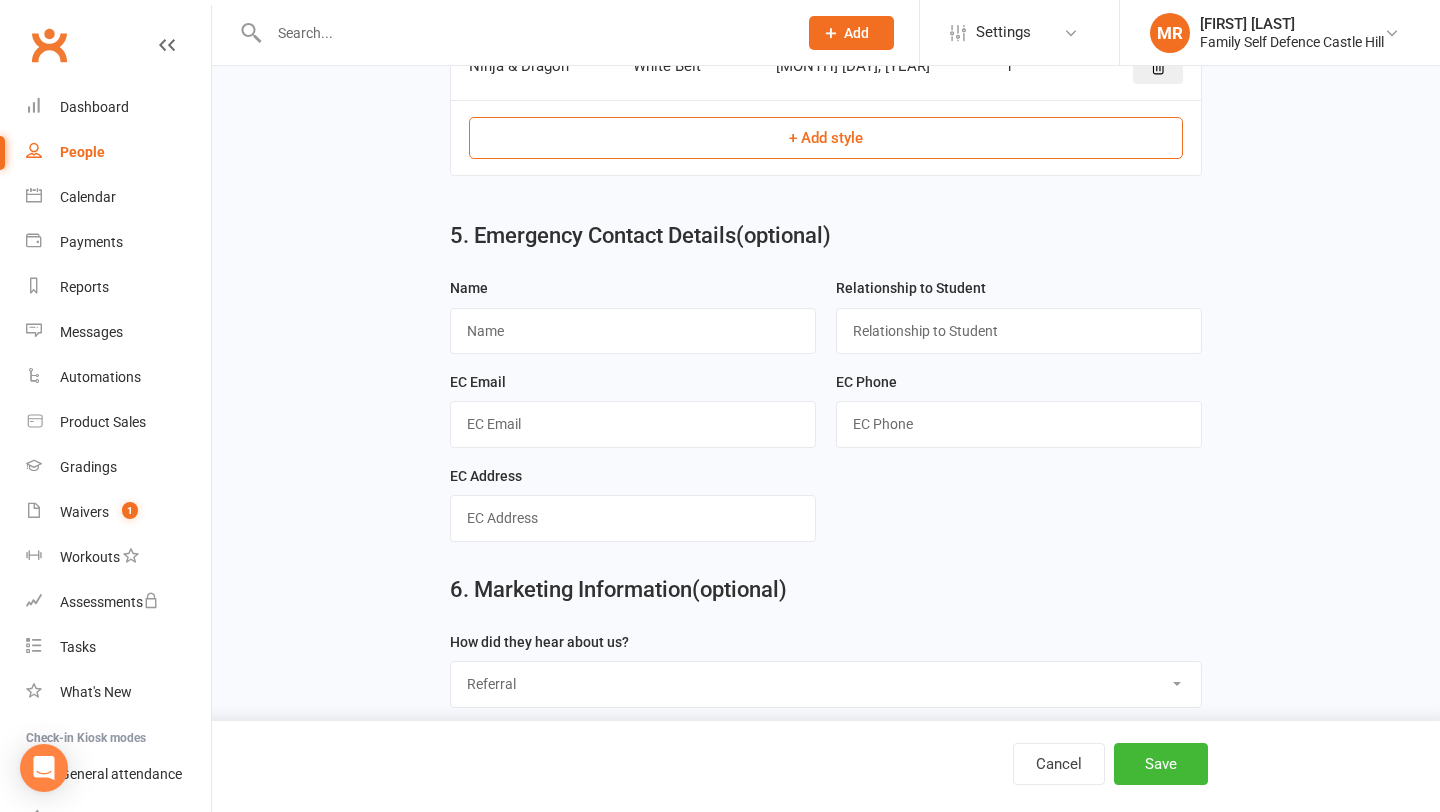 scroll, scrollTop: 1792, scrollLeft: 0, axis: vertical 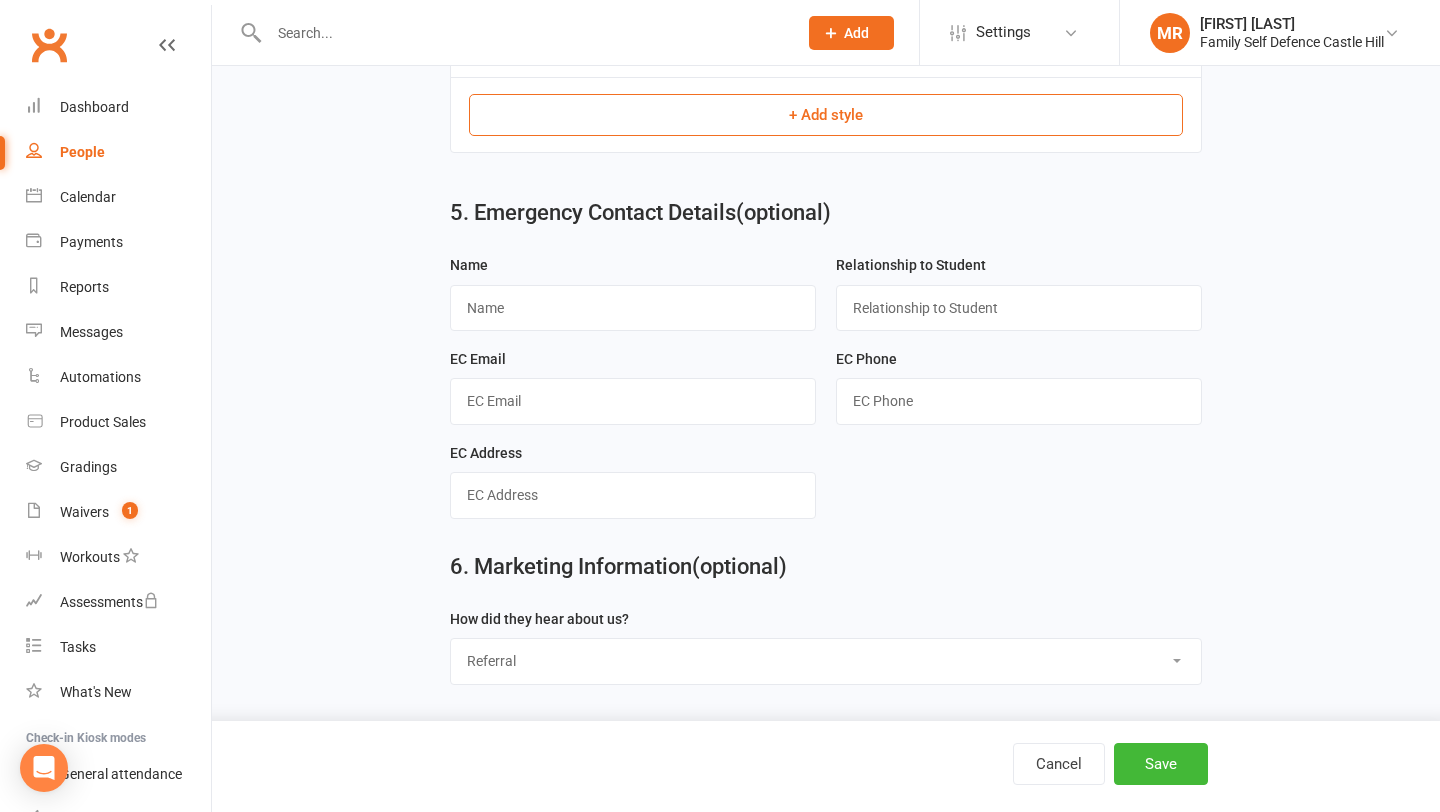 click on "Referral Signage Internet School Add News Paper Select" at bounding box center (825, 661) 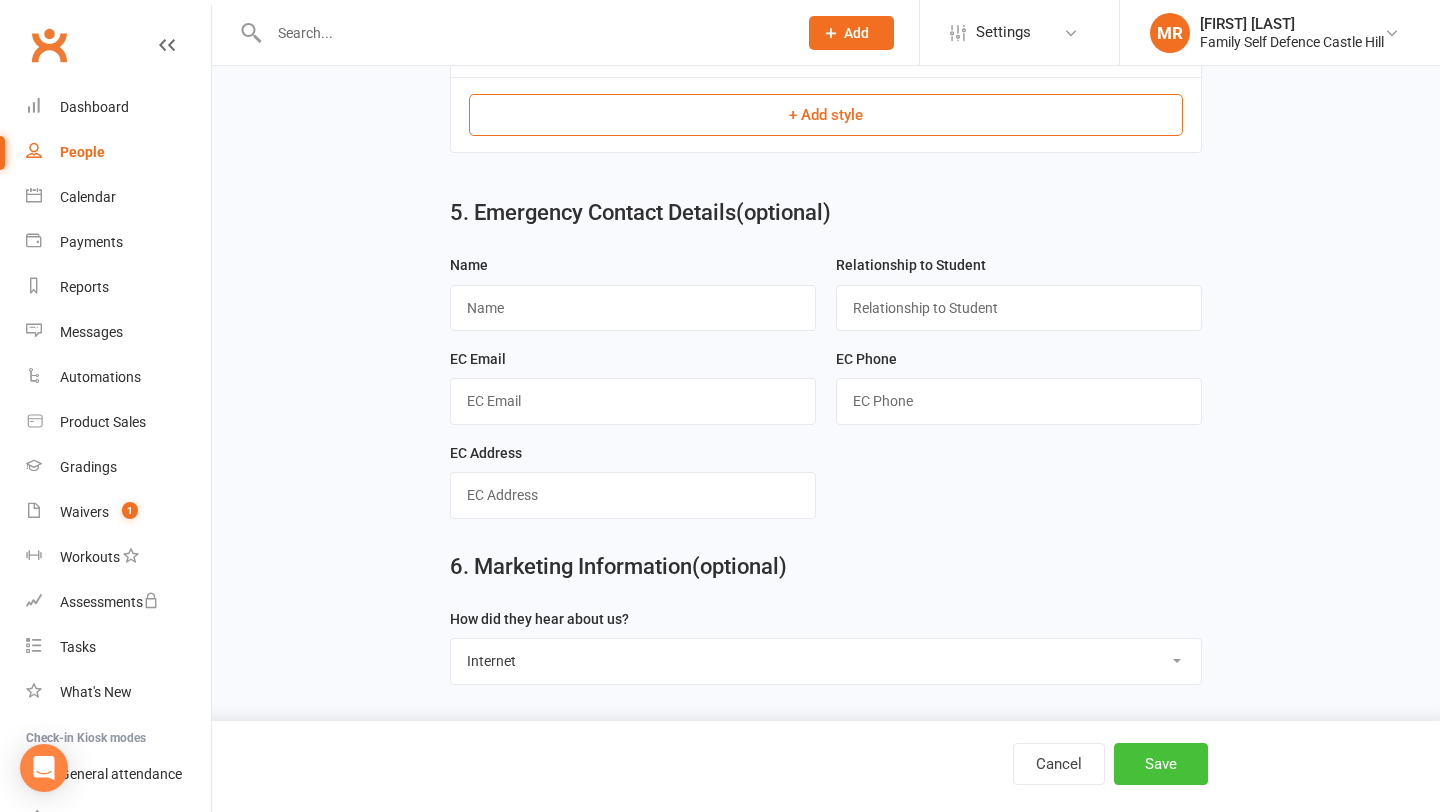 click on "Save" at bounding box center (1161, 764) 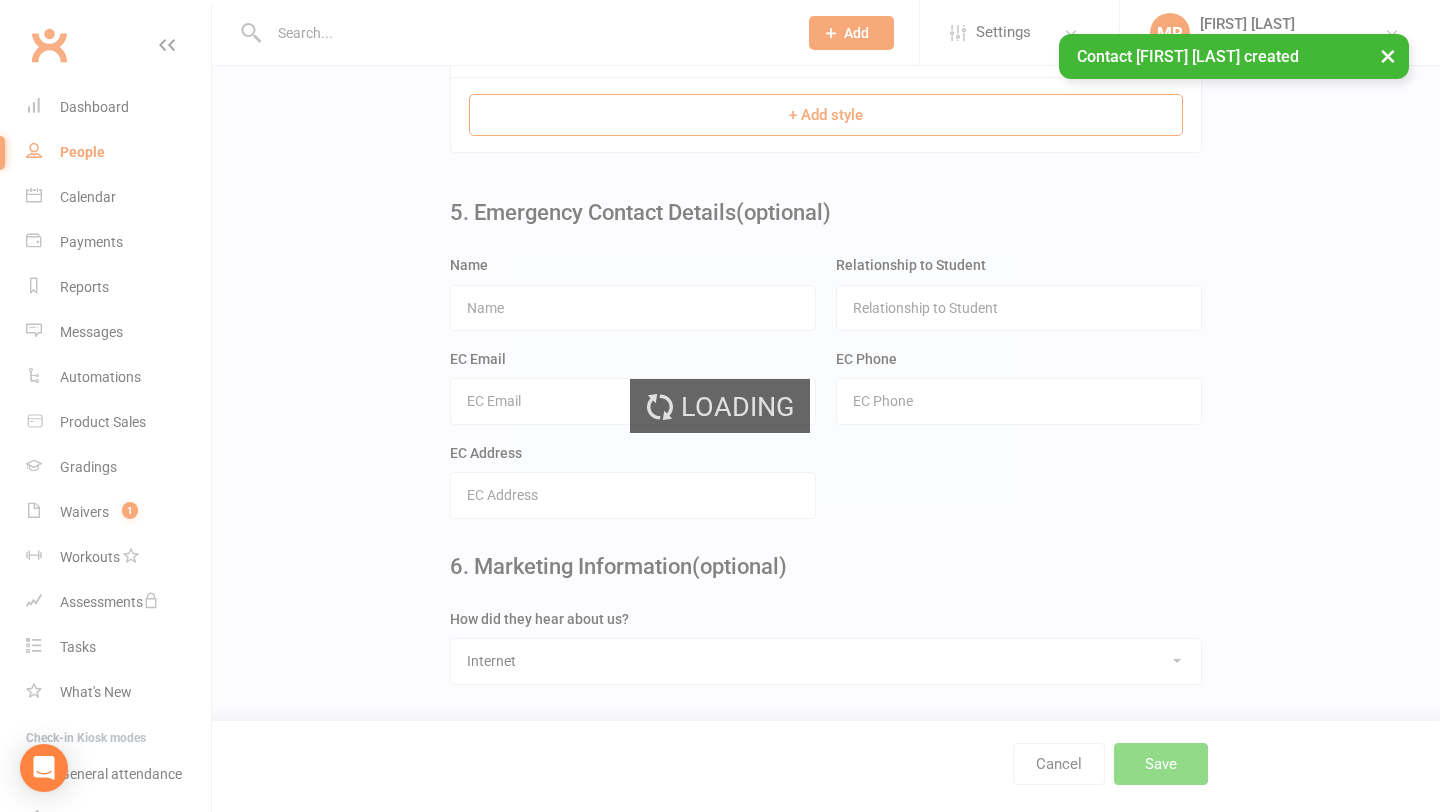 scroll, scrollTop: 0, scrollLeft: 0, axis: both 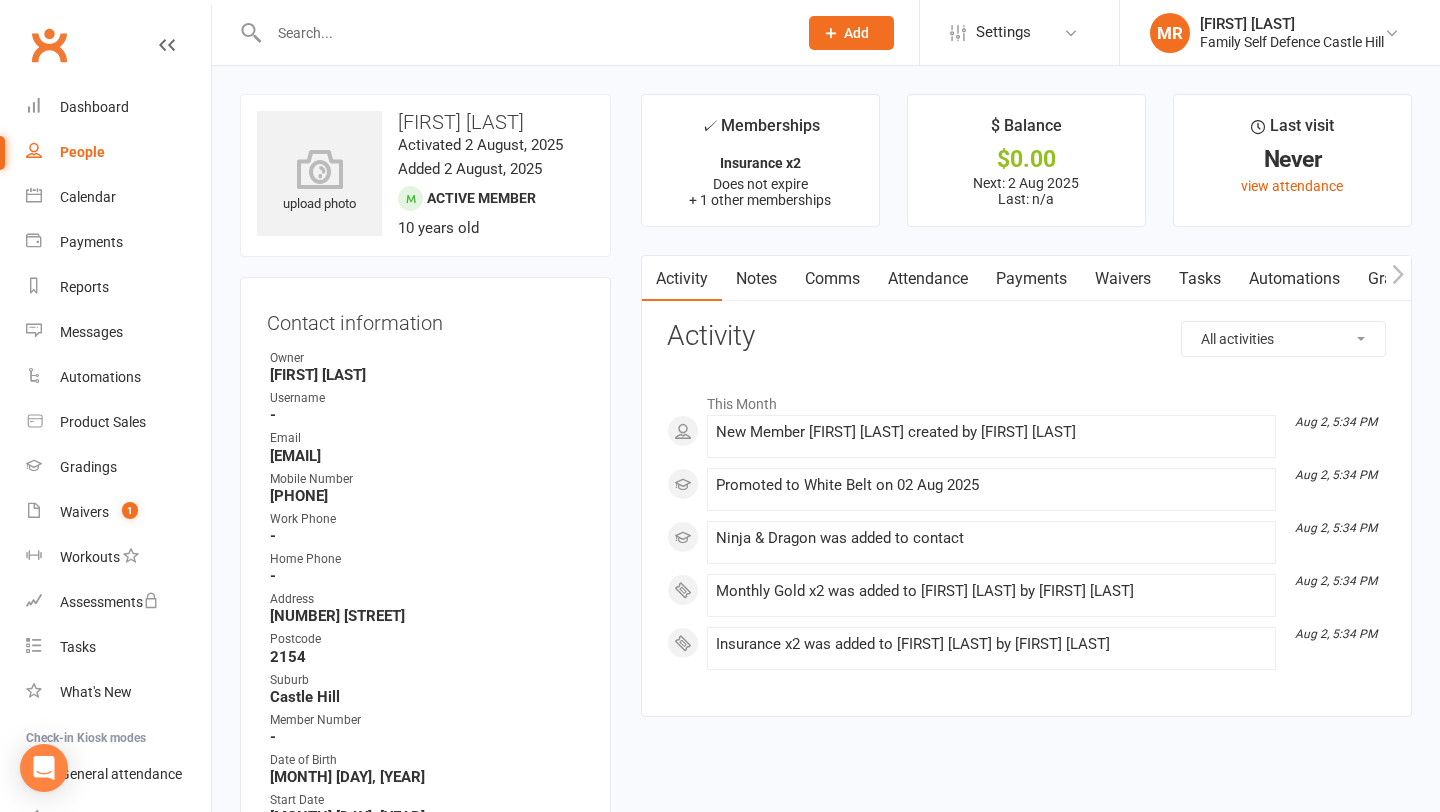 click on "Payments" at bounding box center (1031, 279) 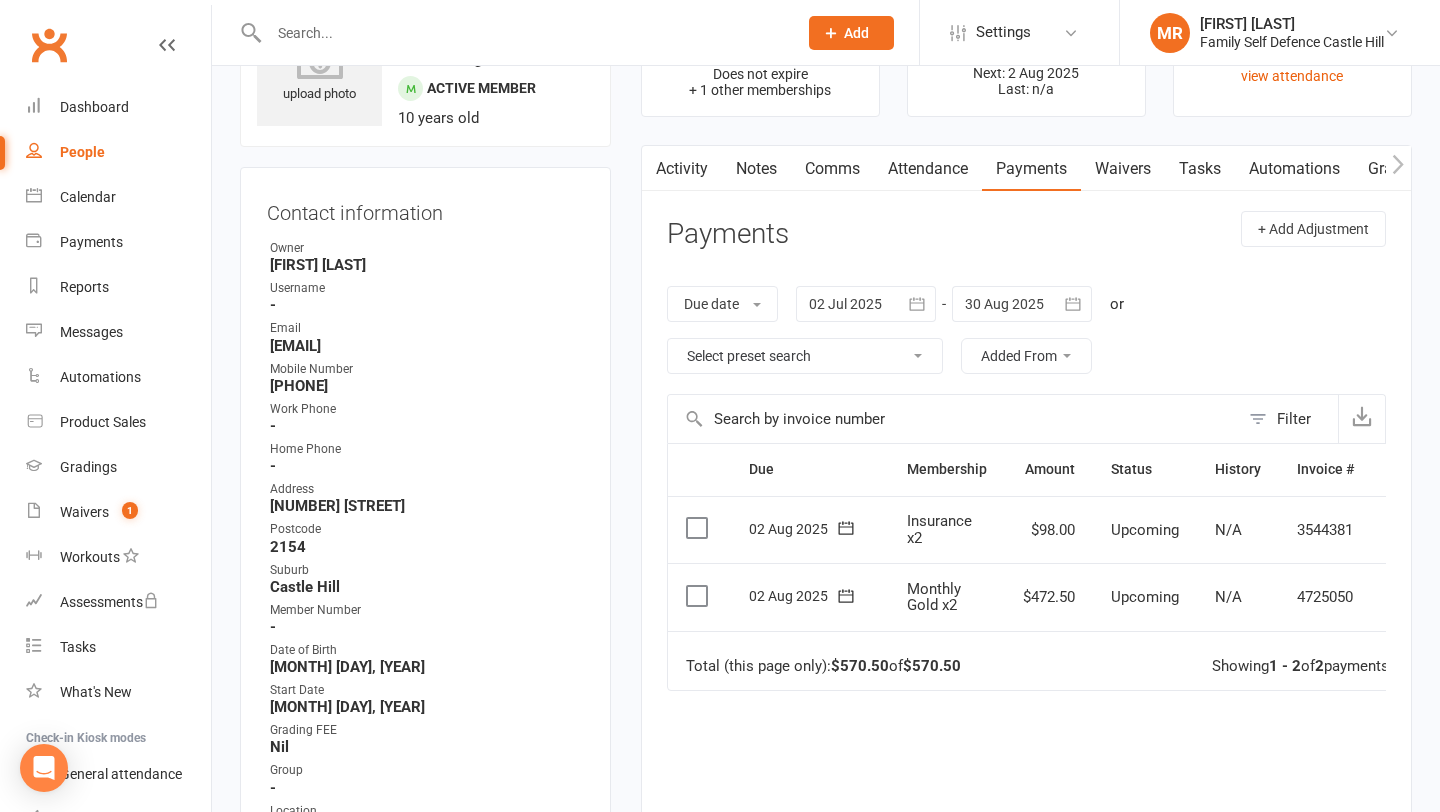 scroll, scrollTop: 127, scrollLeft: 0, axis: vertical 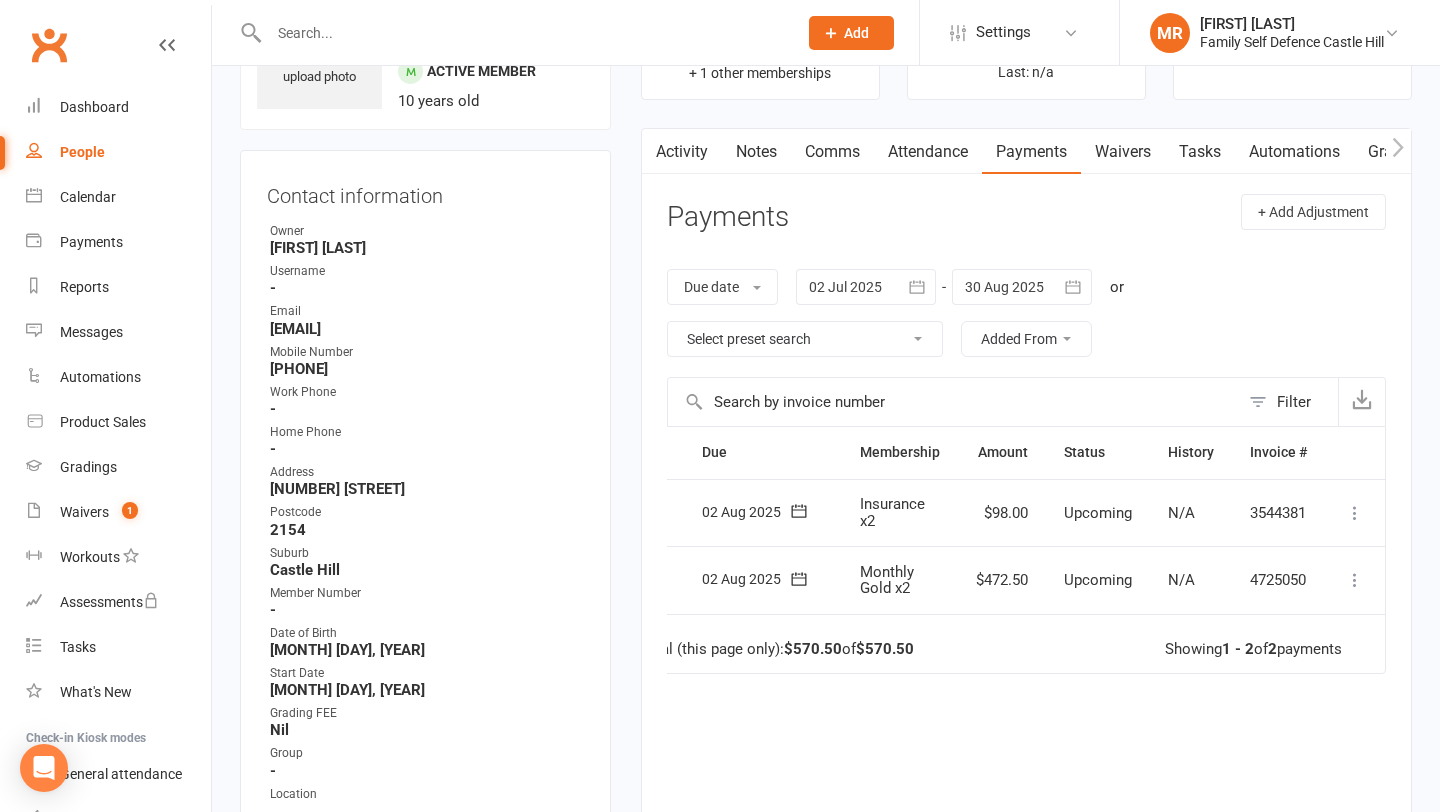 click at bounding box center (1355, 580) 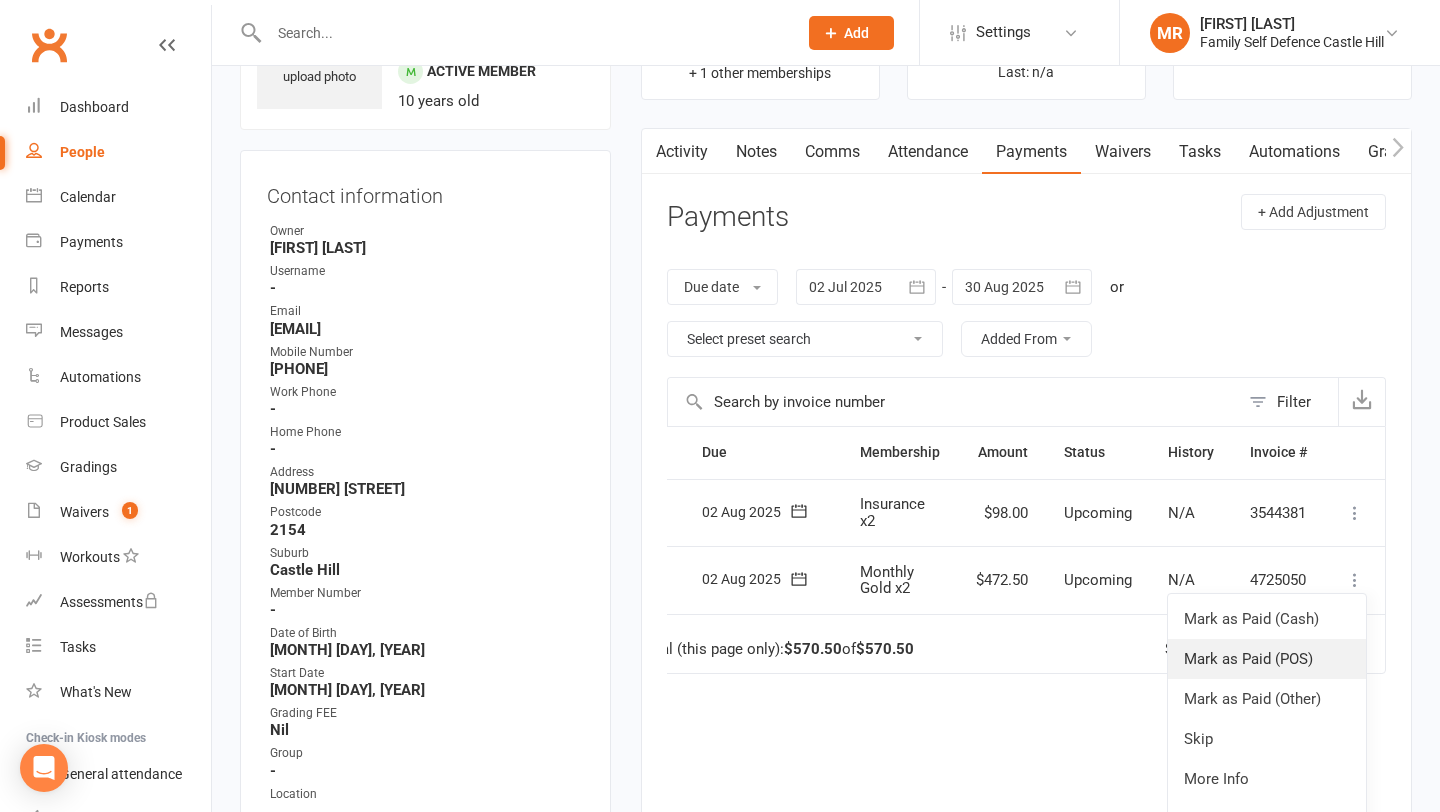 click on "Mark as Paid (POS)" at bounding box center [1267, 659] 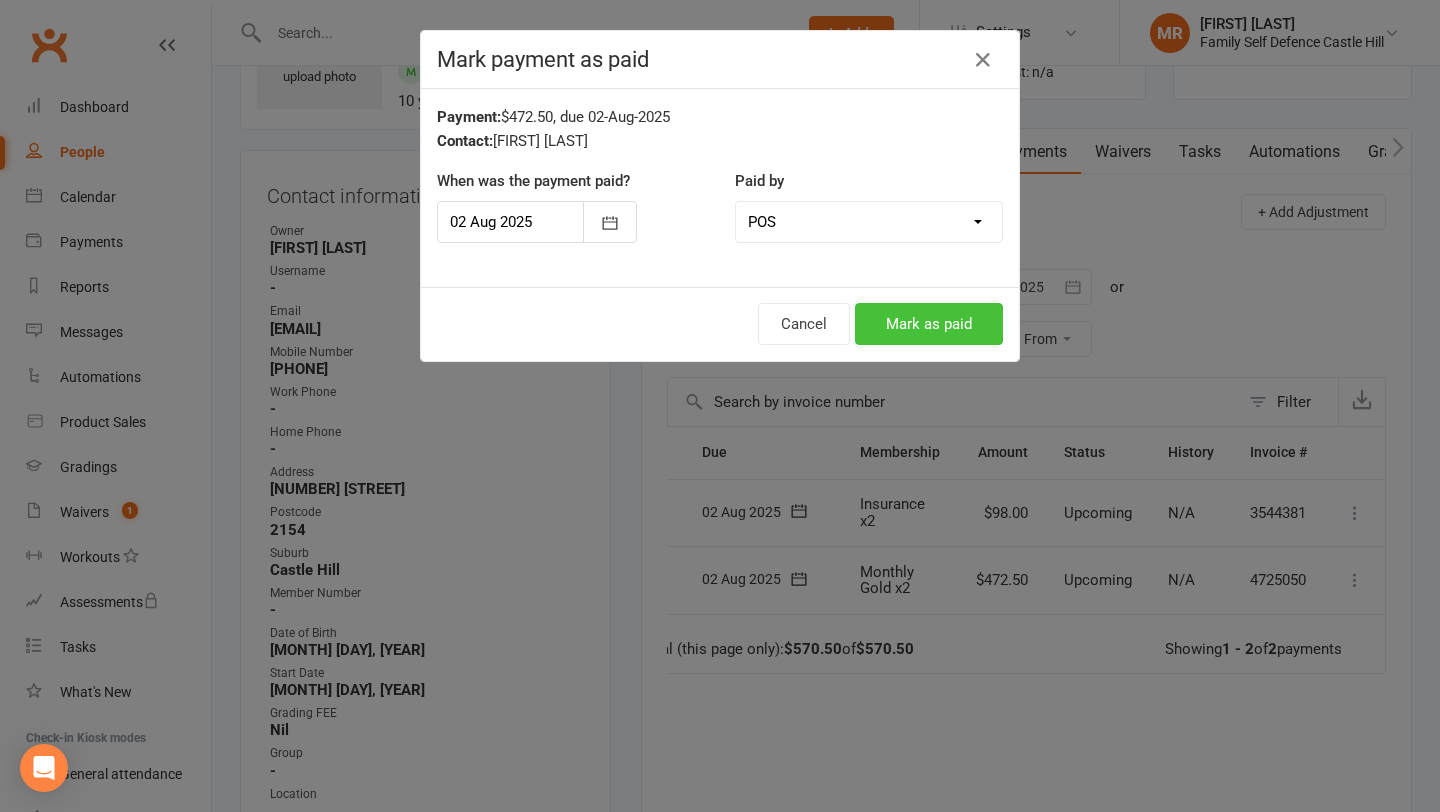 click on "Mark as paid" at bounding box center (929, 324) 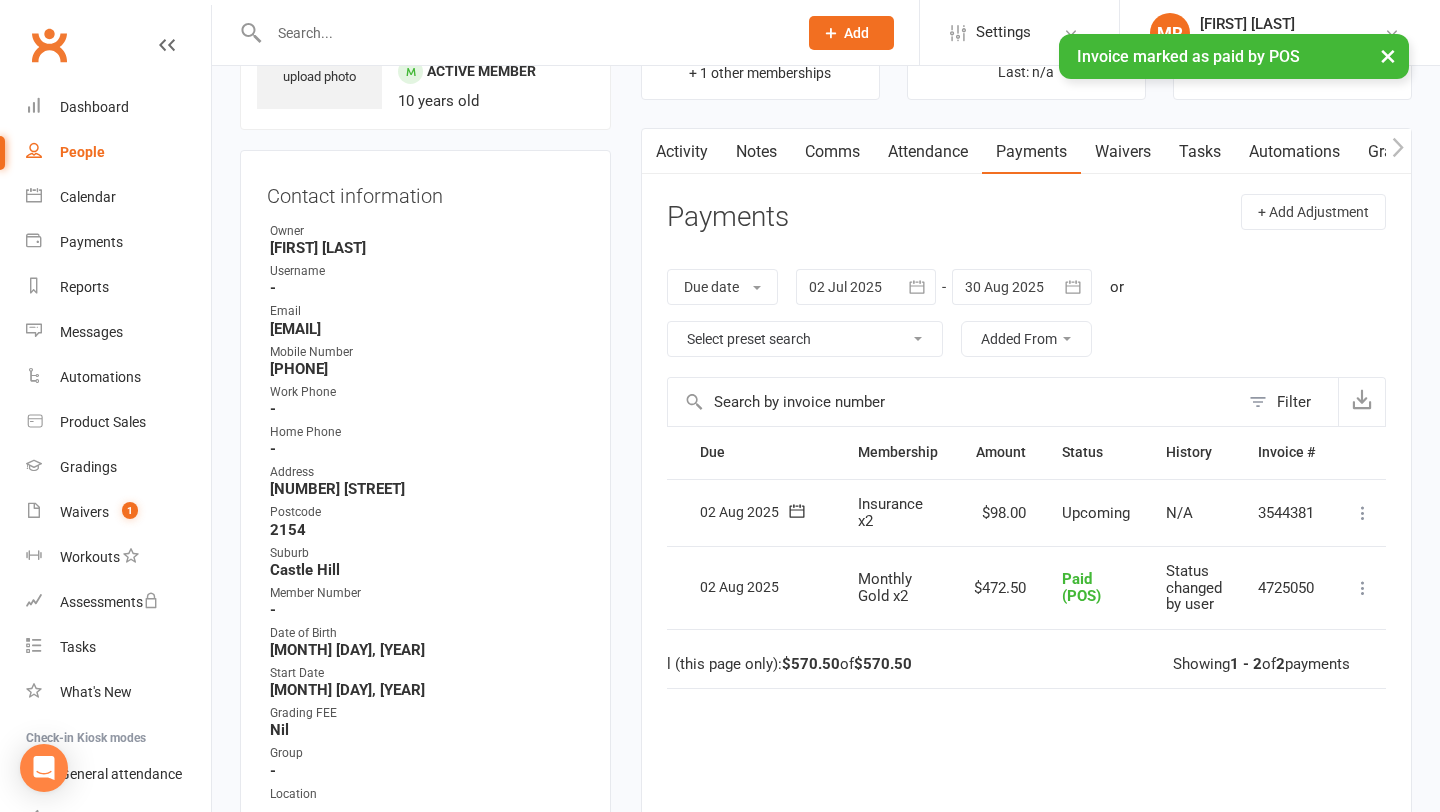 click at bounding box center [1363, 513] 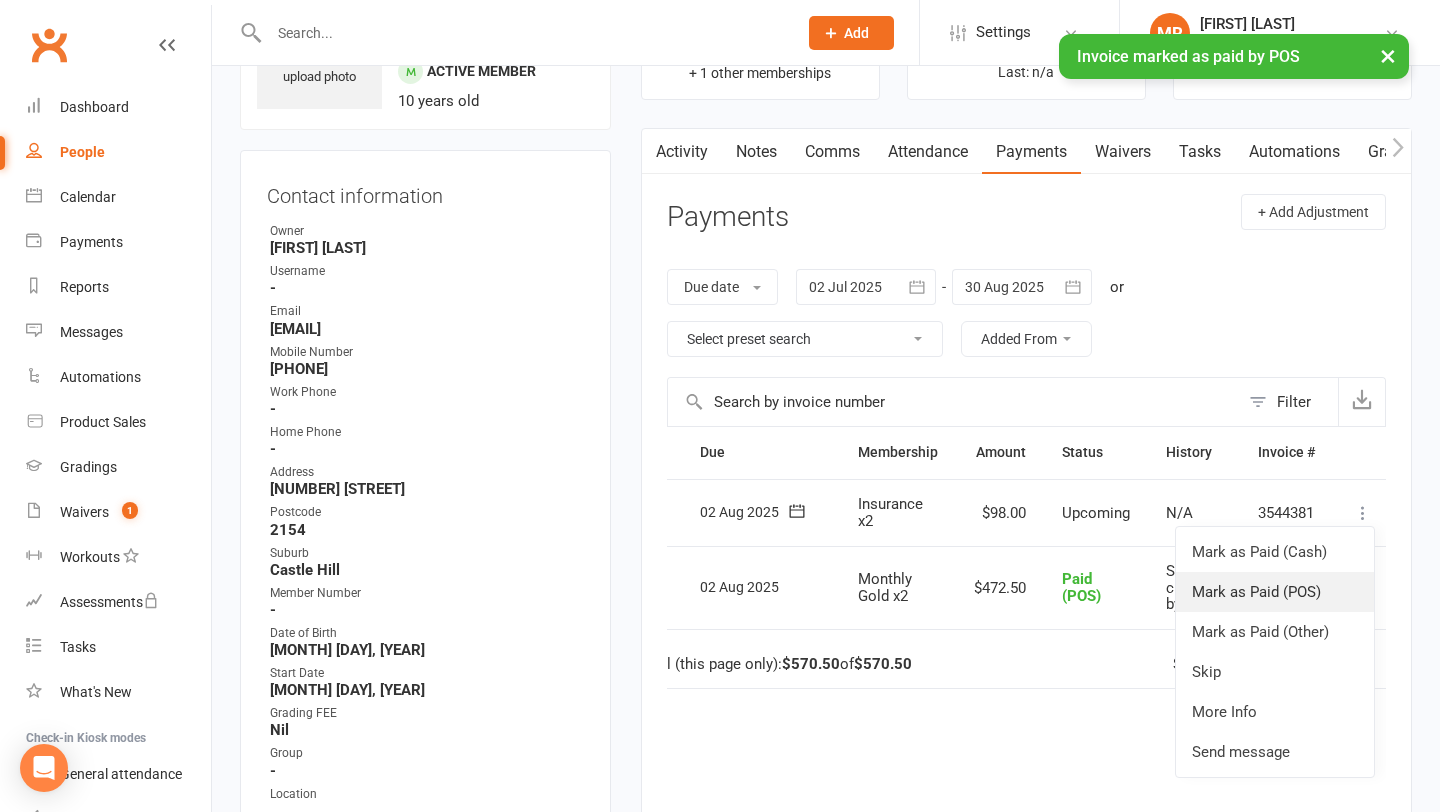 click on "Mark as Paid (POS)" at bounding box center [1275, 592] 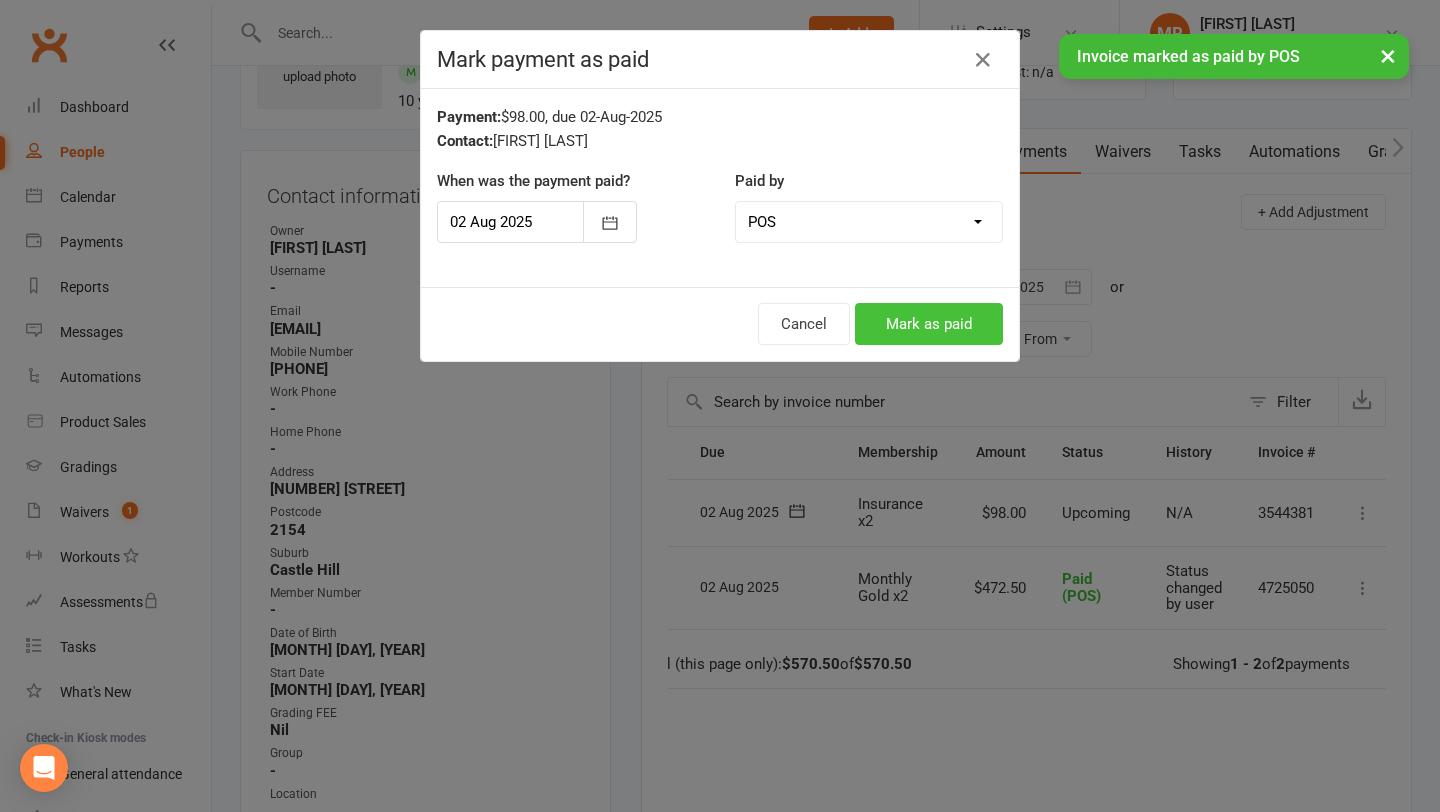click on "Mark as paid" at bounding box center (929, 324) 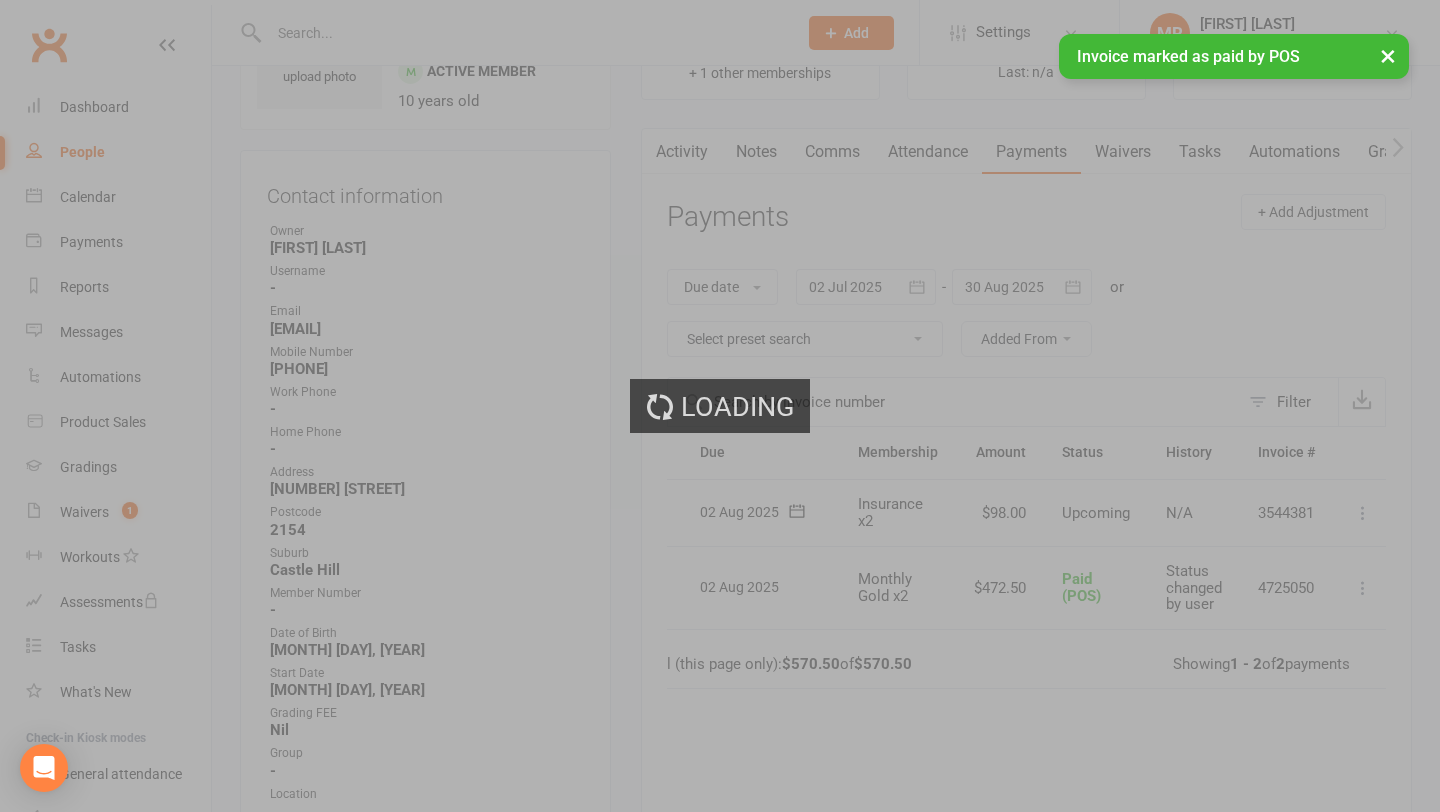 scroll, scrollTop: 0, scrollLeft: 6, axis: horizontal 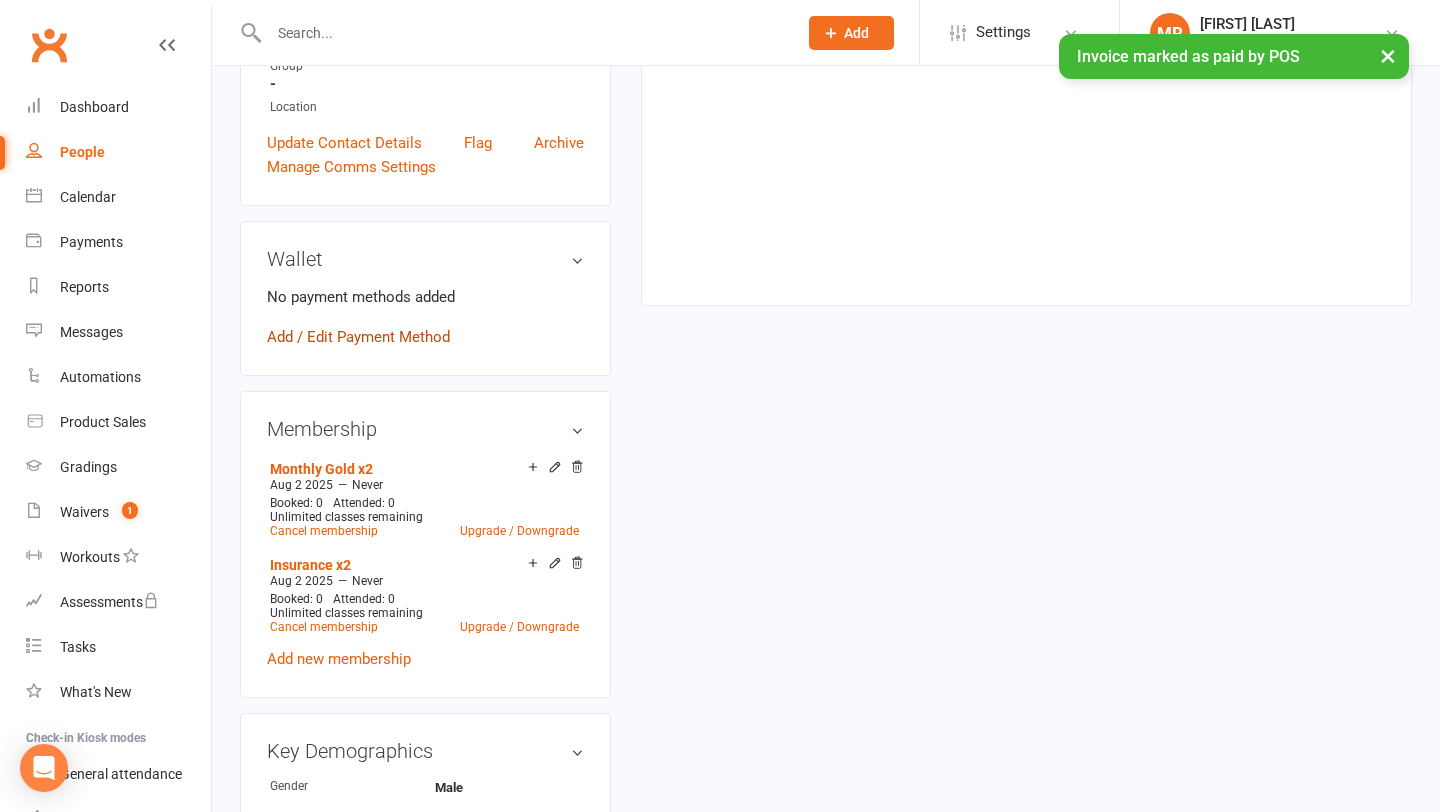 click on "Add / Edit Payment Method" at bounding box center [358, 337] 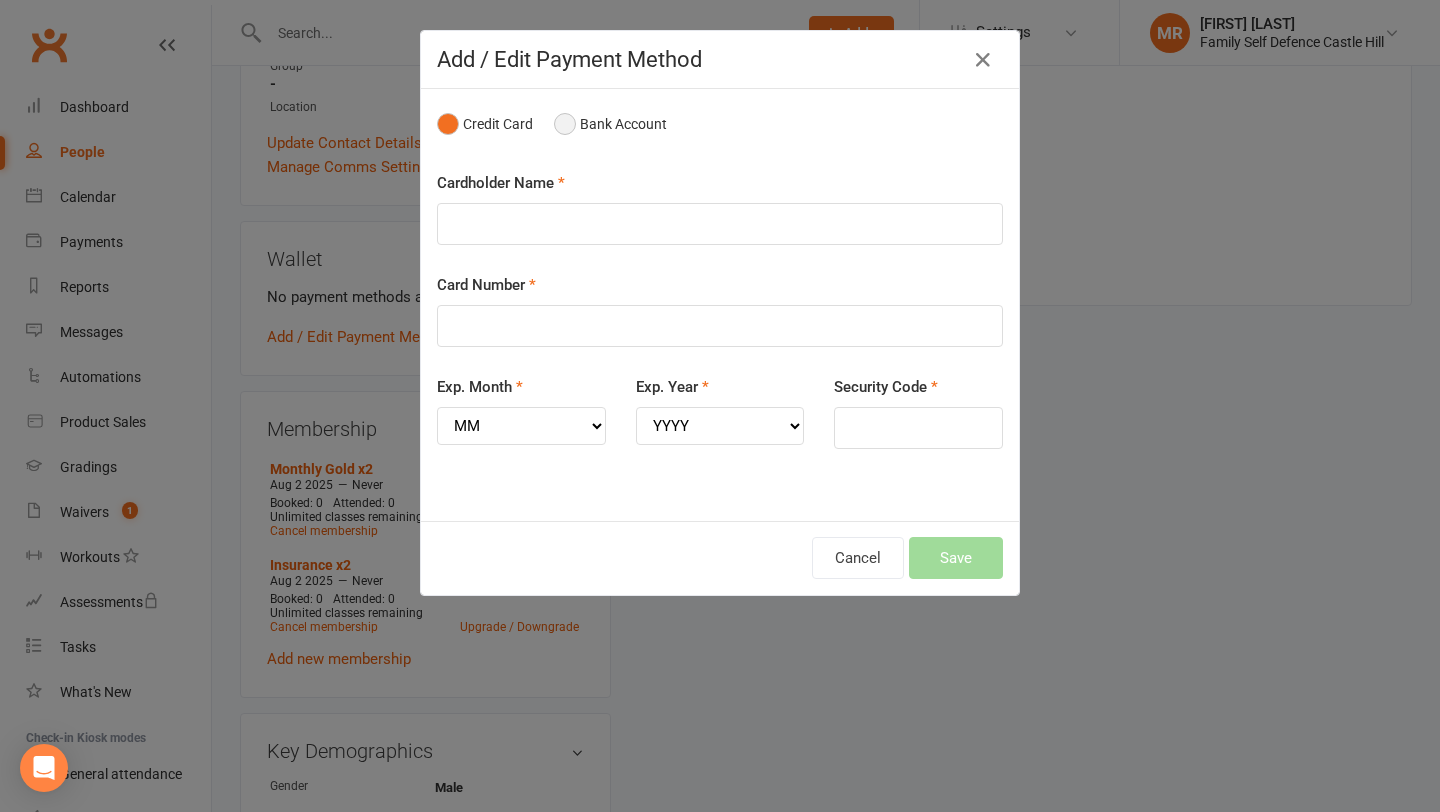 click on "Bank Account" at bounding box center (610, 124) 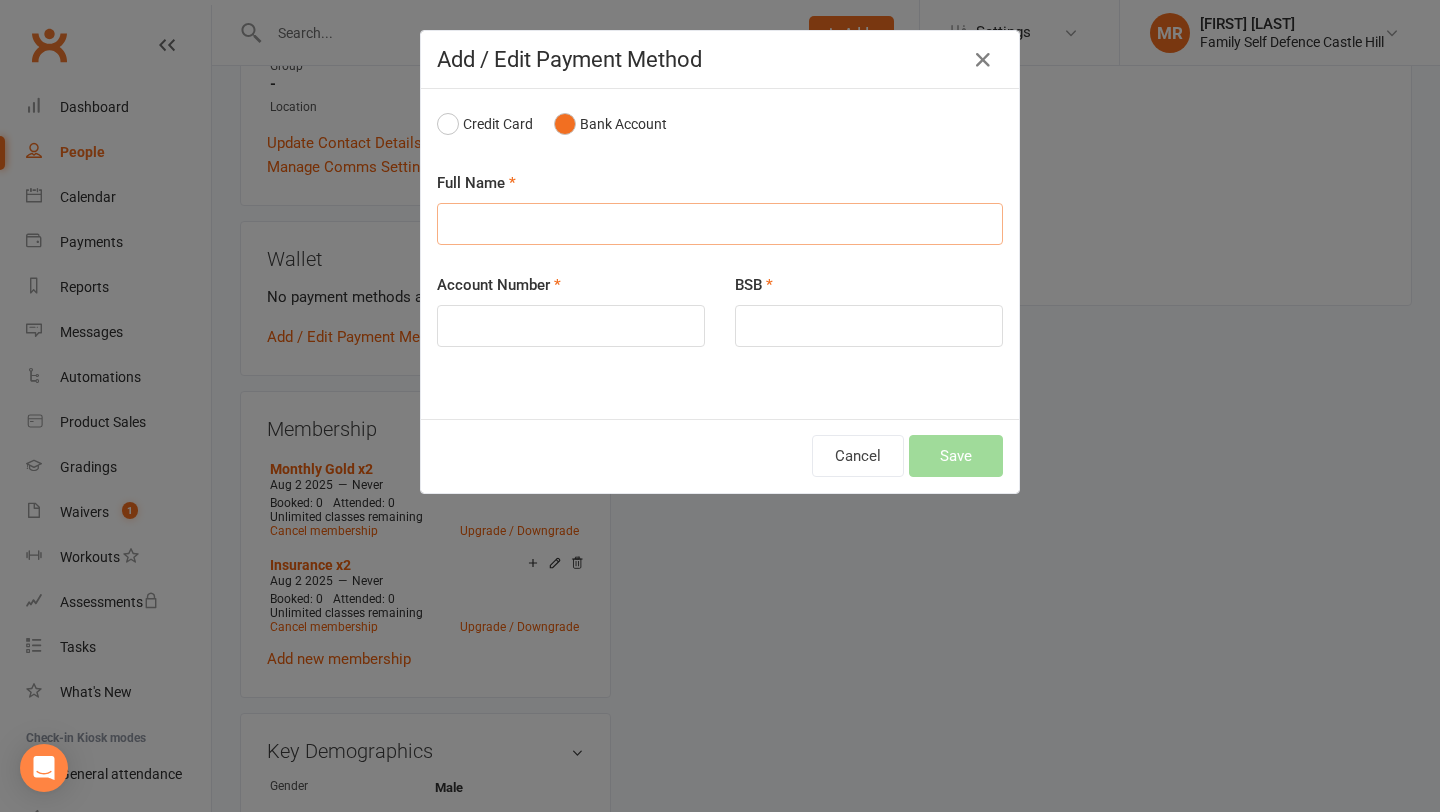 click at bounding box center [720, 224] 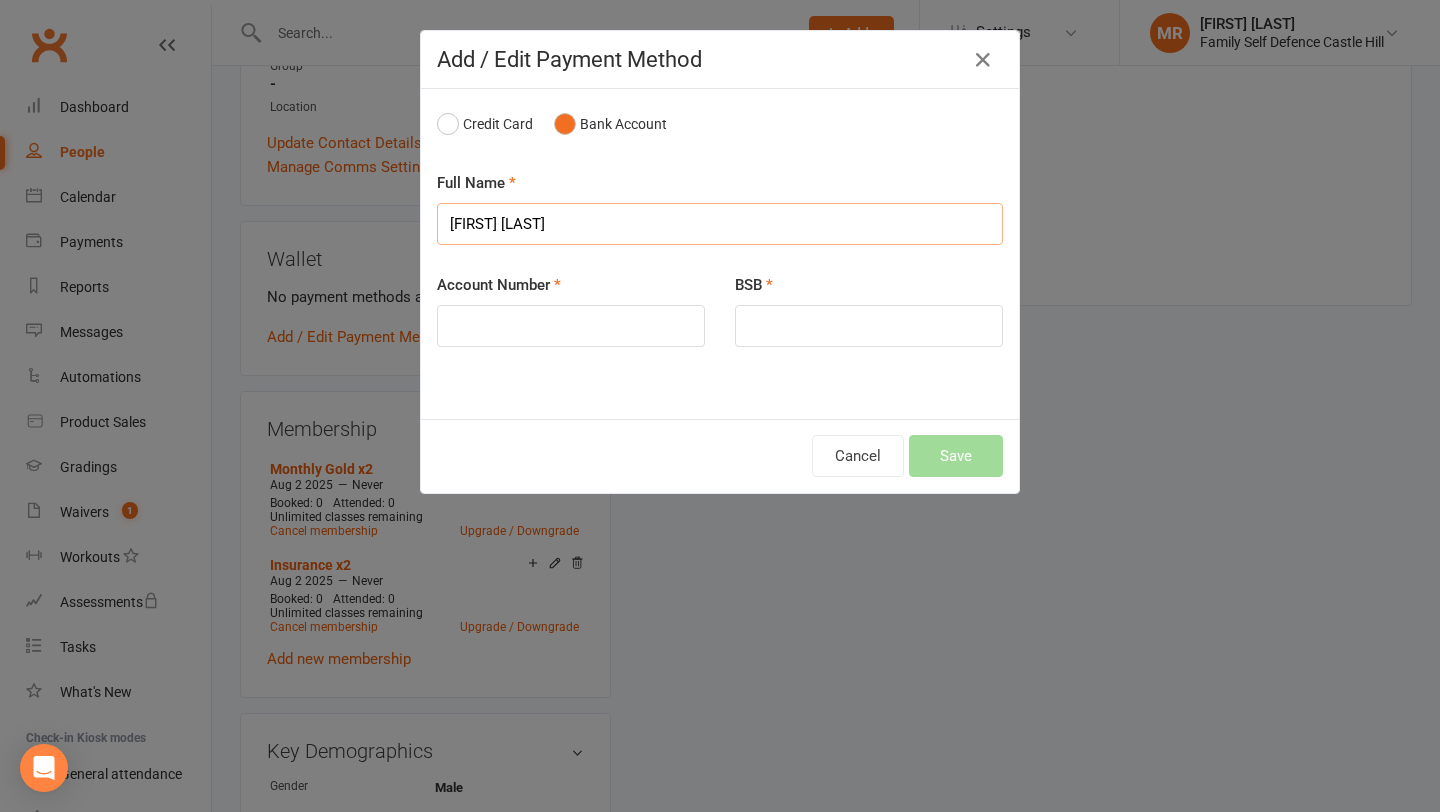 type on "[FIRST] [LAST]" 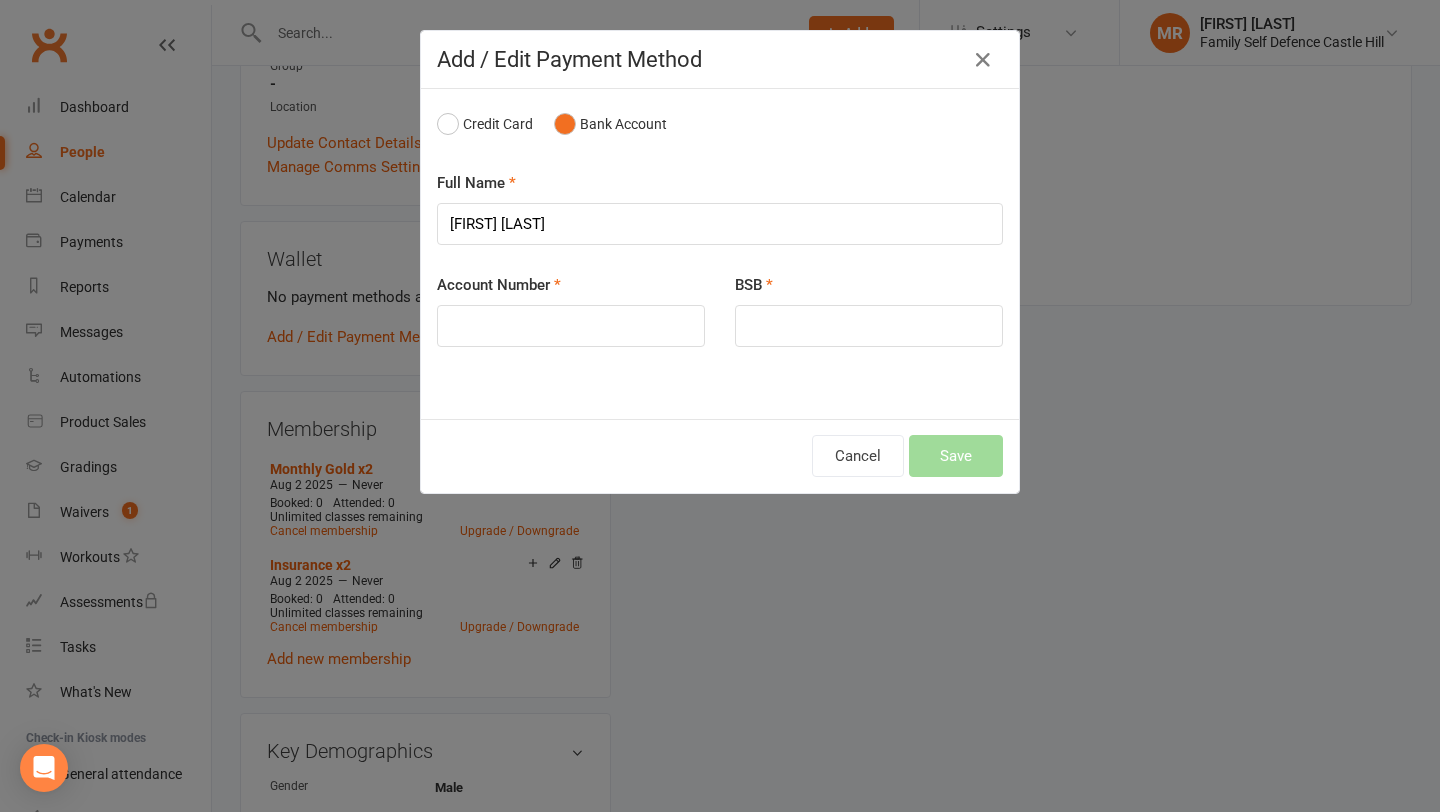 click on "Account Number" at bounding box center (499, 285) 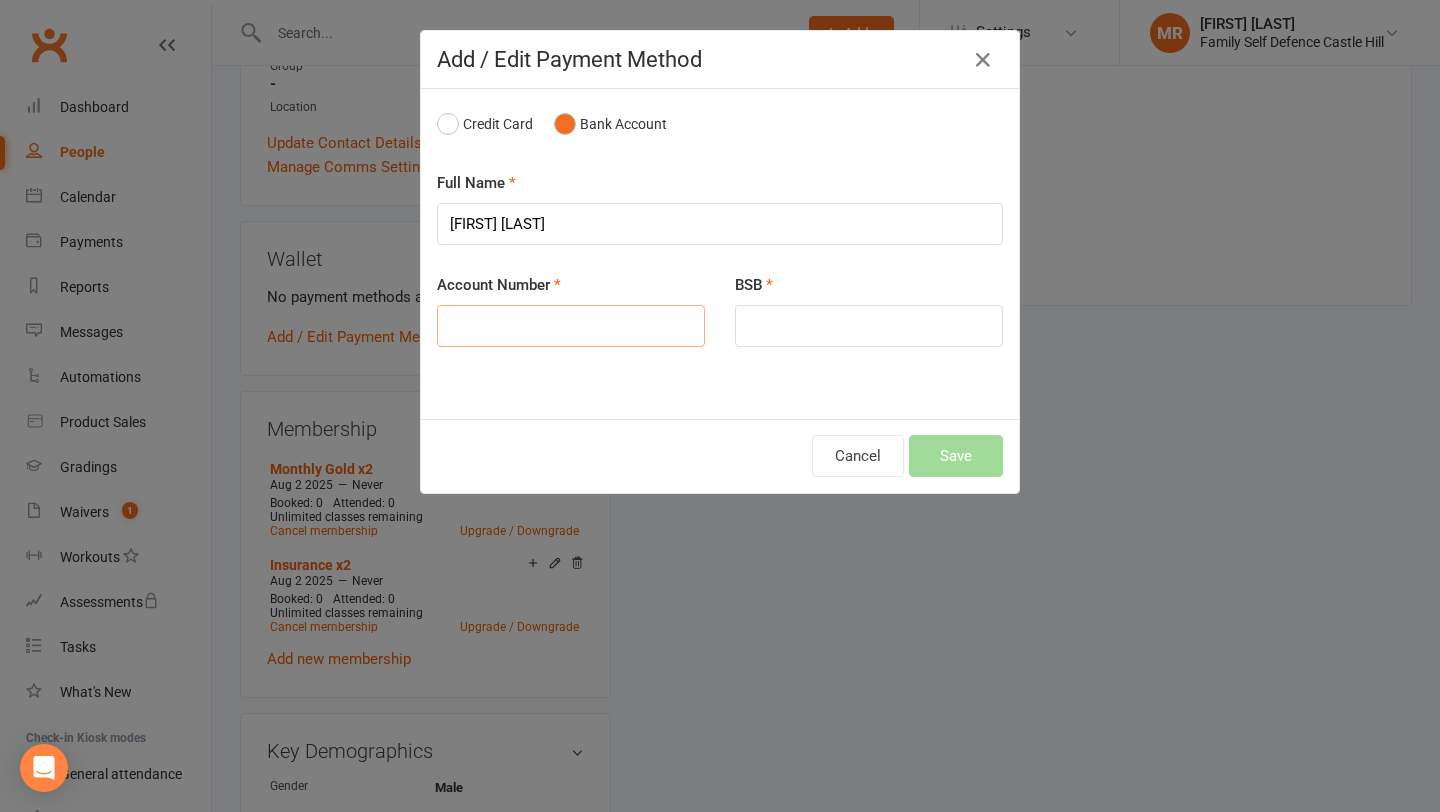 click at bounding box center [571, 326] 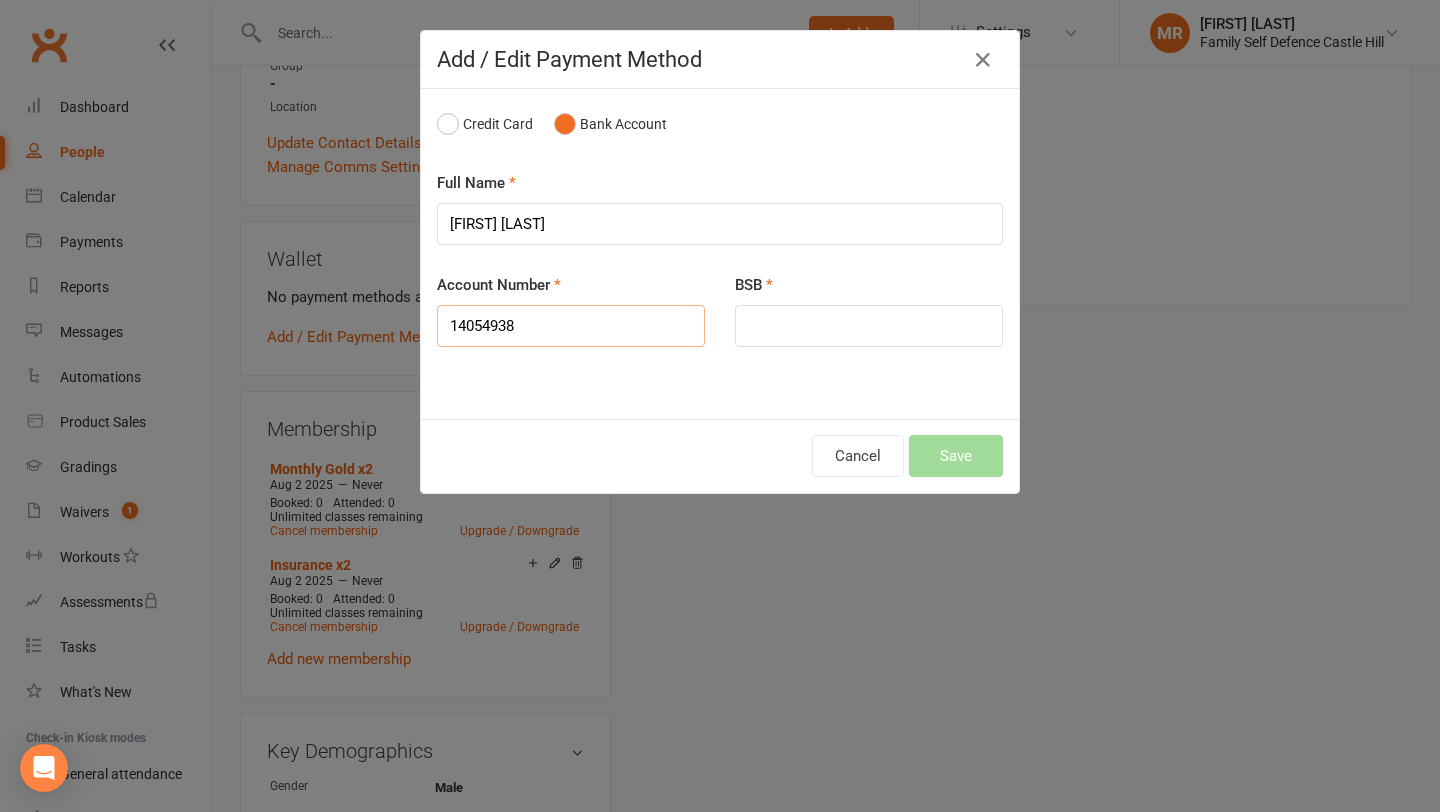 type on "14054938" 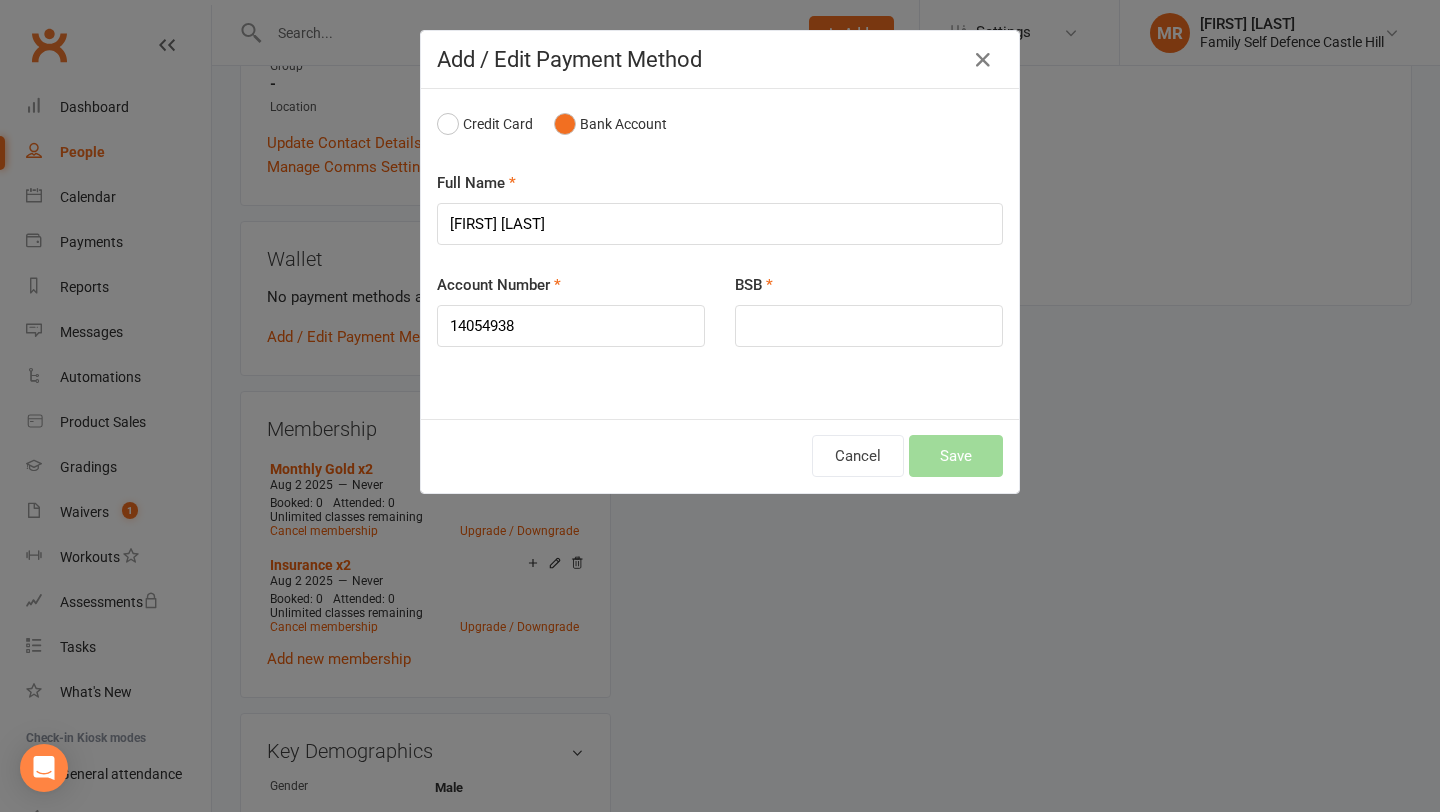 click on "BSB" at bounding box center [869, 310] 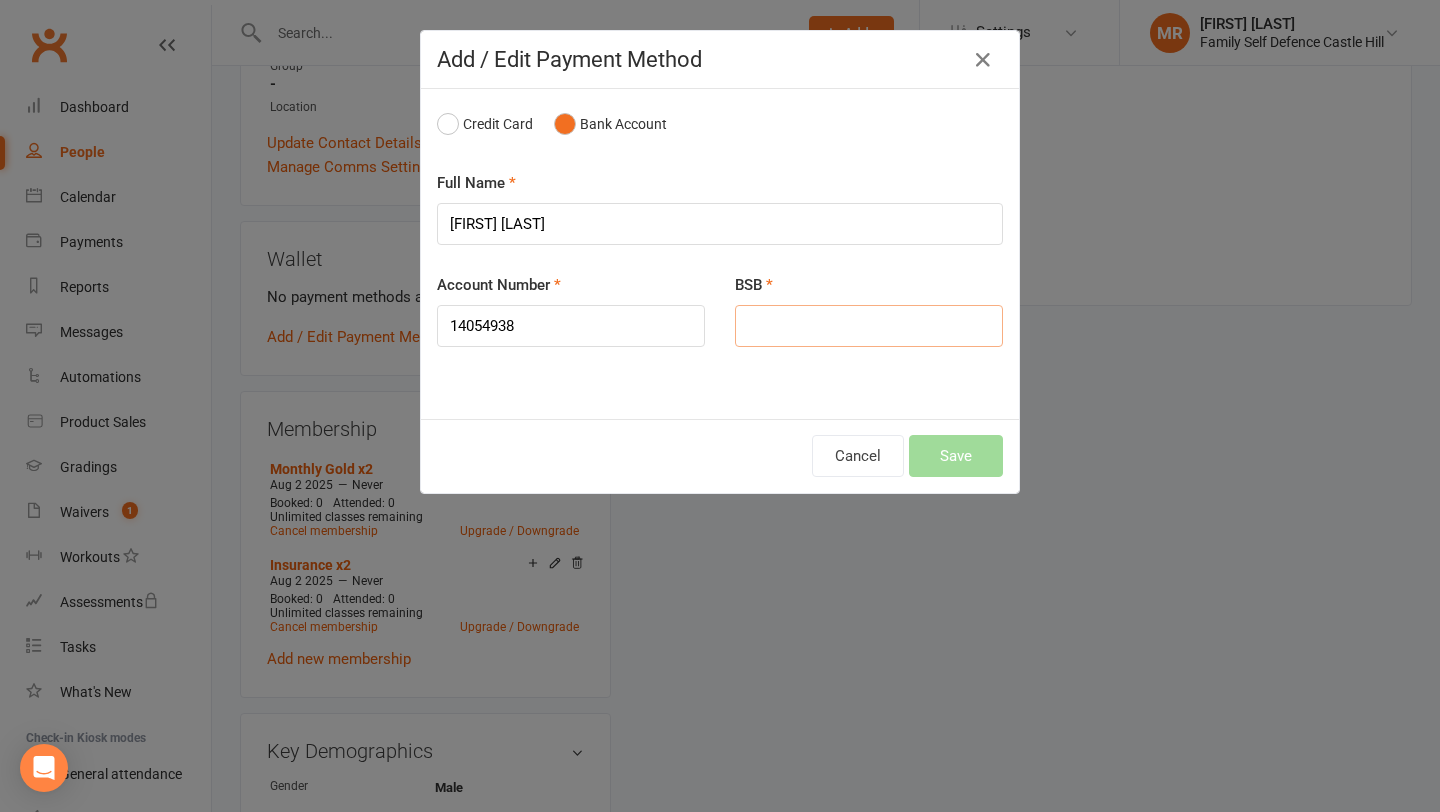 click at bounding box center (869, 326) 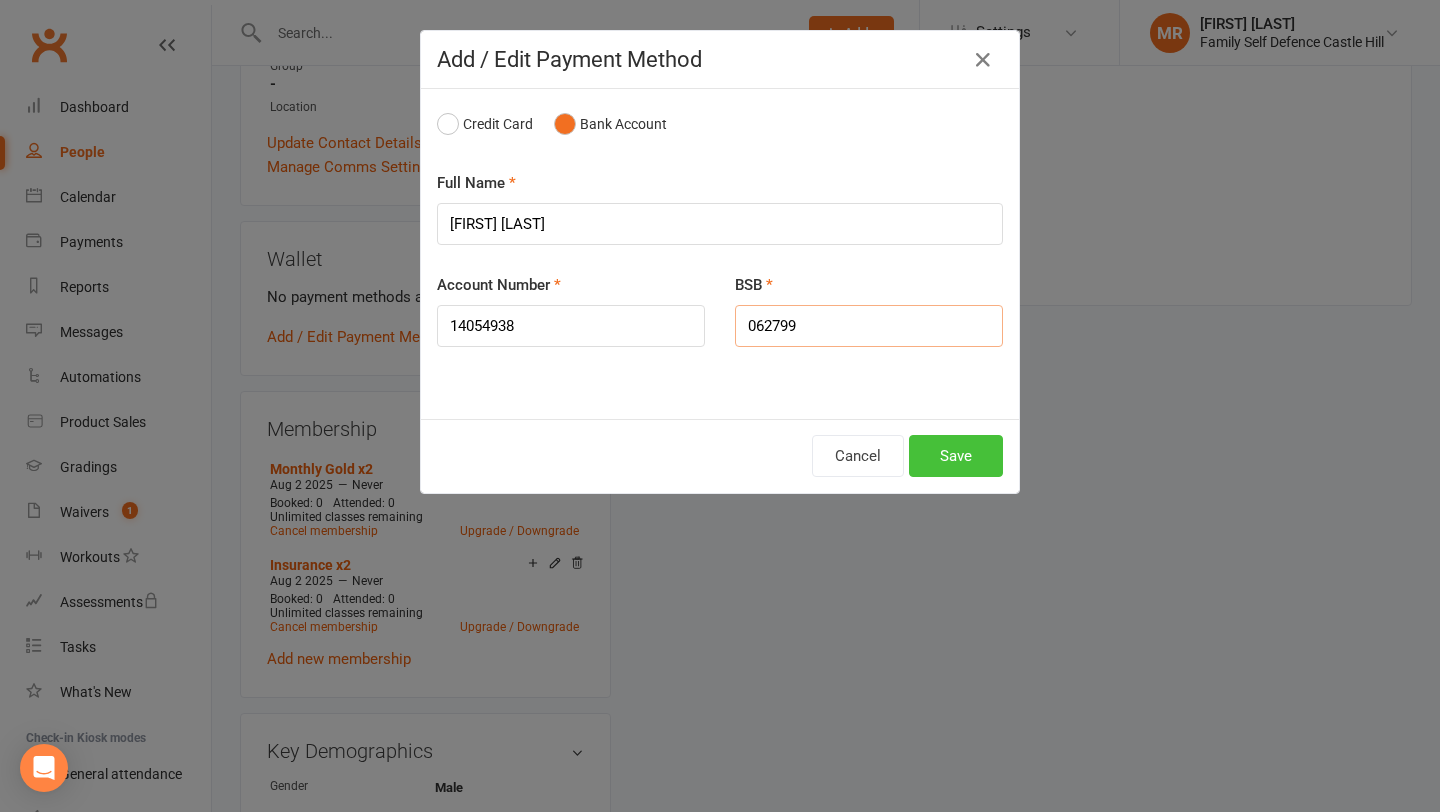type on "062799" 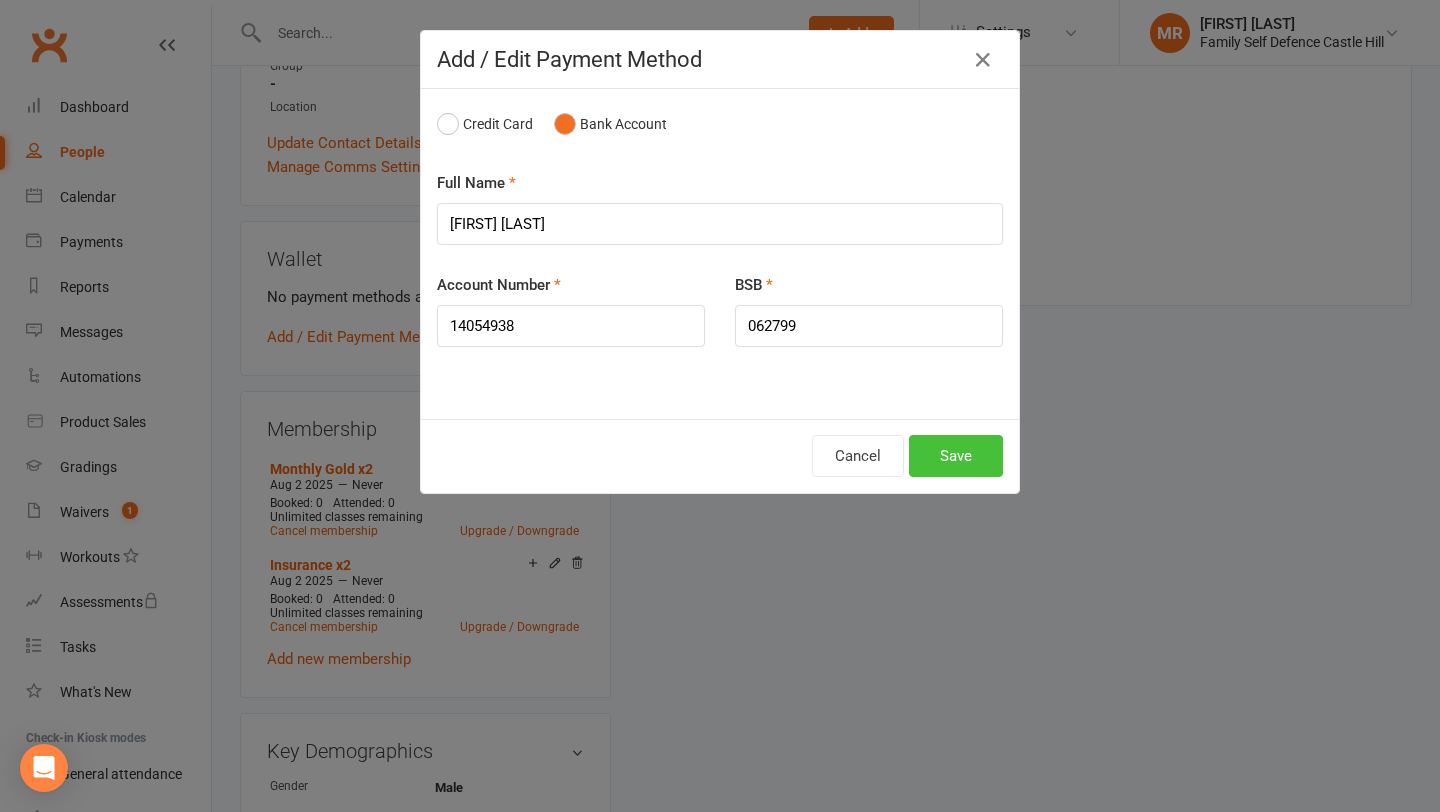 click on "Save" at bounding box center (956, 456) 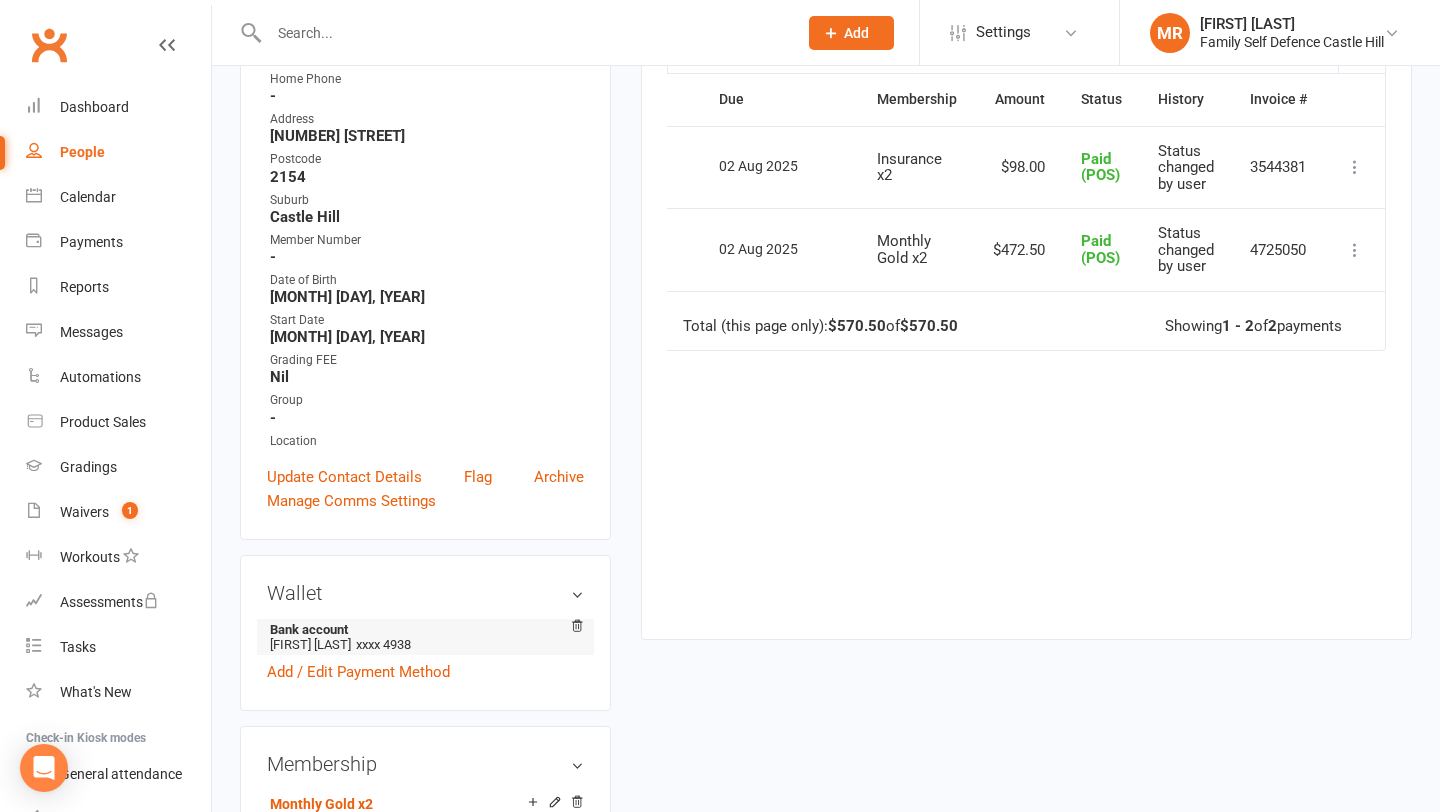 scroll, scrollTop: 190, scrollLeft: 0, axis: vertical 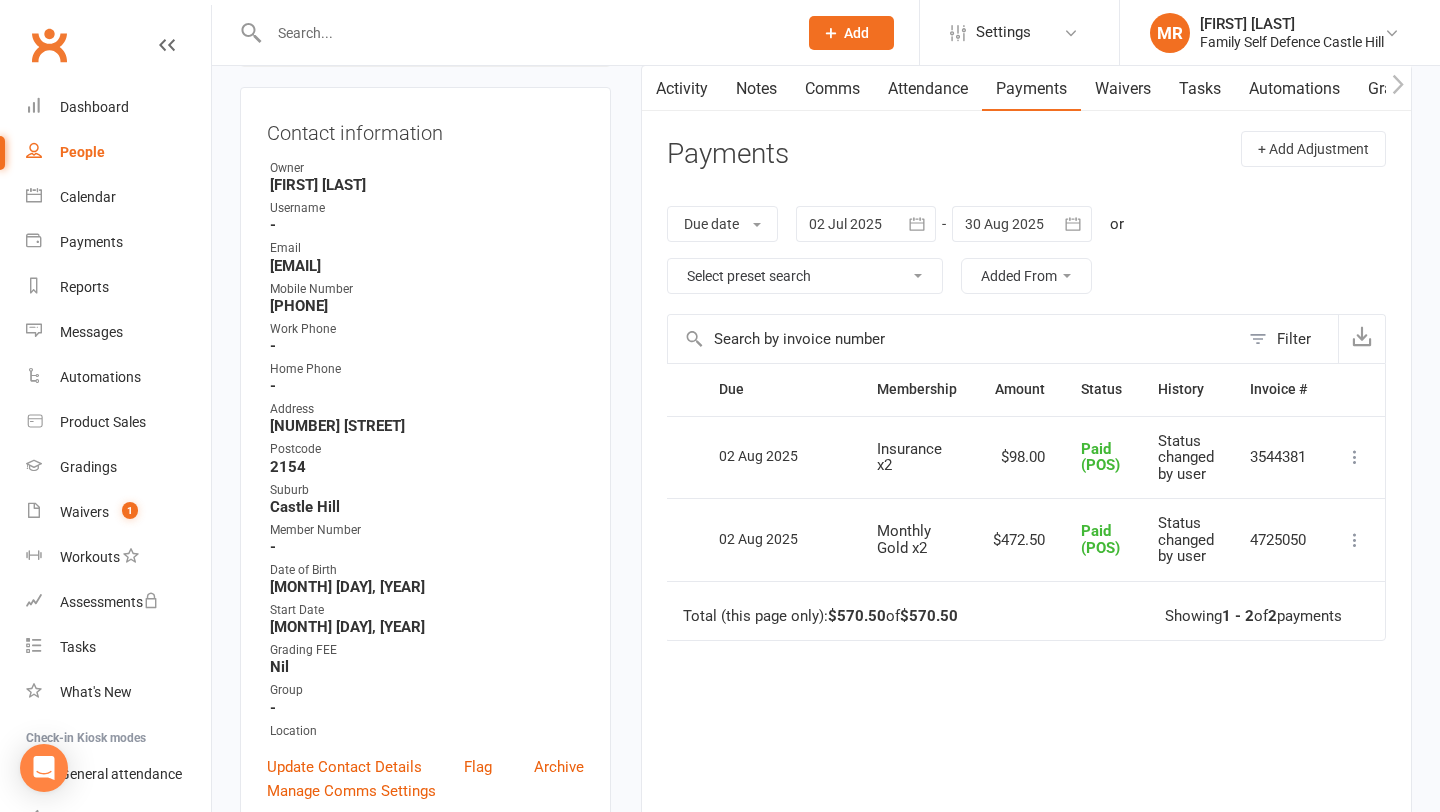 drag, startPoint x: 469, startPoint y: 287, endPoint x: 237, endPoint y: 289, distance: 232.00862 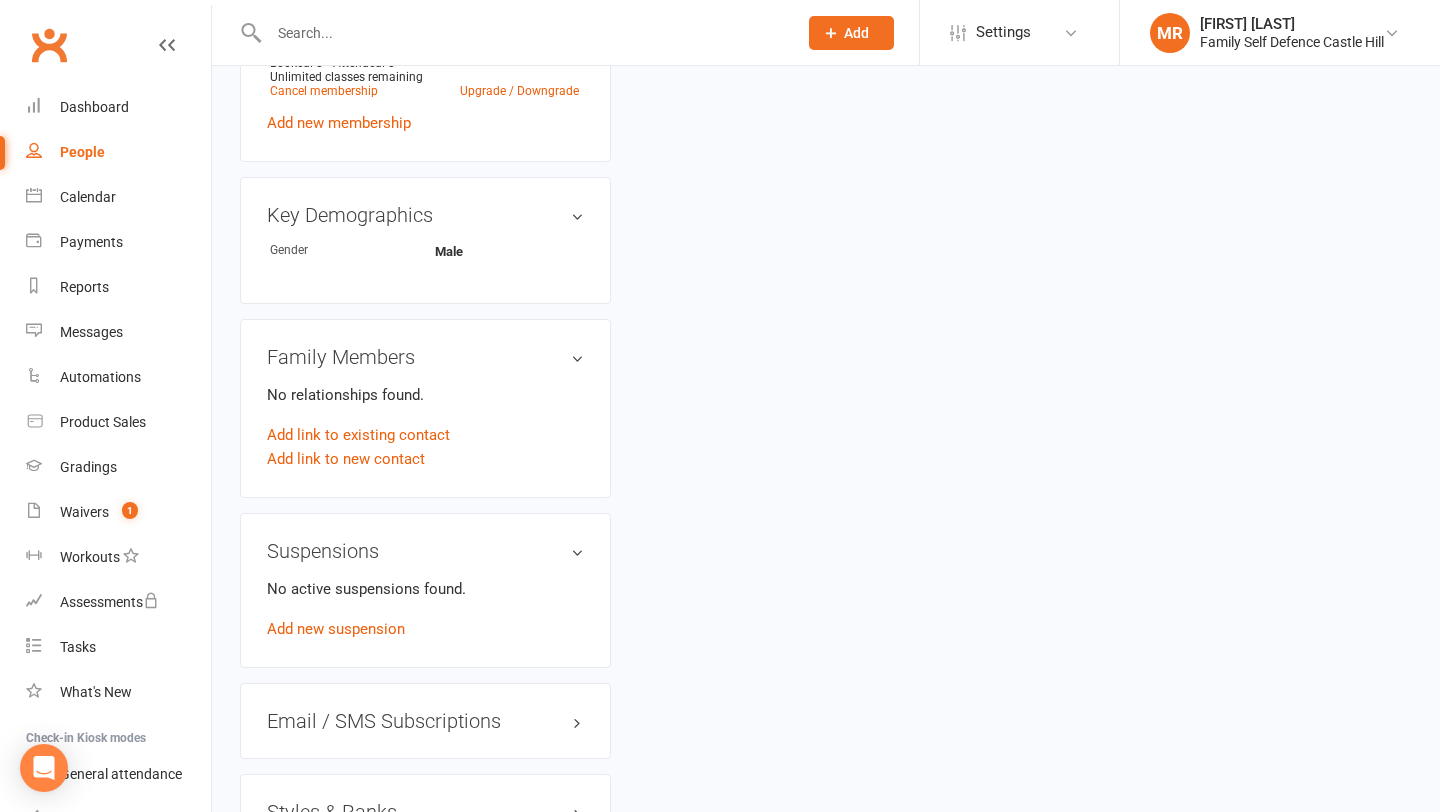 scroll, scrollTop: 1393, scrollLeft: 0, axis: vertical 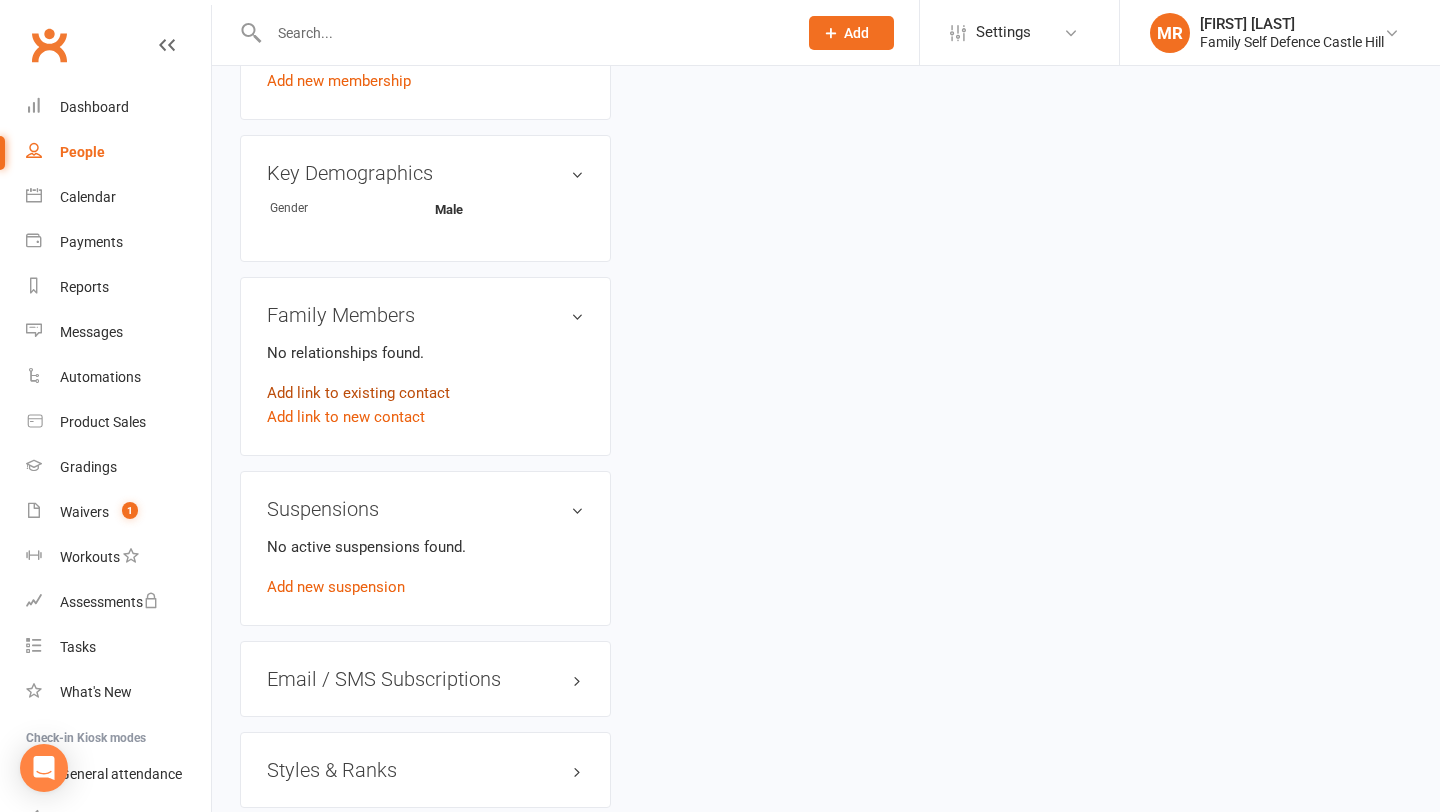 click on "Add link to existing contact" at bounding box center (358, 393) 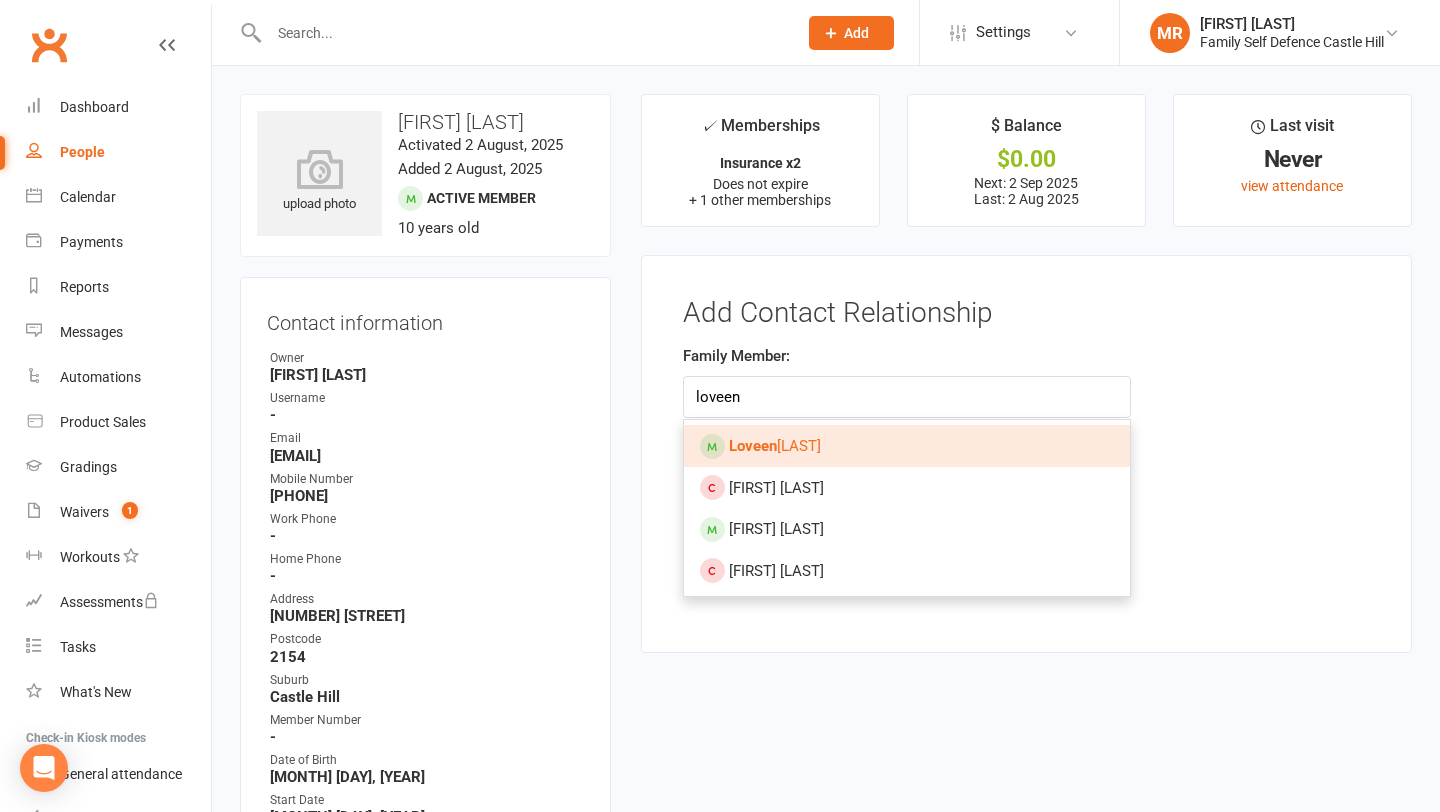 type on "loveen" 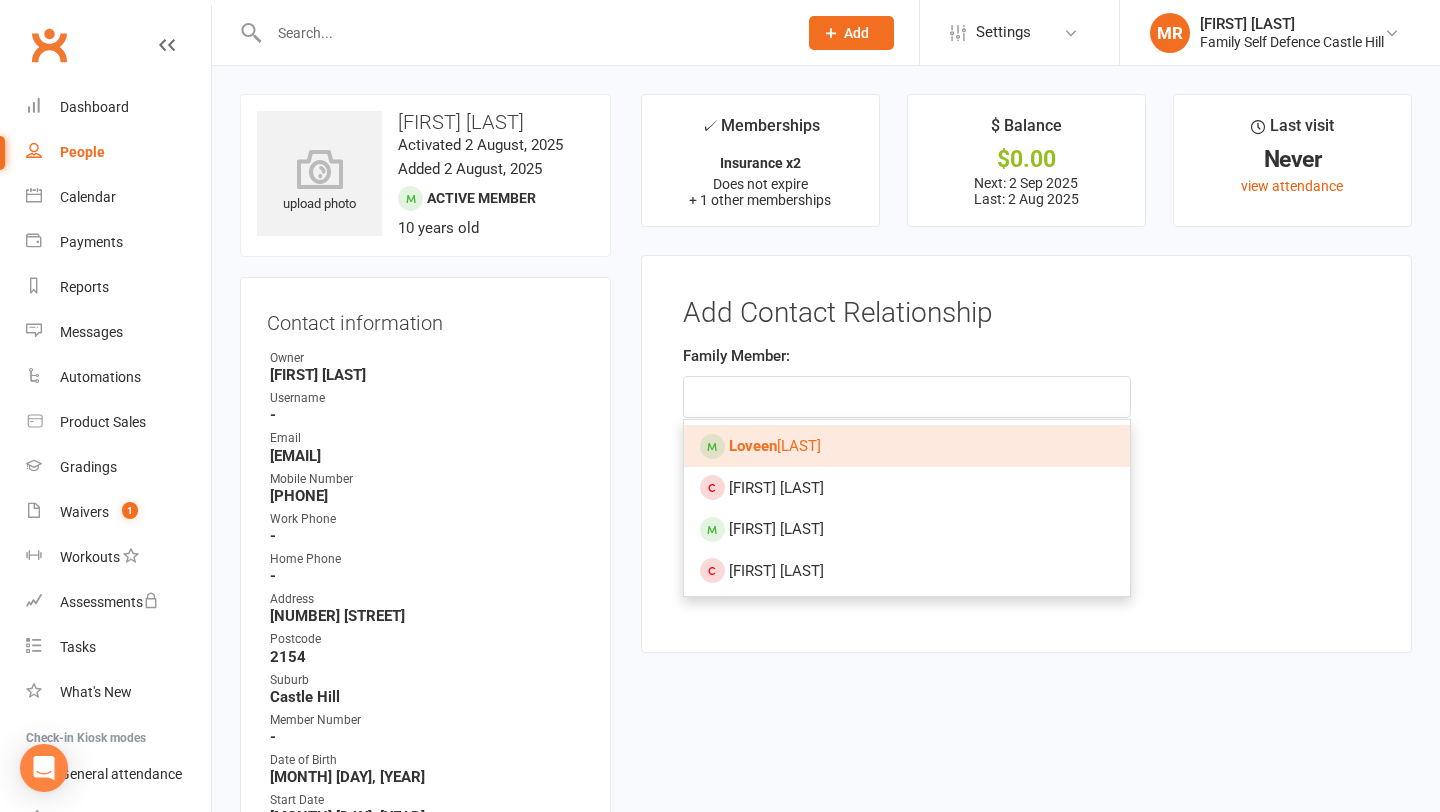click on "[FIRST] [LAST]" at bounding box center [775, 446] 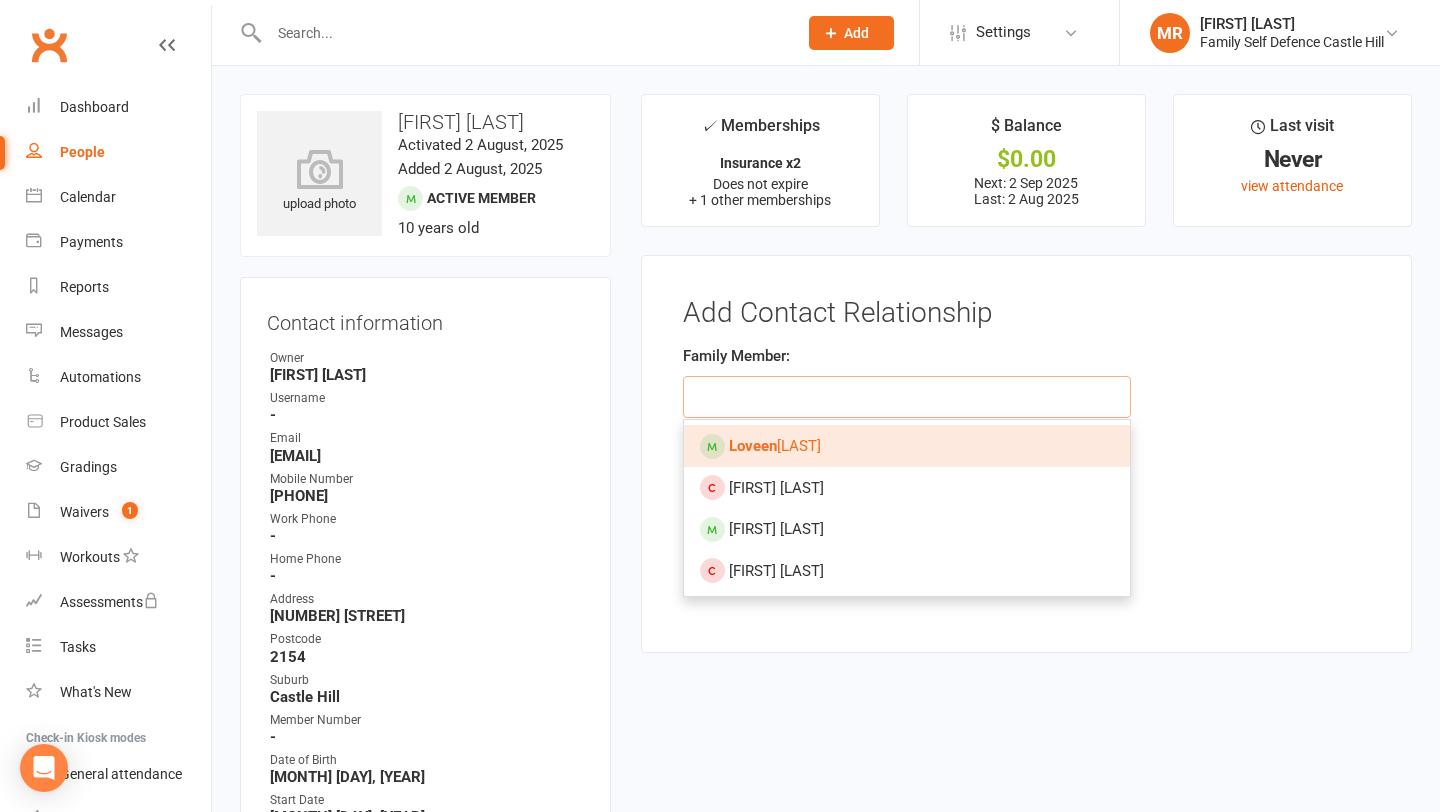 type on "[FIRST] [LAST]" 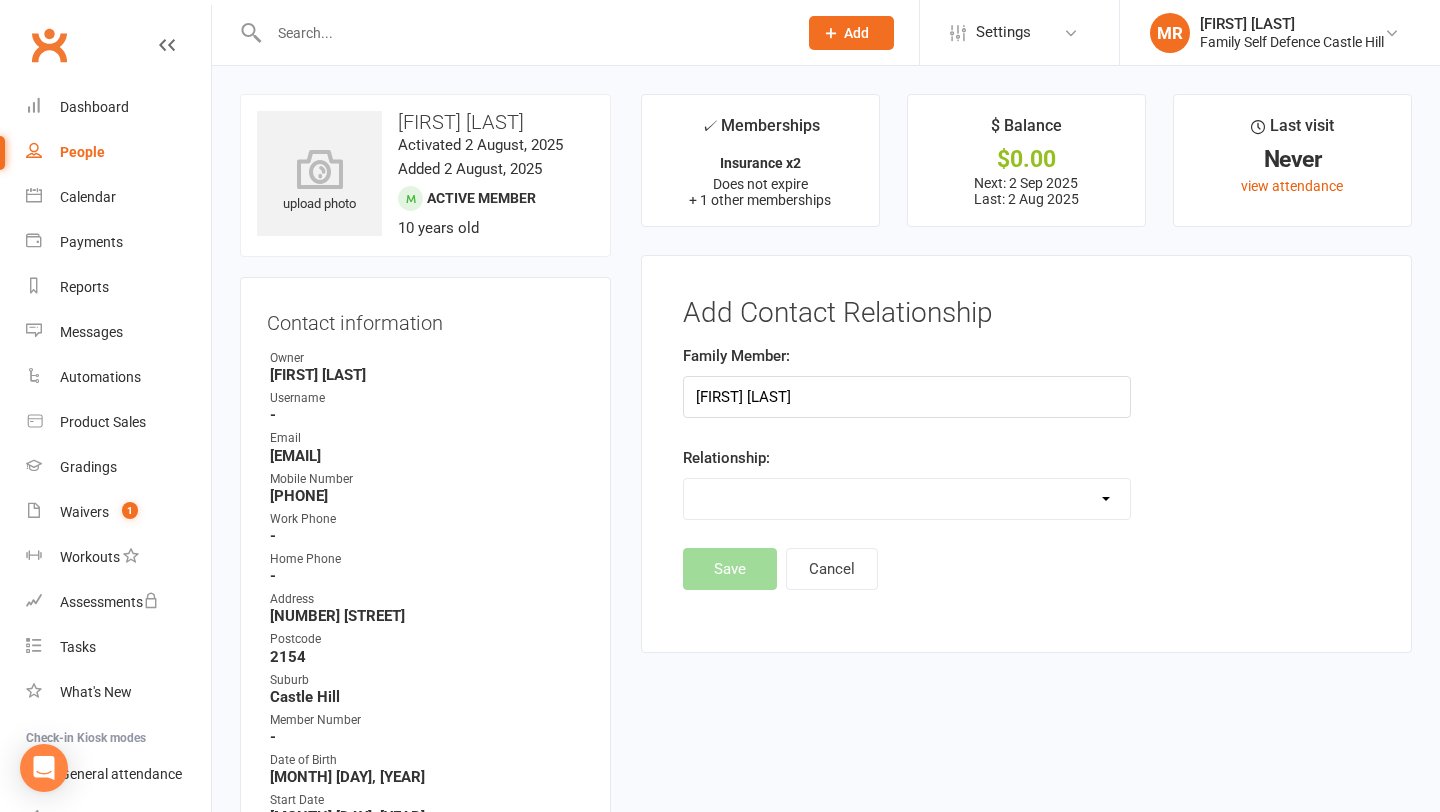 click on "Parent / Guardian Child Sibling (parent not in system) Spouse / Partner Cousin / Other Family Friend Other" at bounding box center (907, 499) 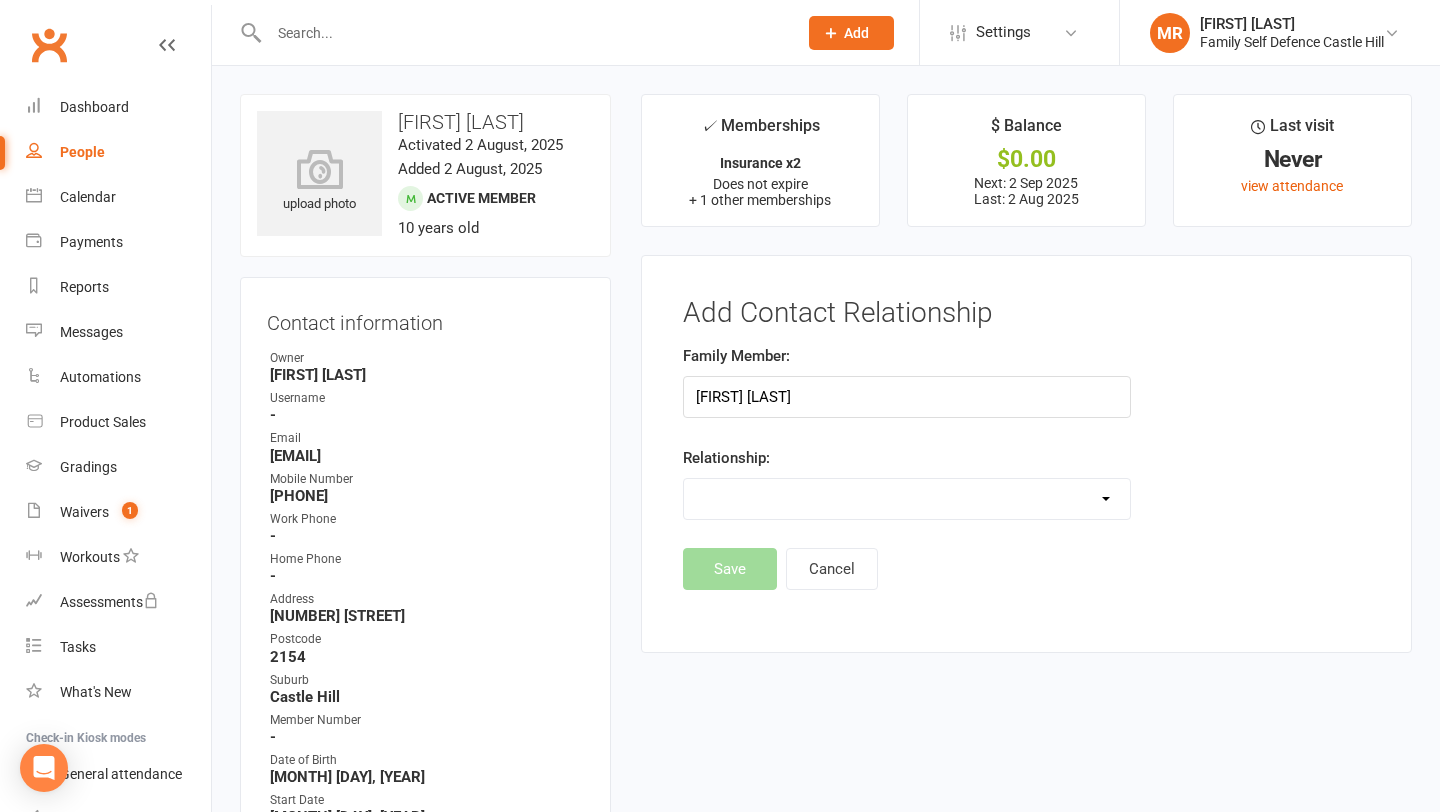 select on "2" 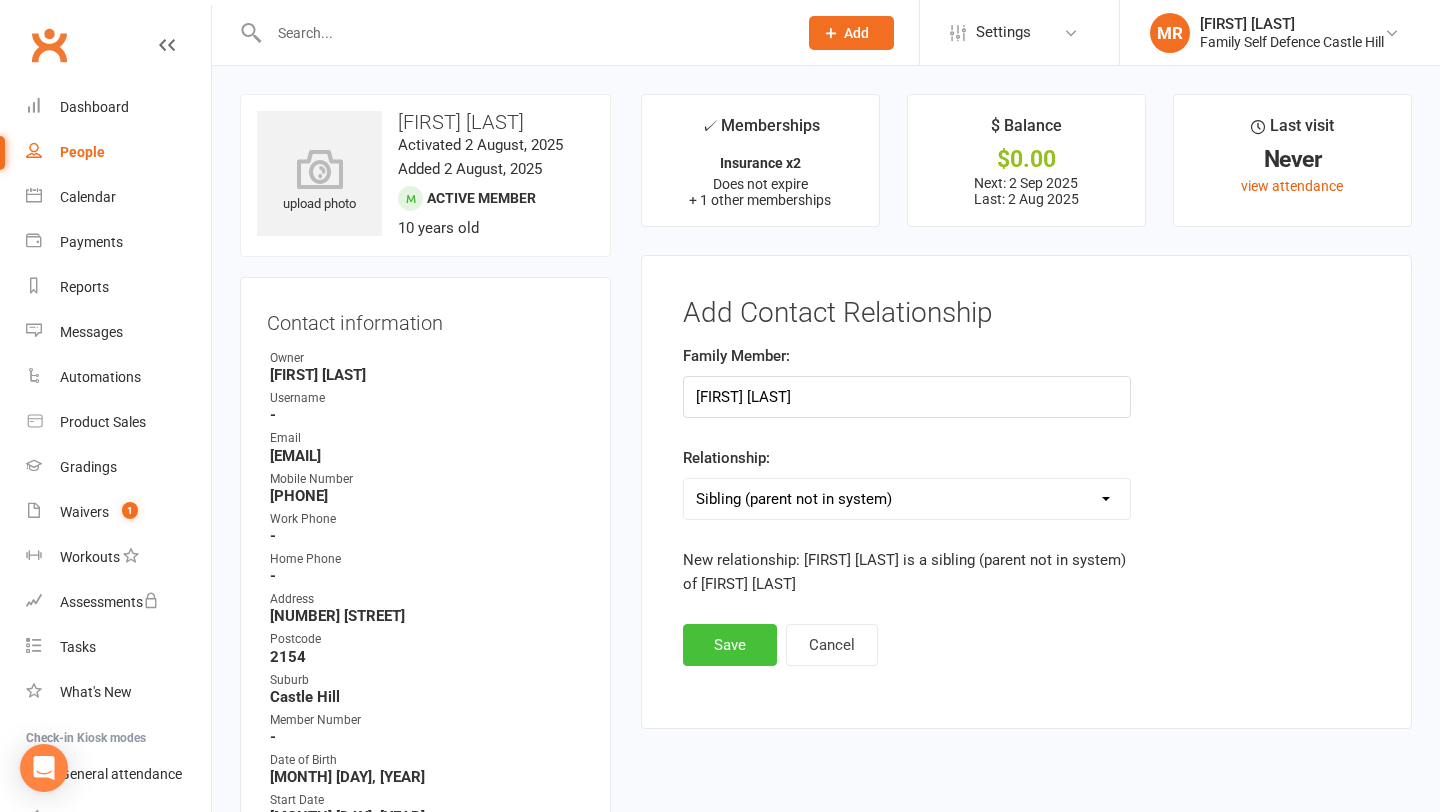click on "Save" at bounding box center [730, 645] 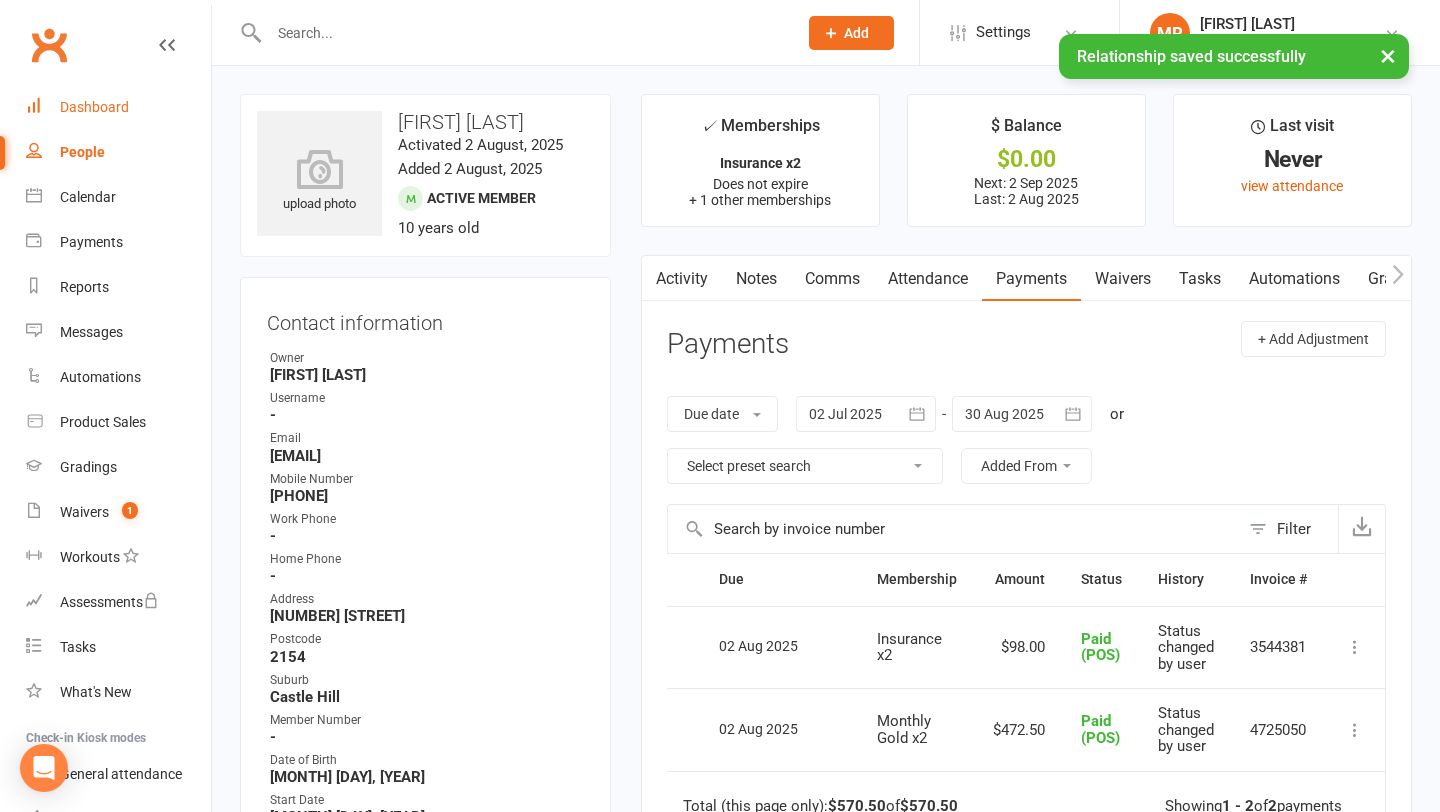 click on "Dashboard" at bounding box center (118, 107) 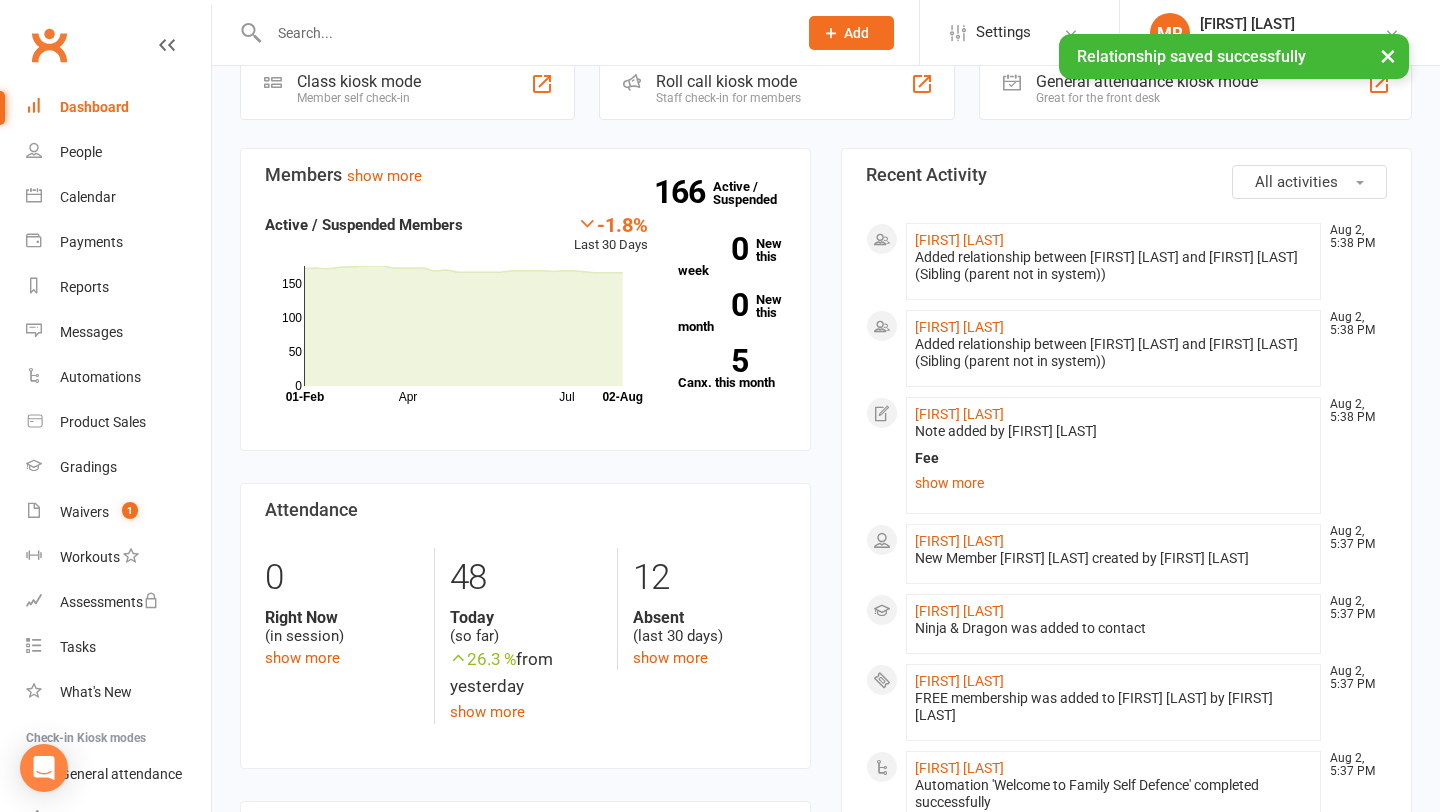 scroll, scrollTop: 279, scrollLeft: 0, axis: vertical 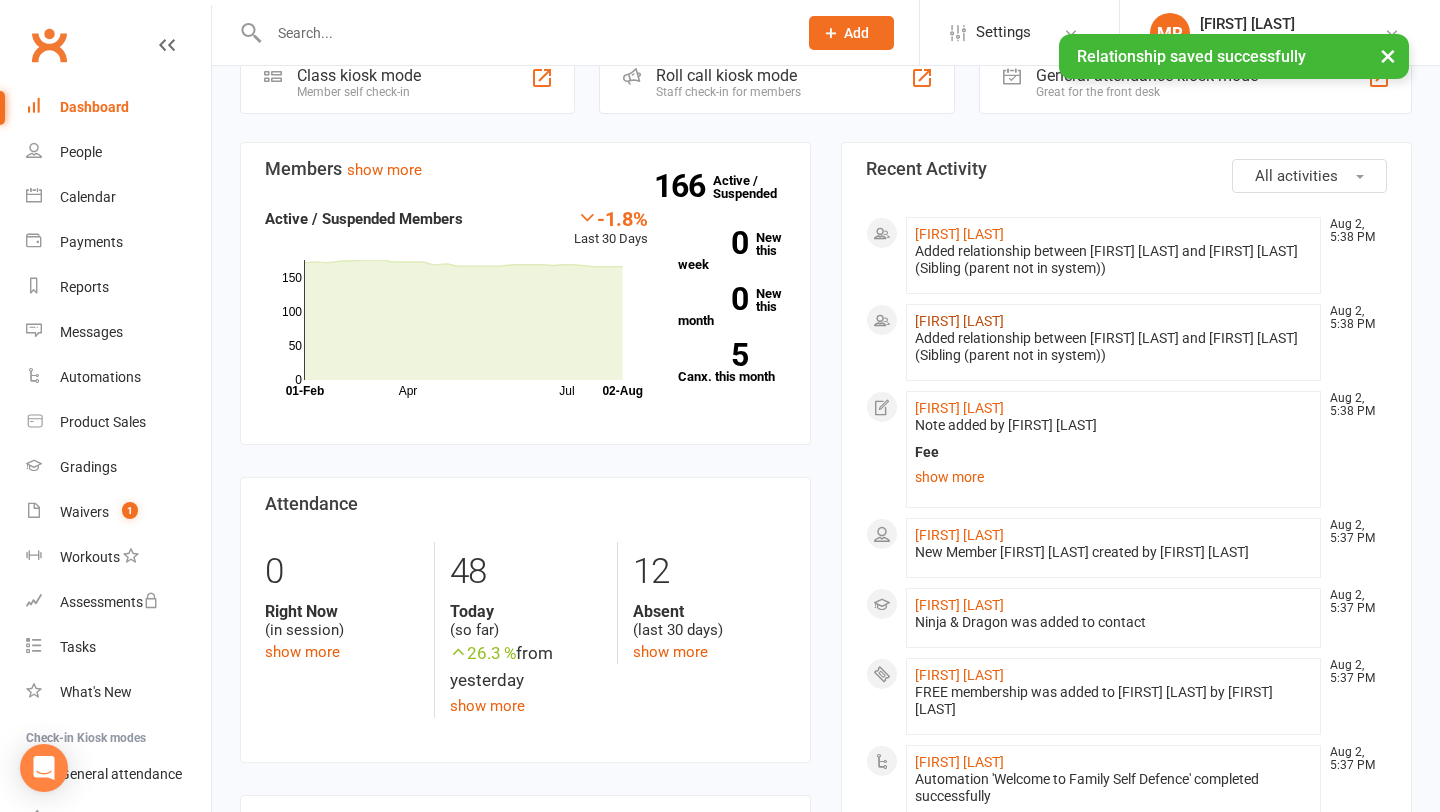 click on "[FIRST] [LAST]" 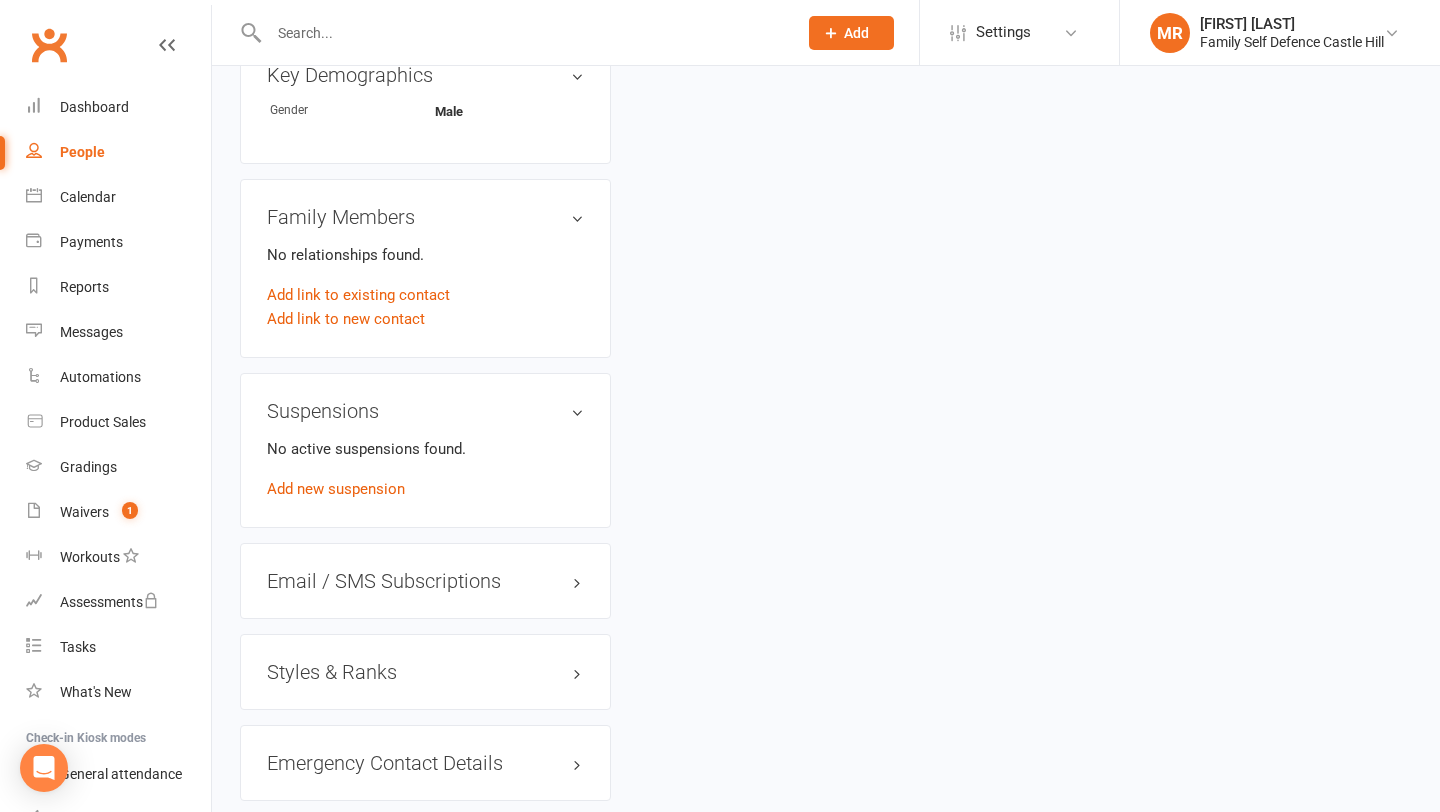 scroll, scrollTop: 1488, scrollLeft: 0, axis: vertical 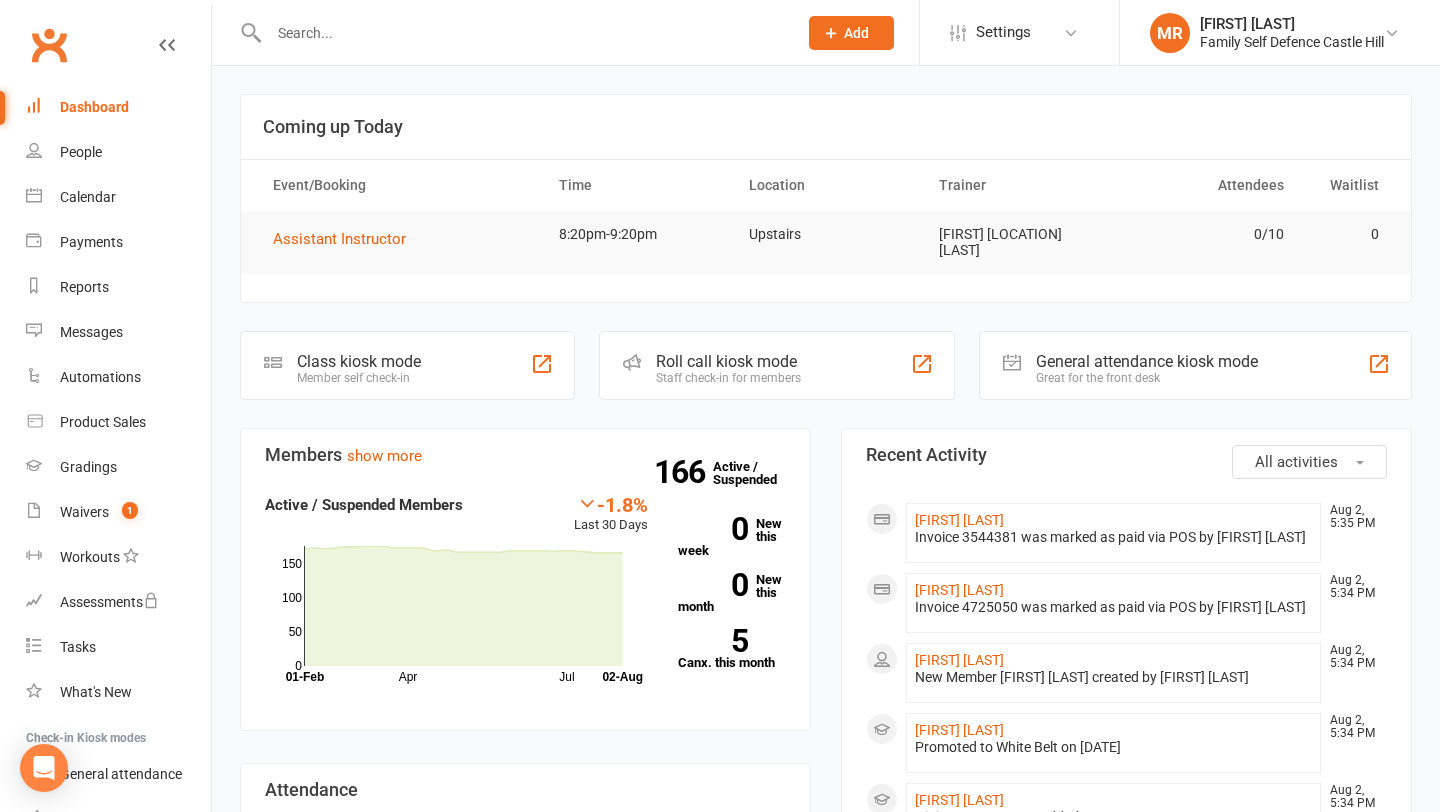 click on "Add" 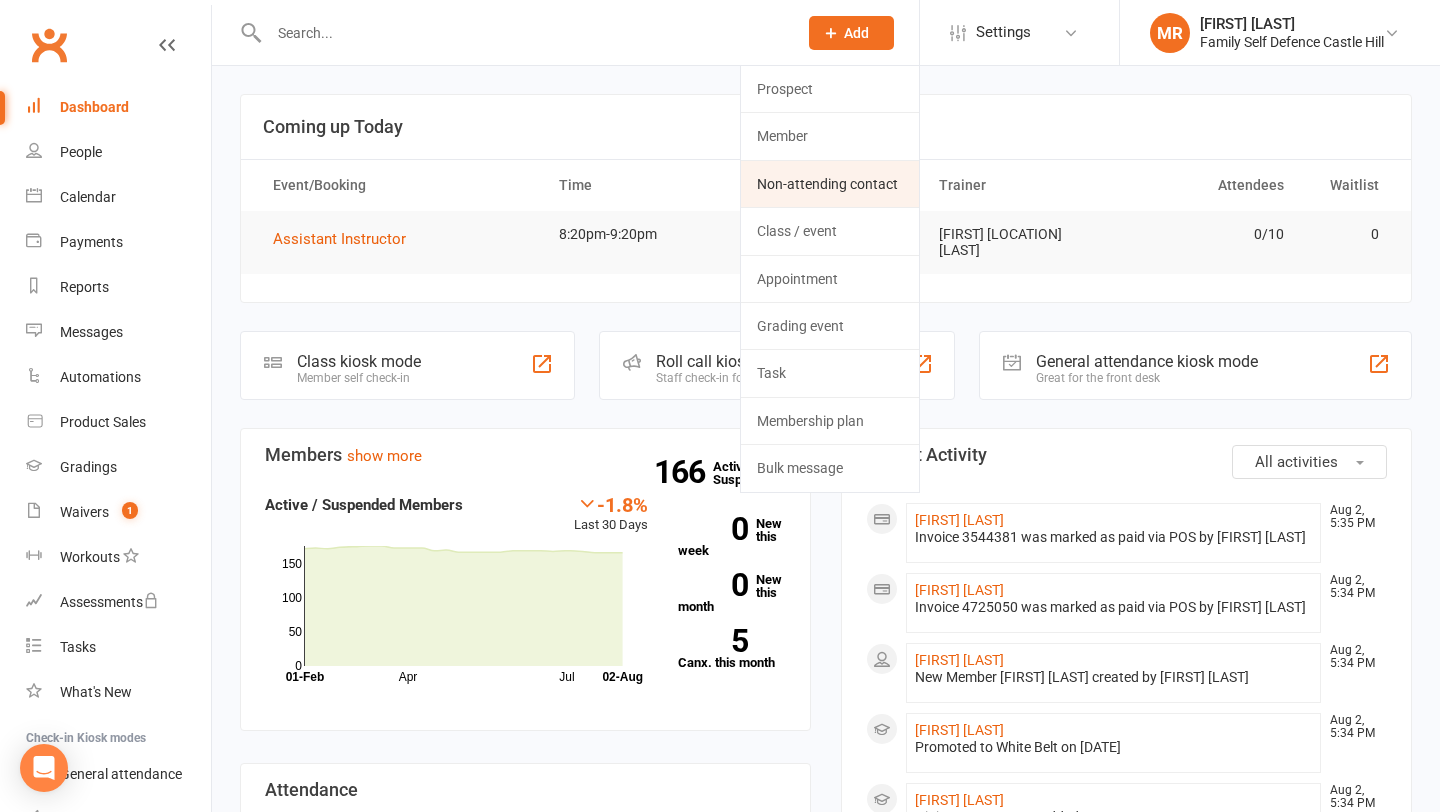 click on "Non-attending contact" 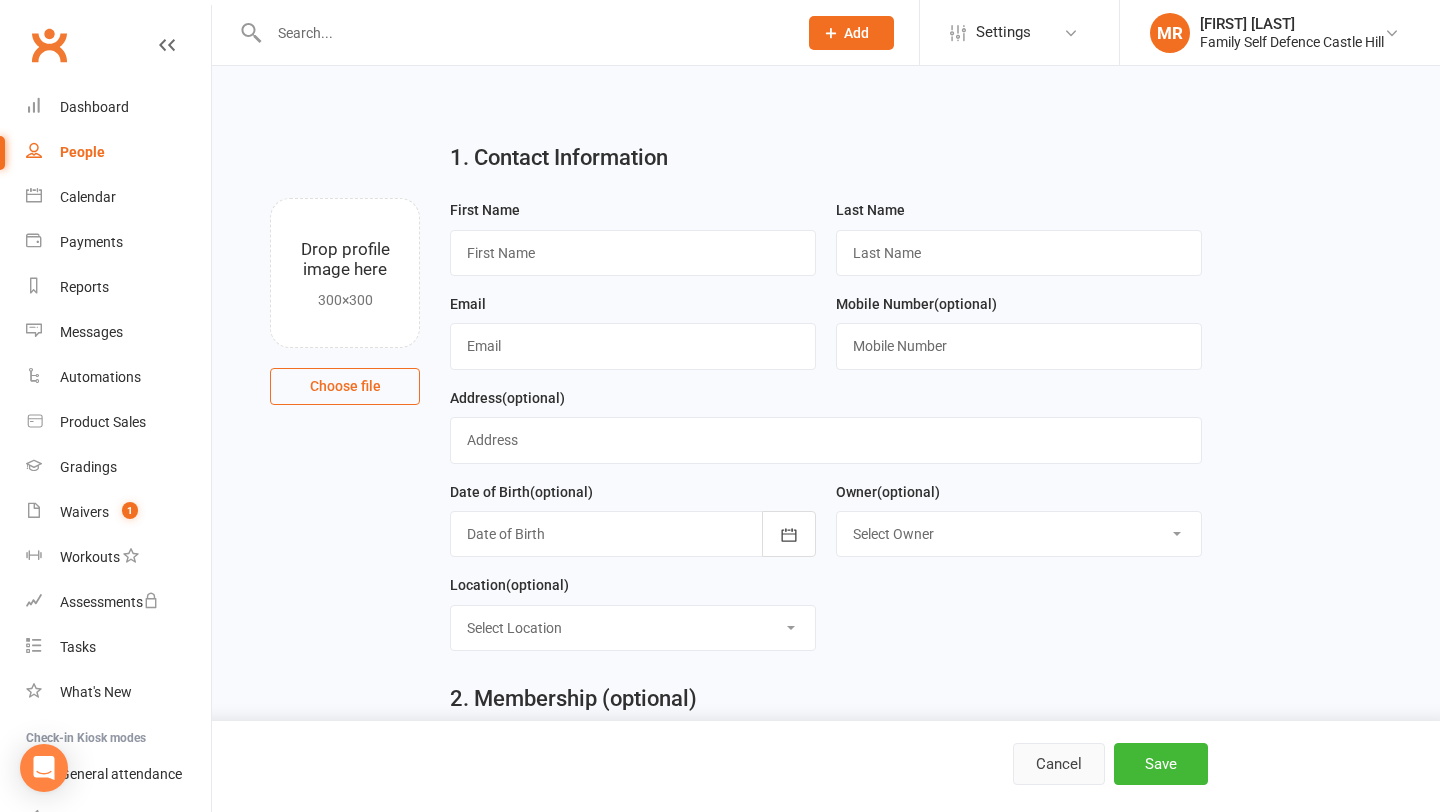 click on "Cancel" at bounding box center [1059, 764] 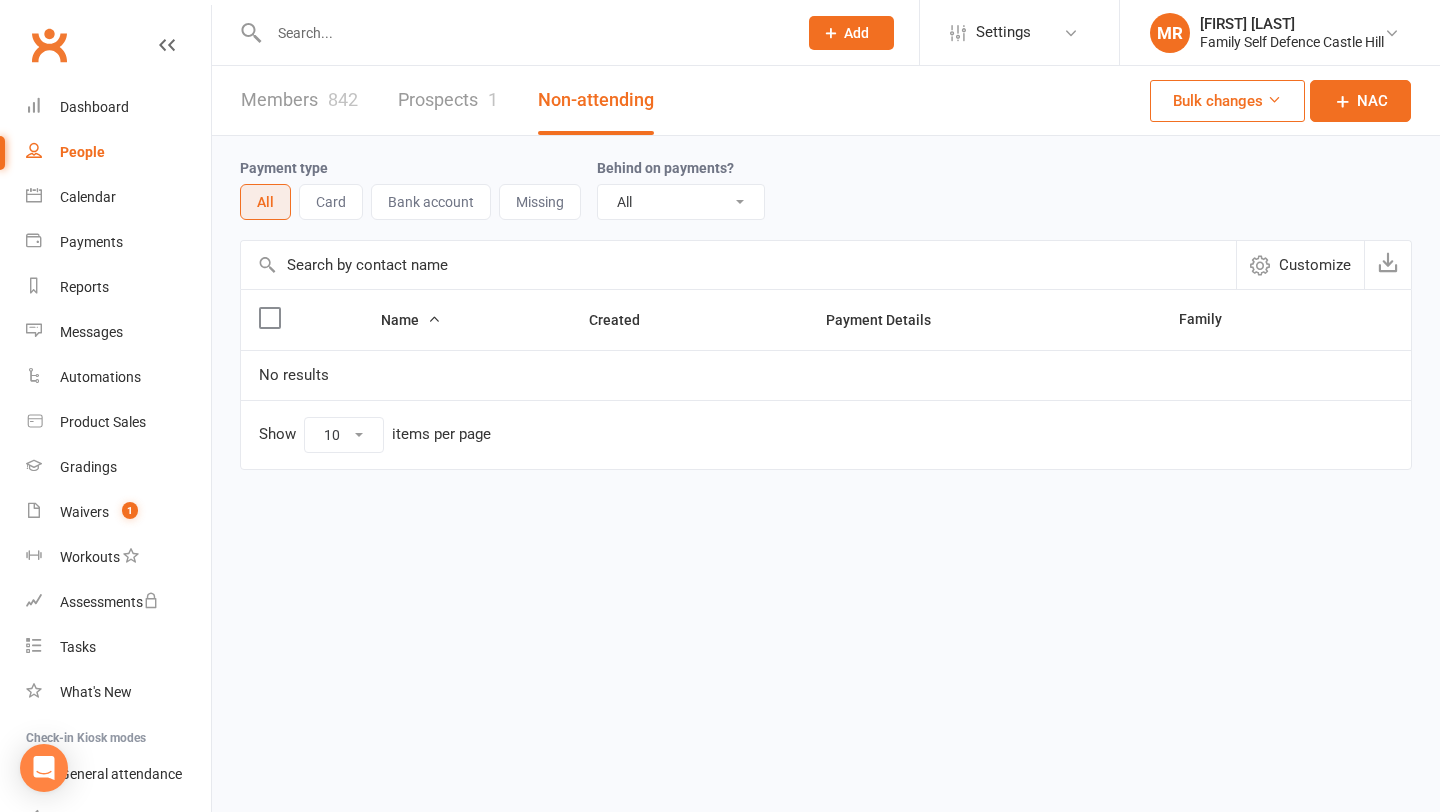 click on "Clubworx" at bounding box center (105, 57) 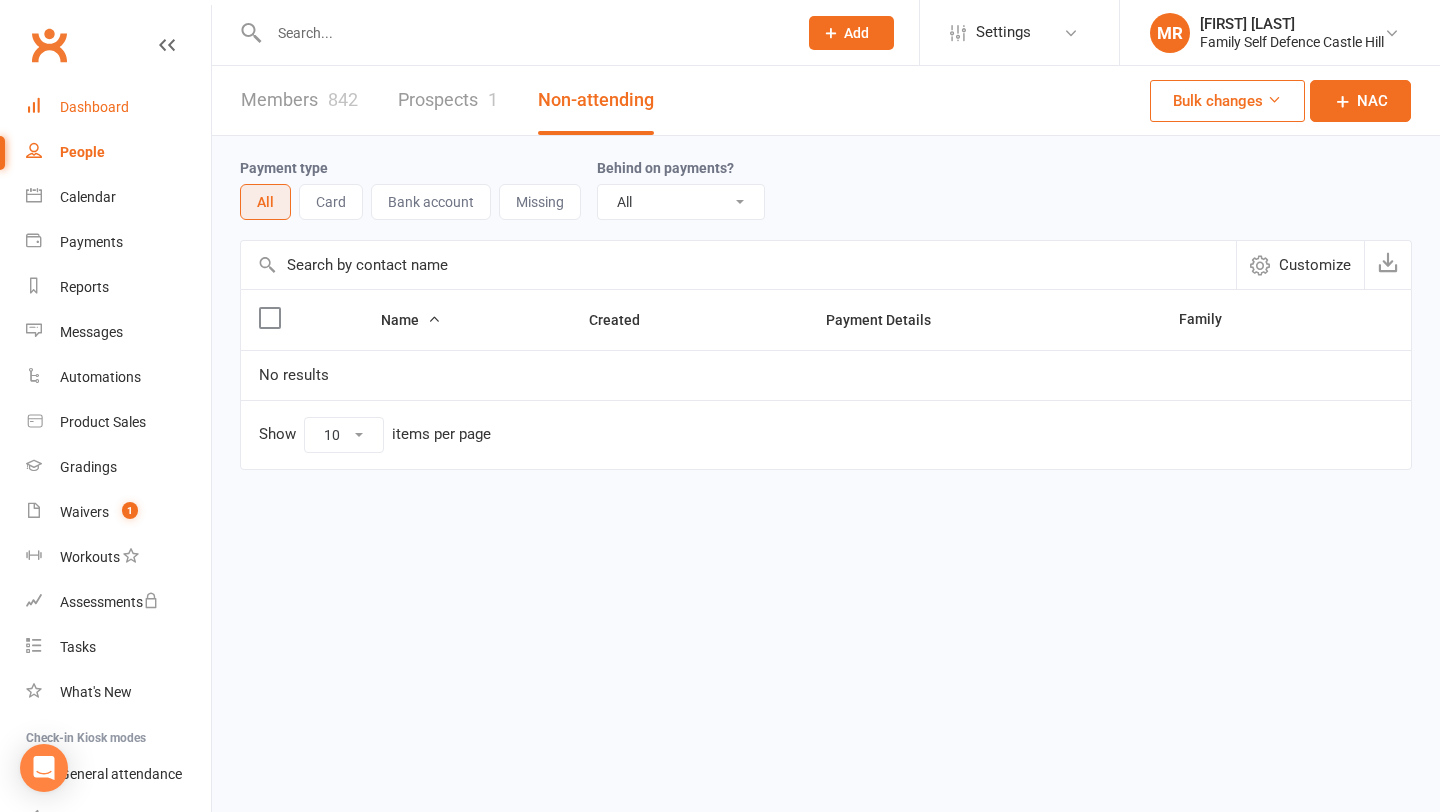 click on "Dashboard" at bounding box center [94, 107] 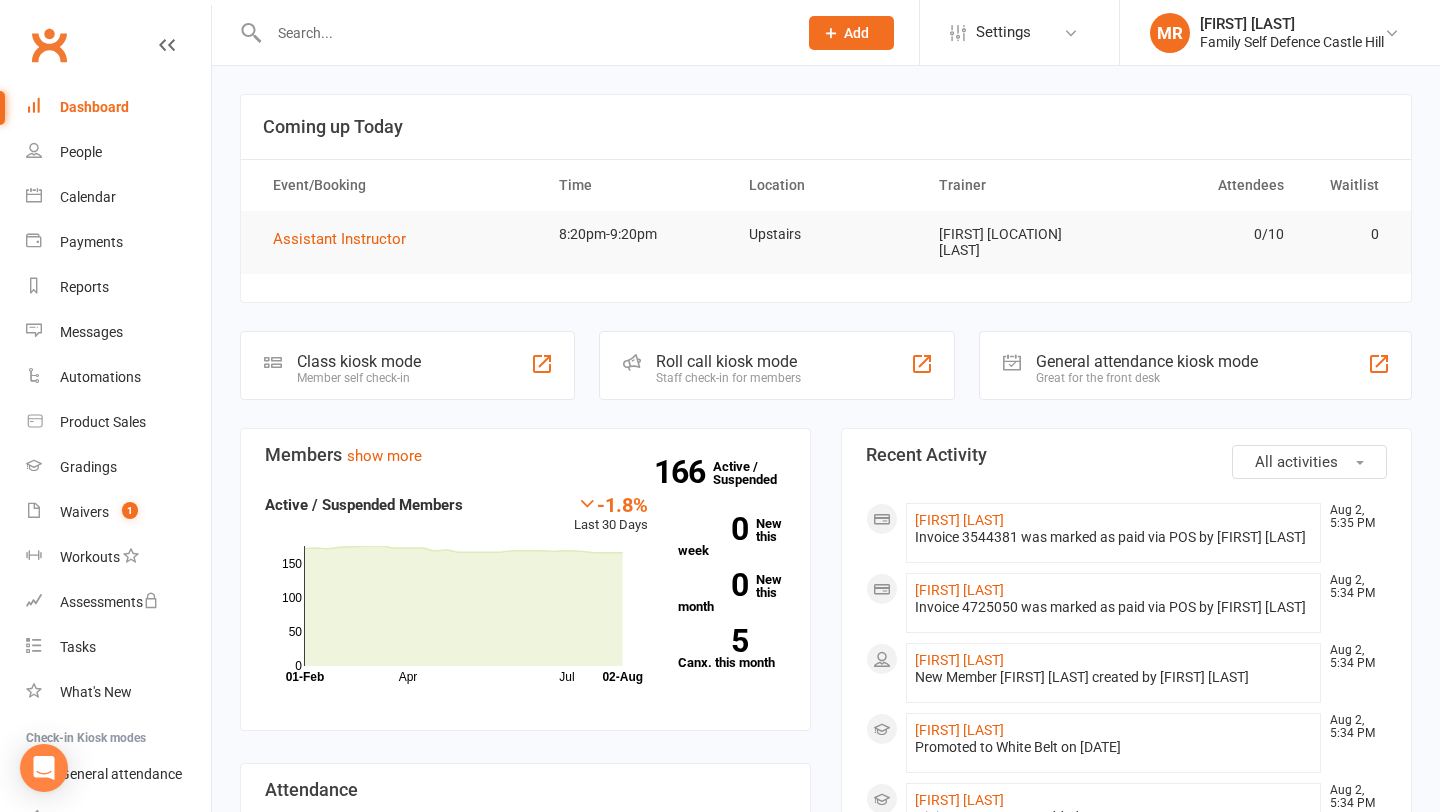 click 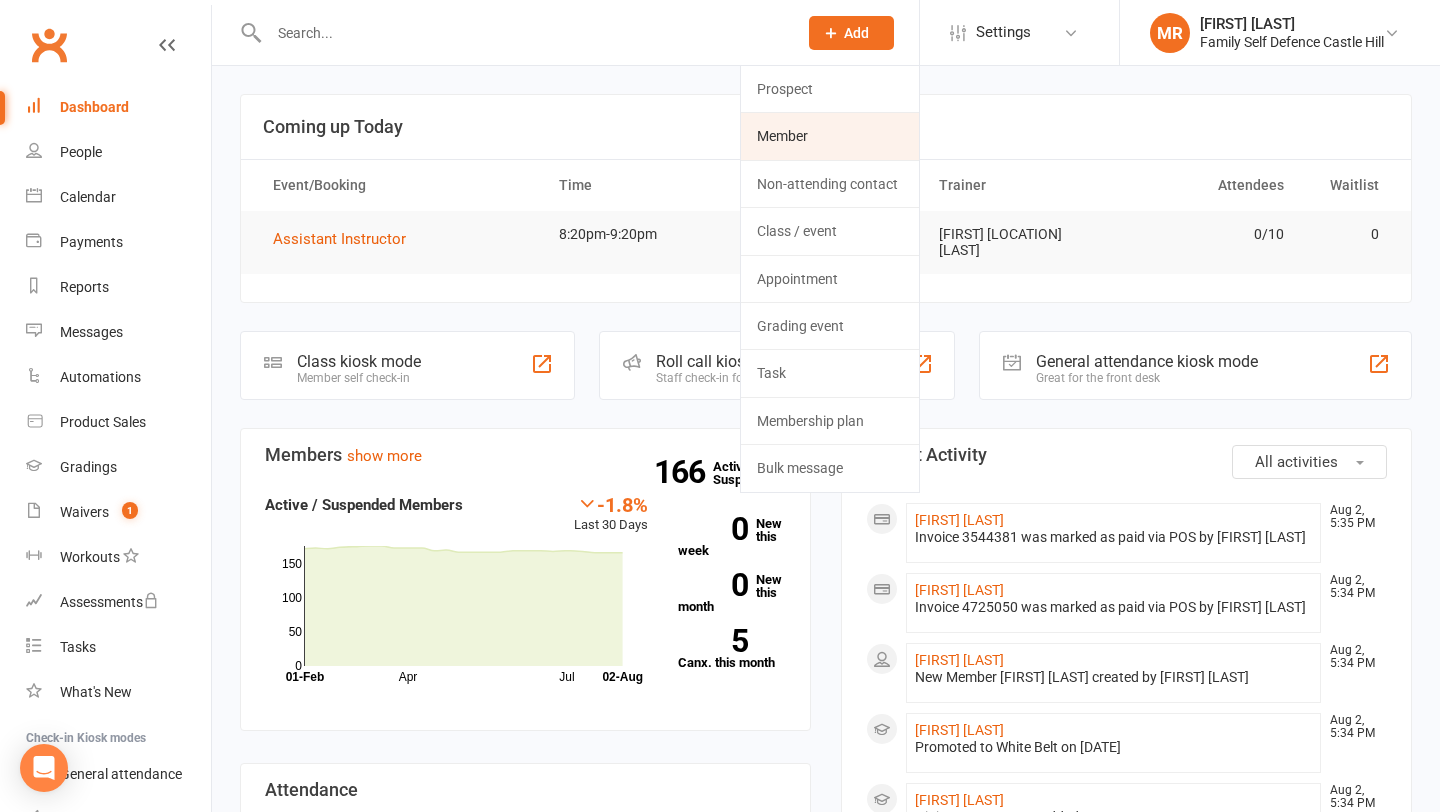 click on "Member" 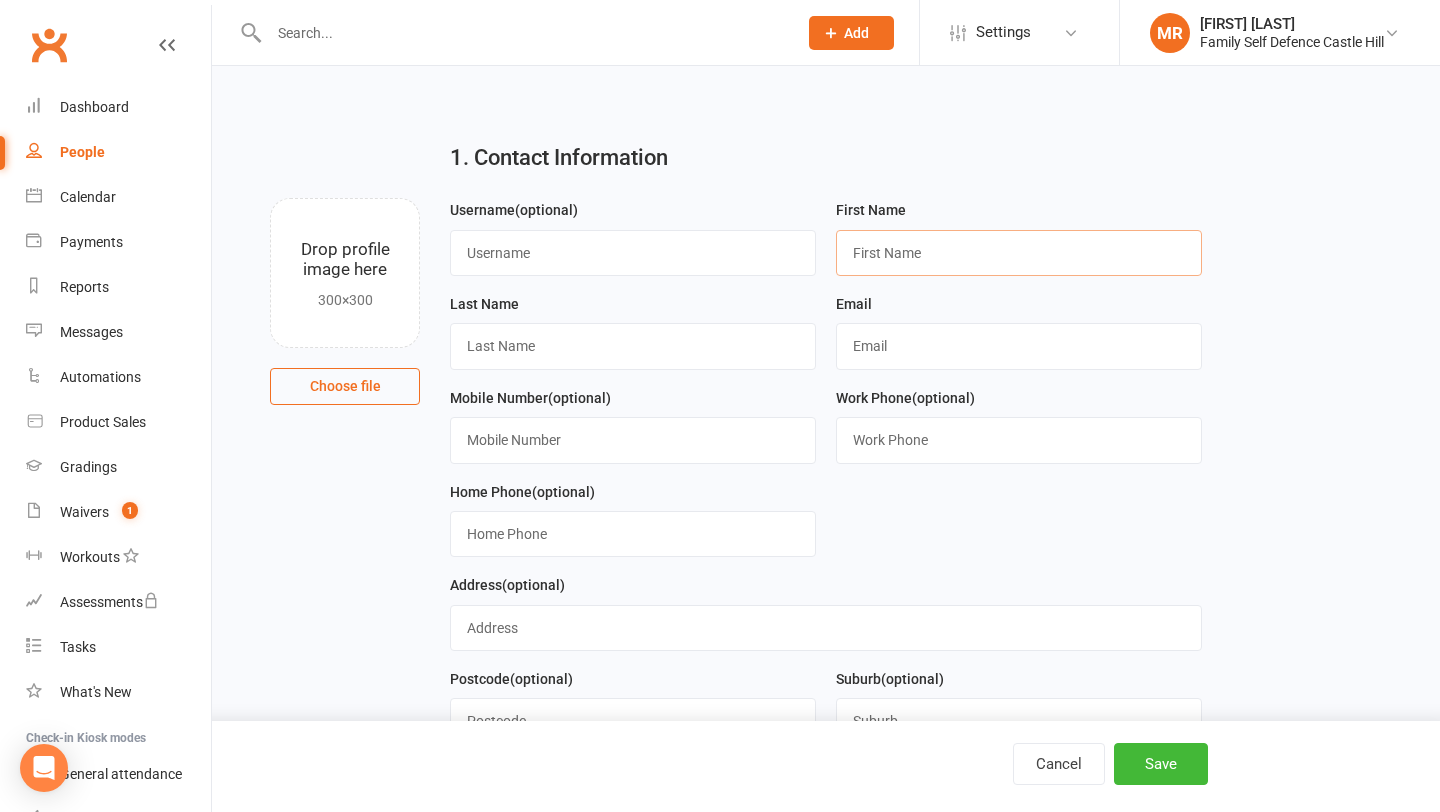 click at bounding box center (1019, 253) 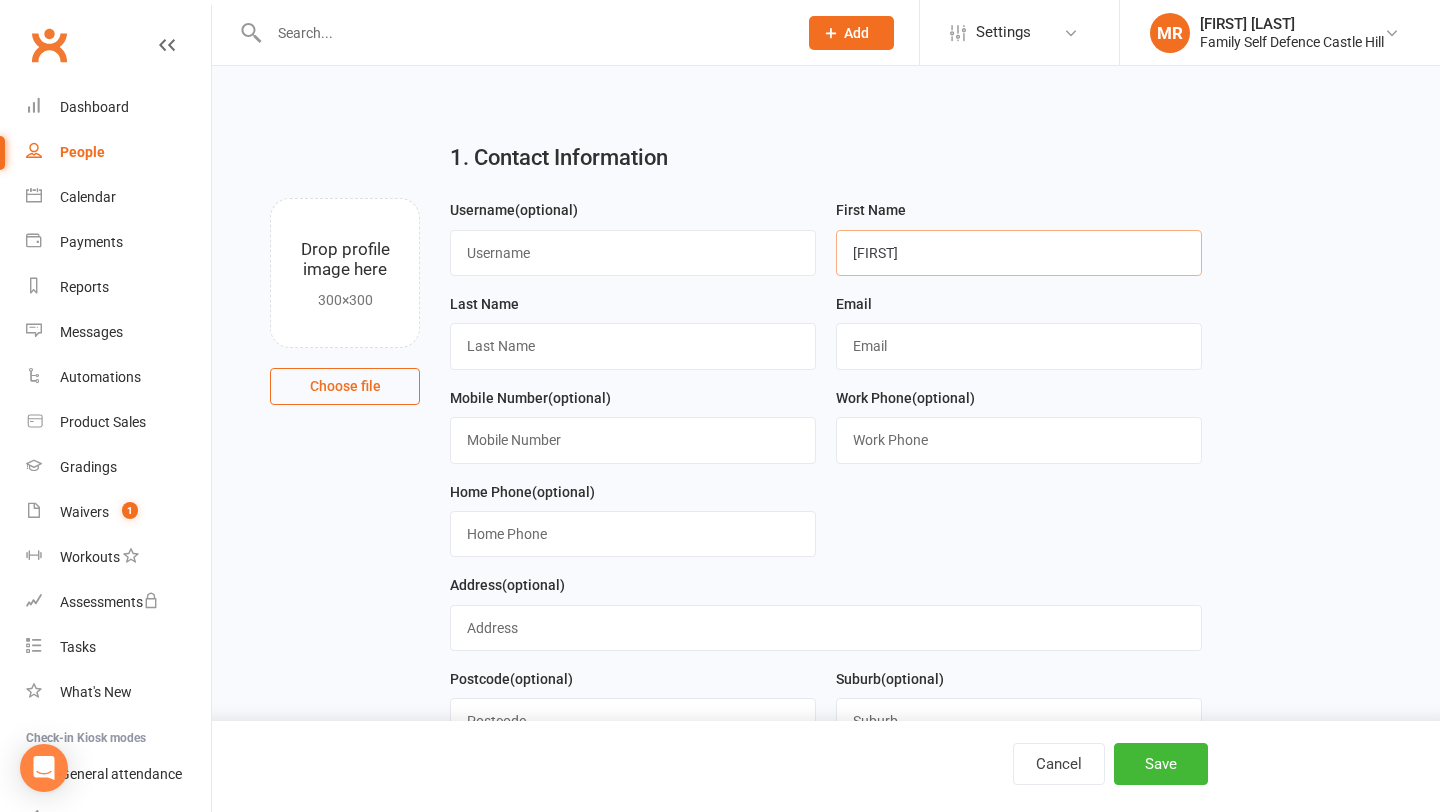 type on "Loveen" 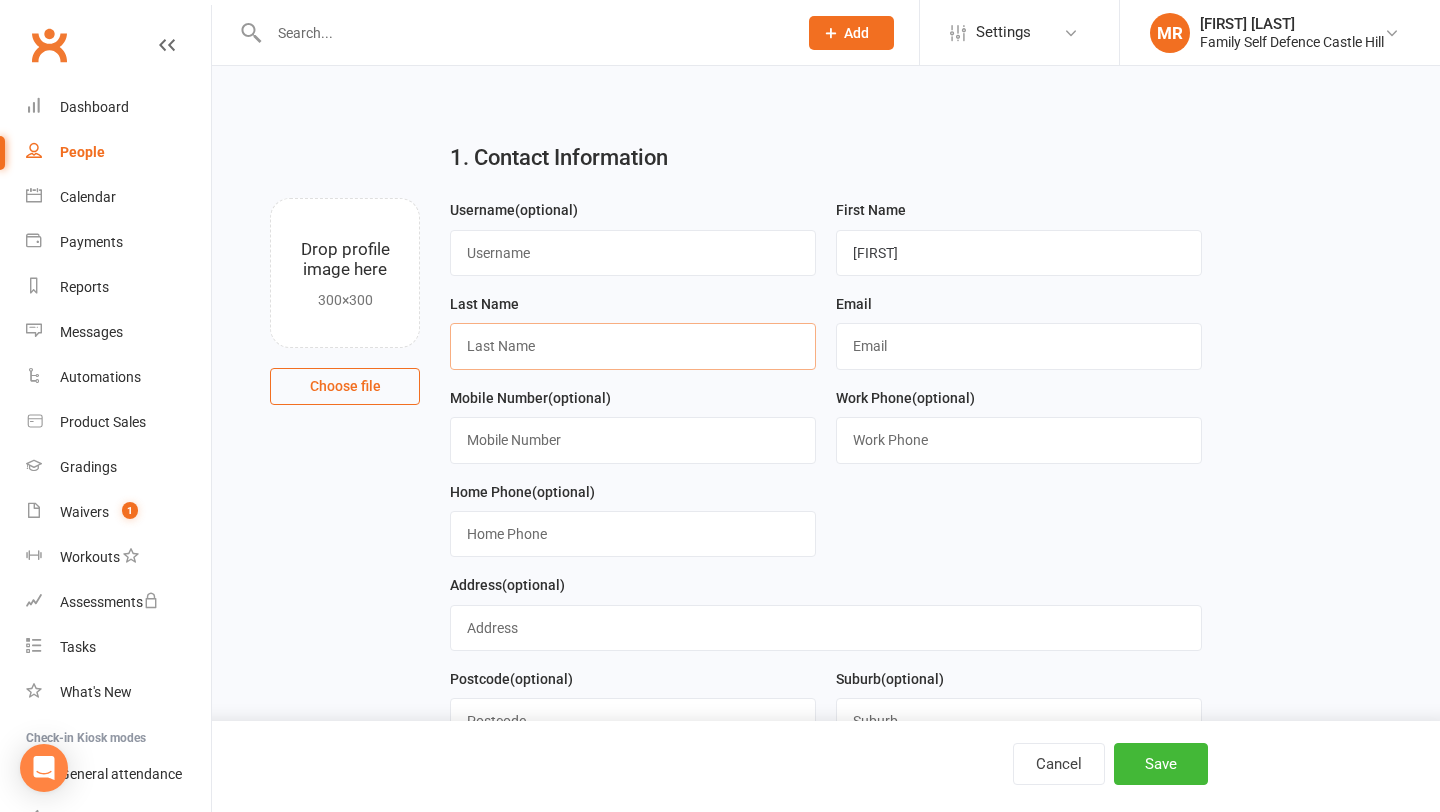 click at bounding box center (633, 346) 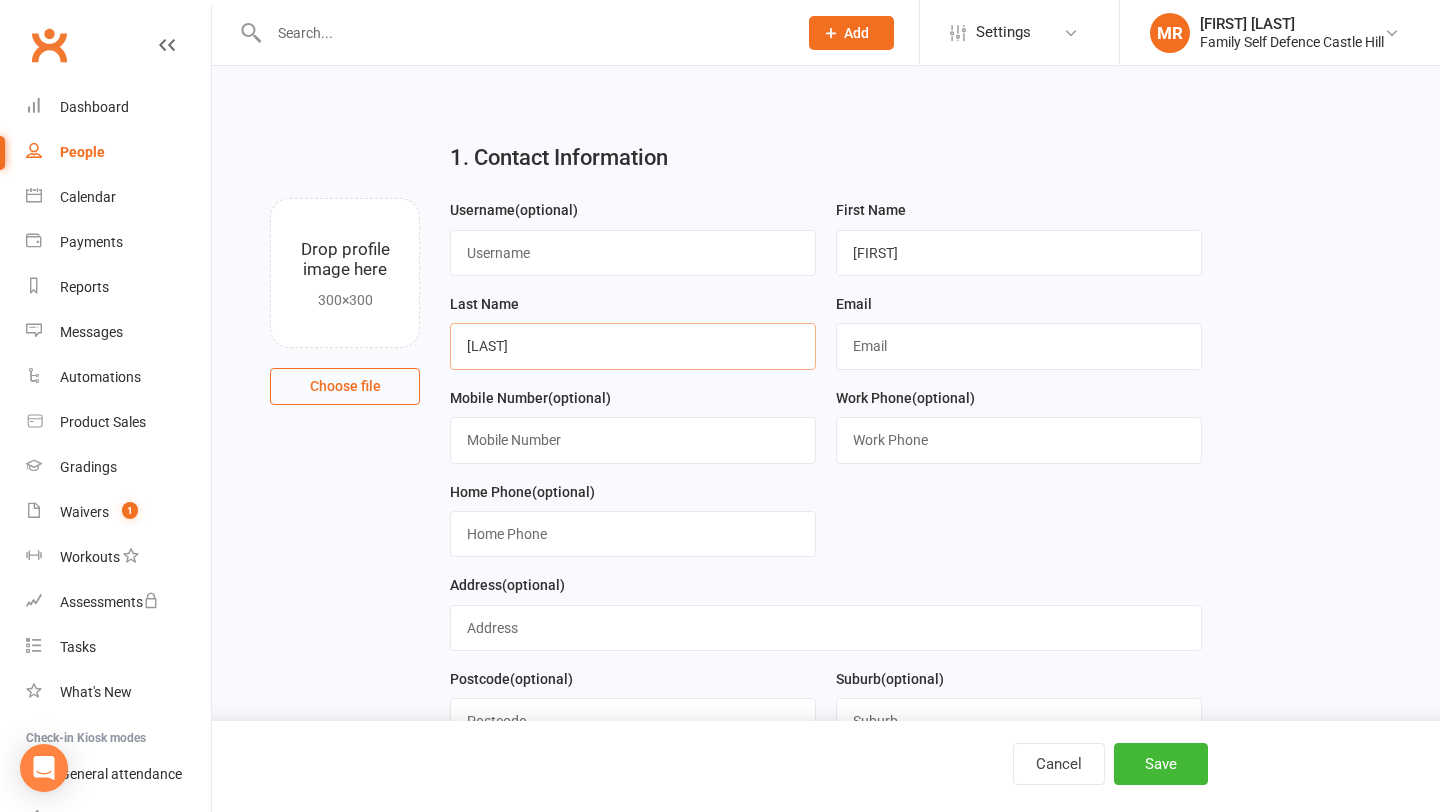 type on "[LAST]" 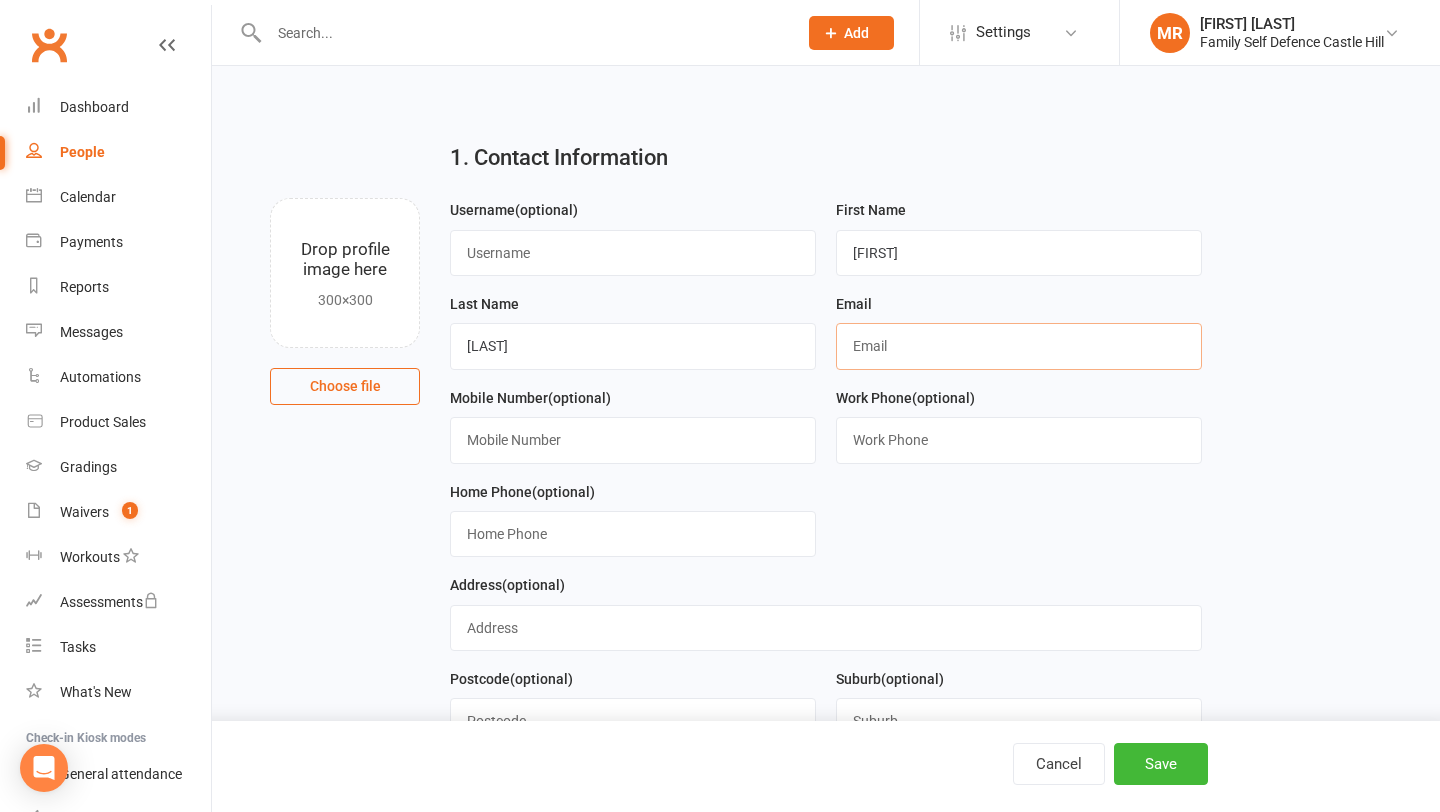 click at bounding box center [1019, 346] 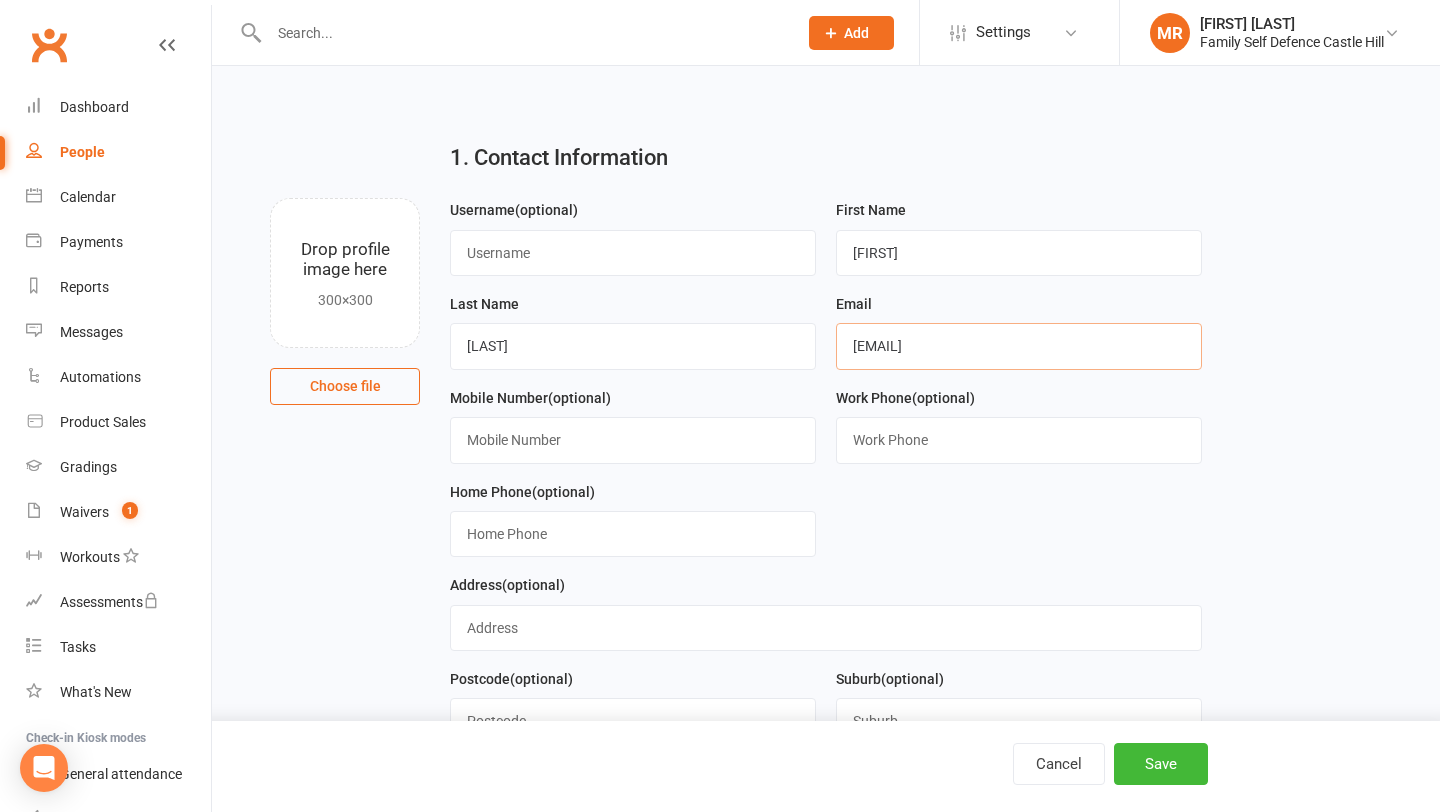 type on "[EMAIL]" 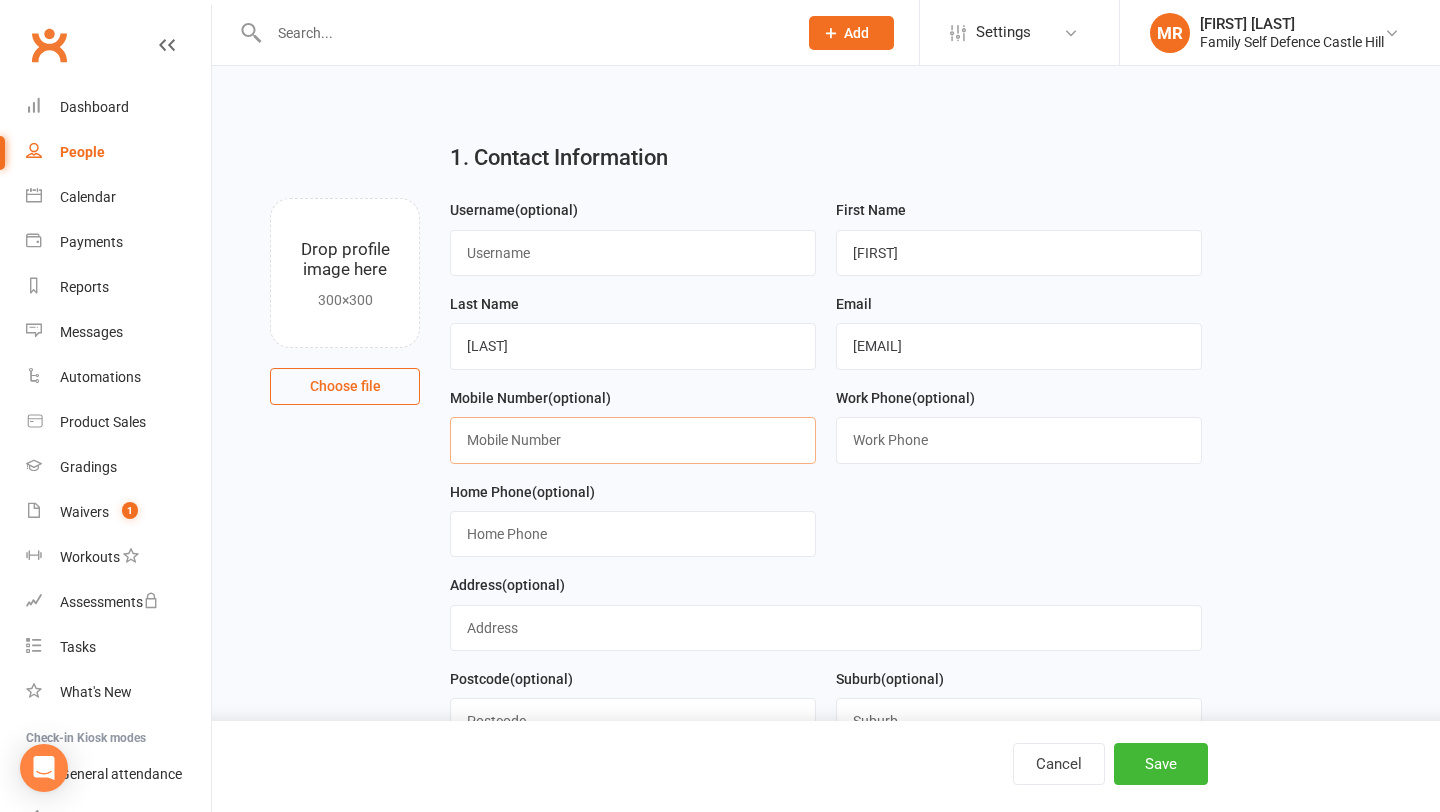 click at bounding box center (633, 440) 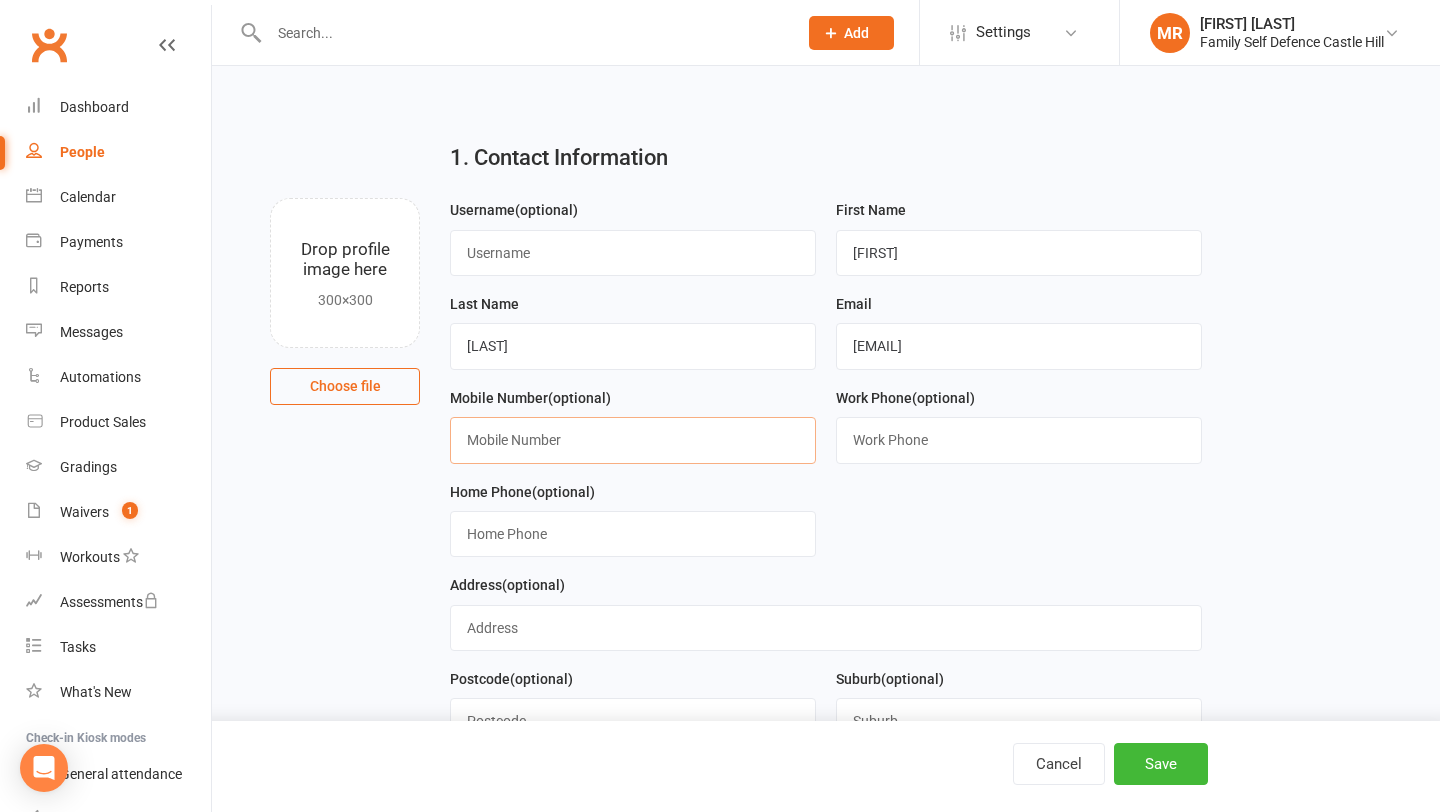 click at bounding box center [633, 440] 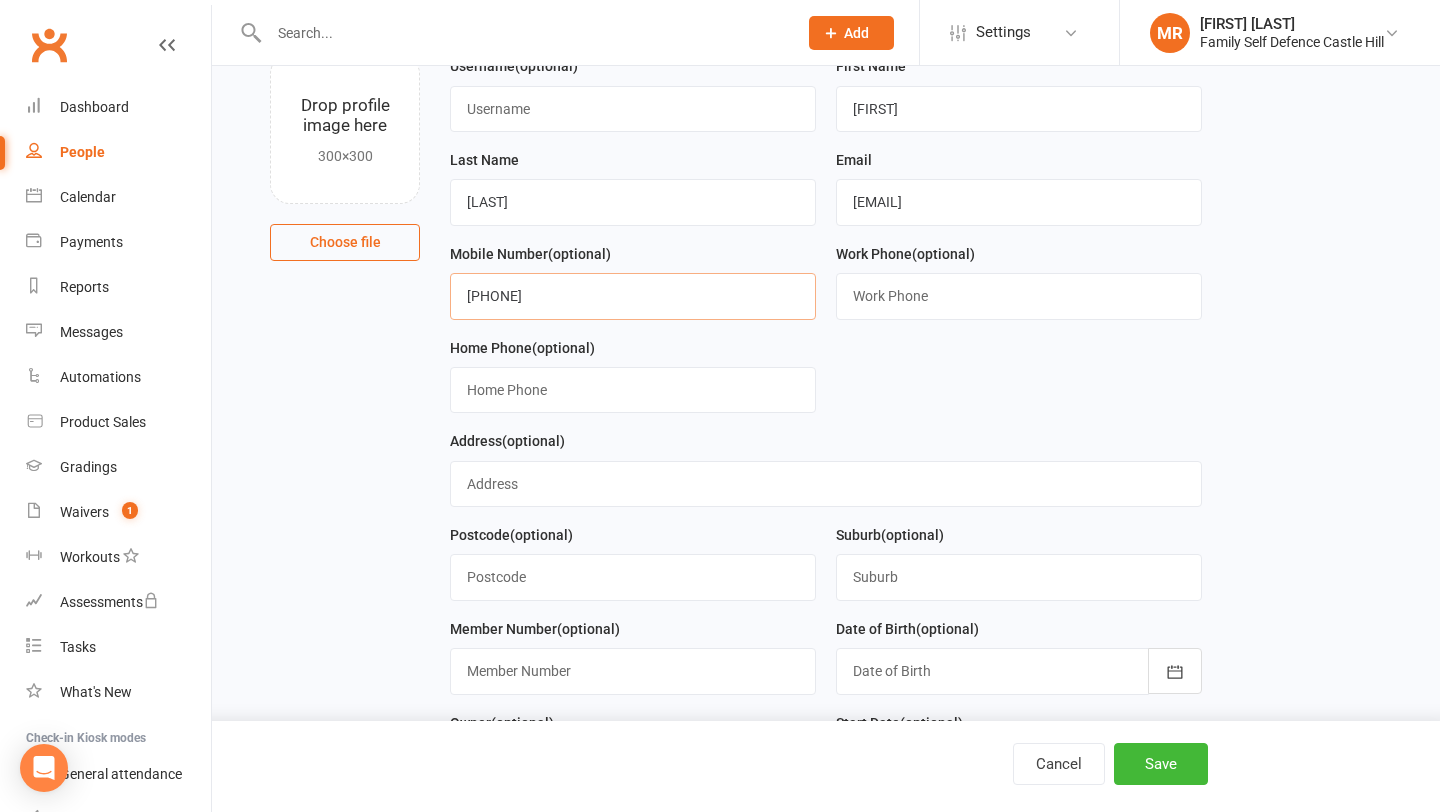 scroll, scrollTop: 171, scrollLeft: 0, axis: vertical 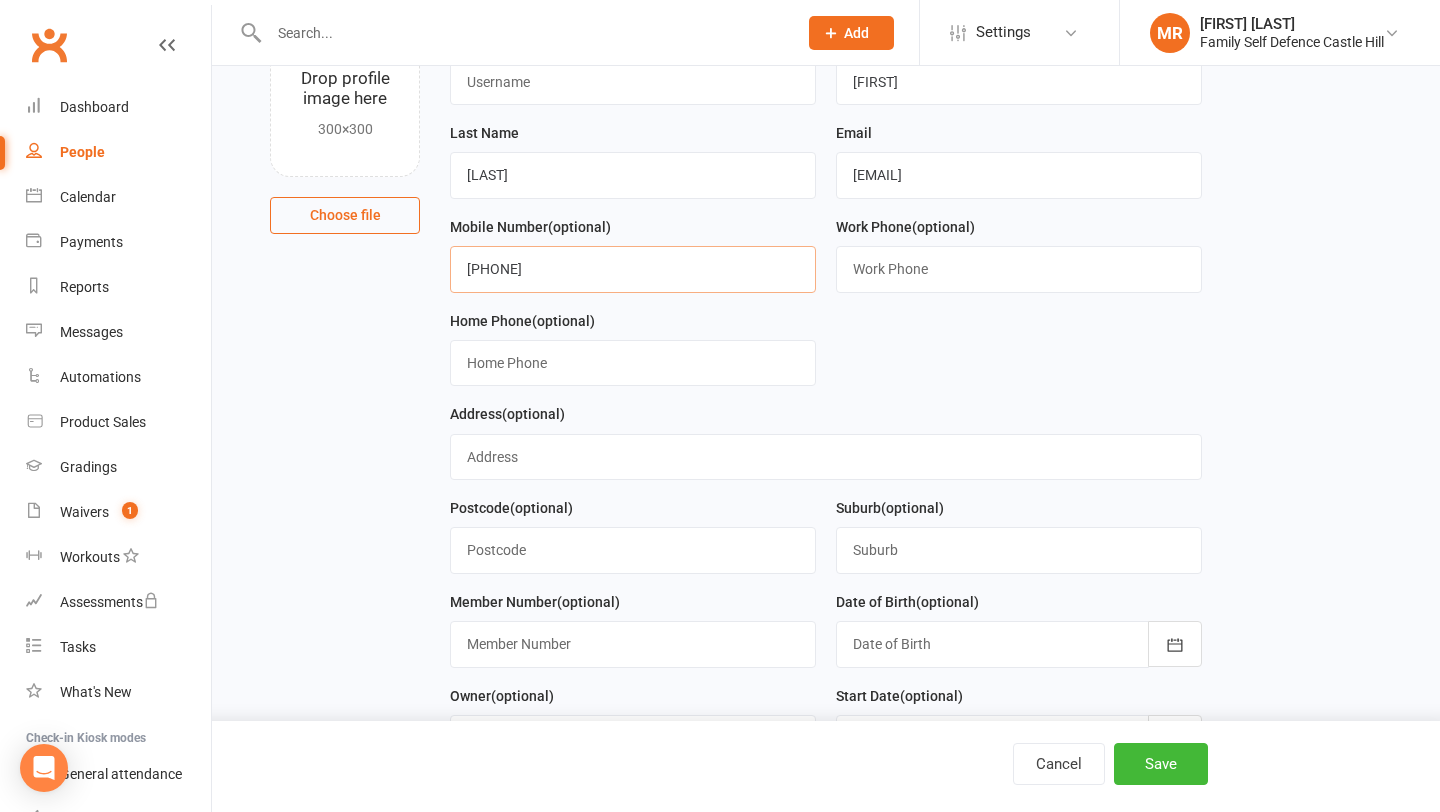 type on "[PHONE]" 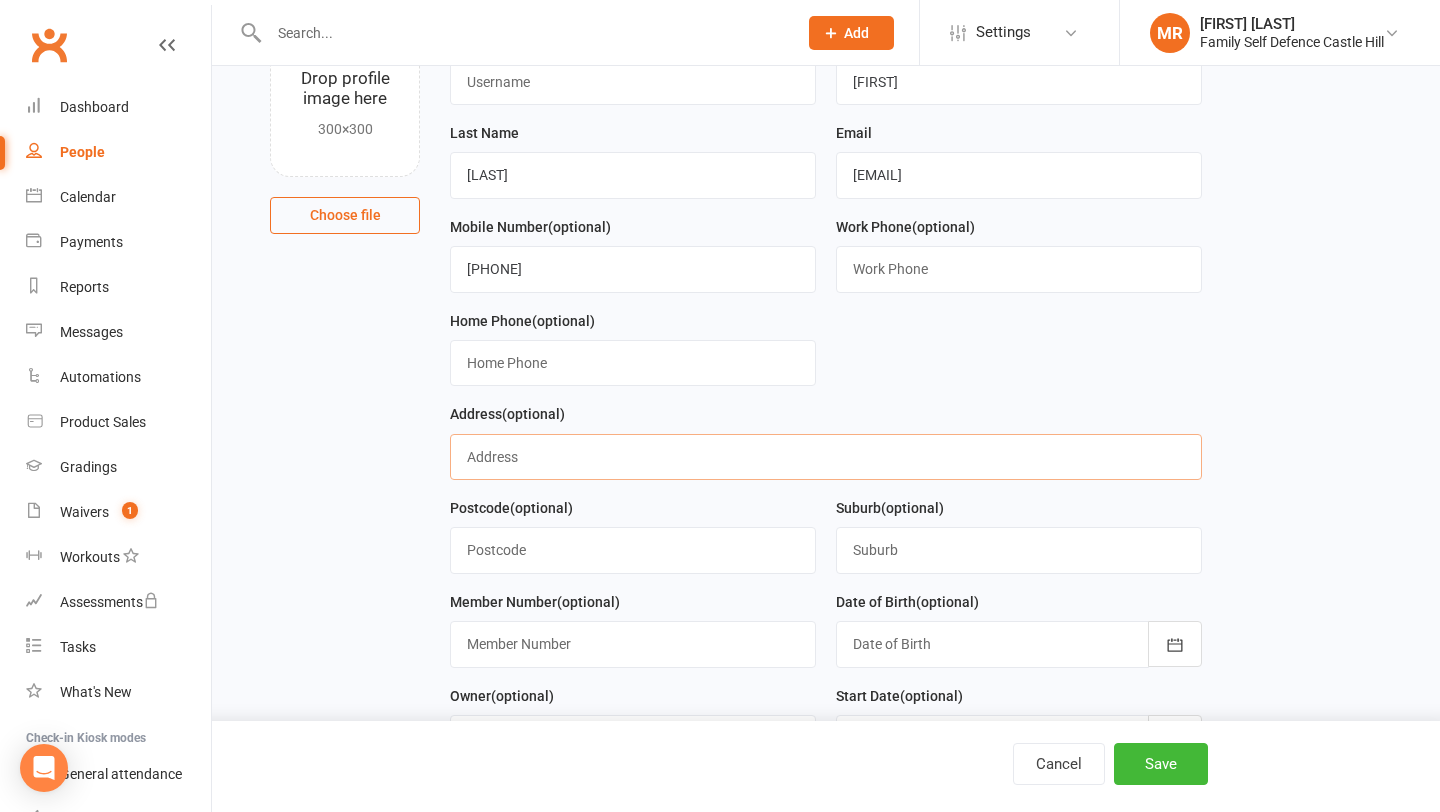 click at bounding box center [825, 457] 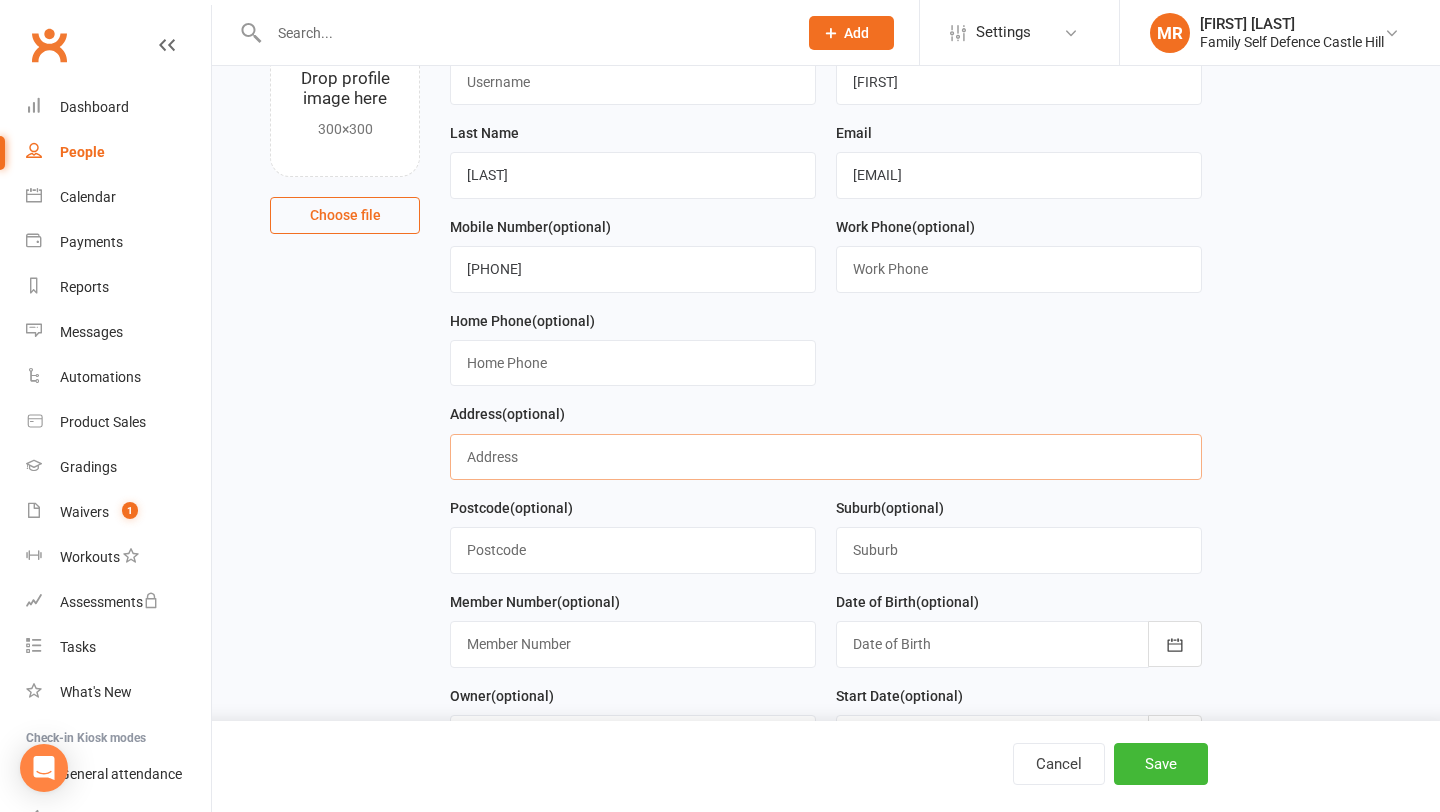 paste on "[NUMBER] [STREET]" 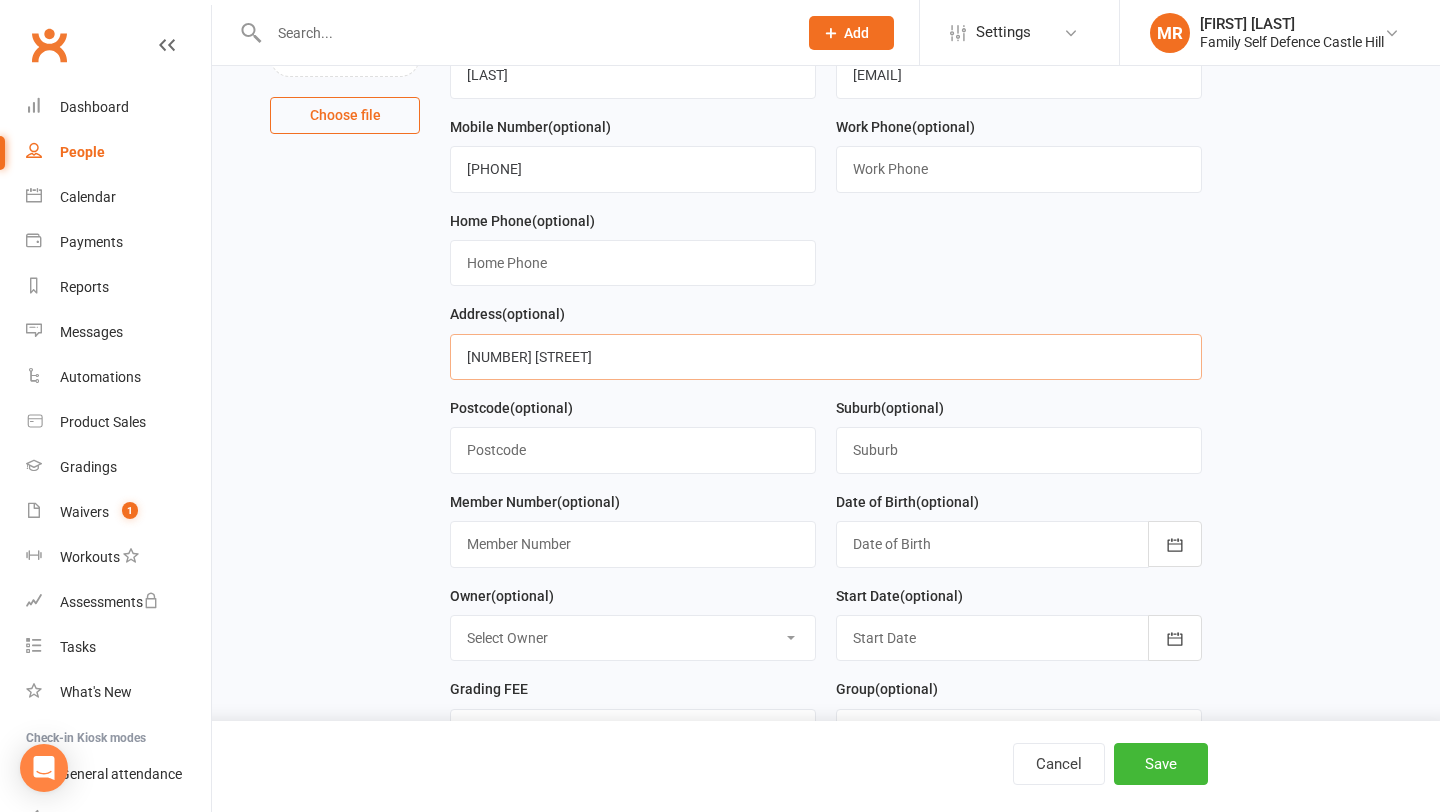 scroll, scrollTop: 300, scrollLeft: 0, axis: vertical 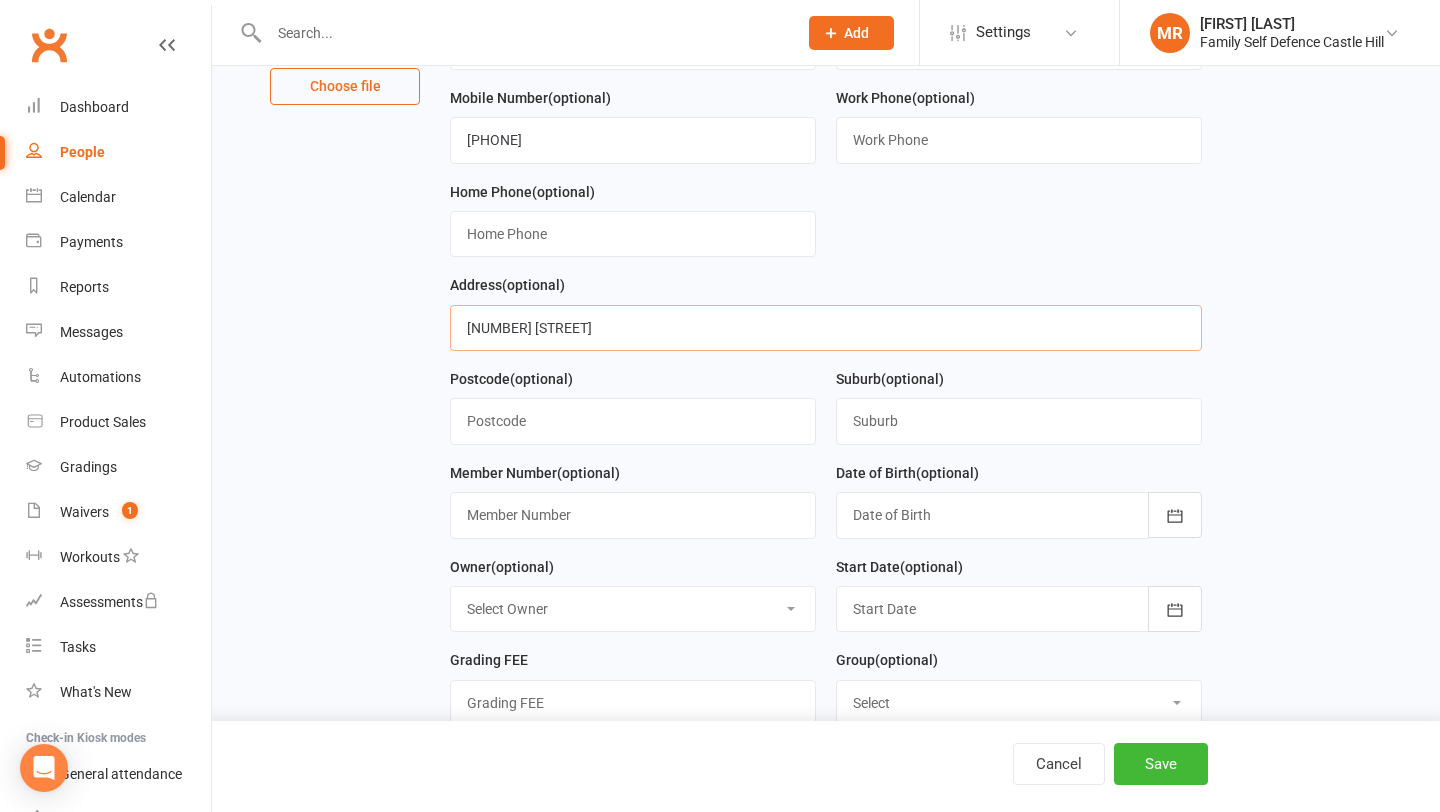type on "[NUMBER] [STREET]" 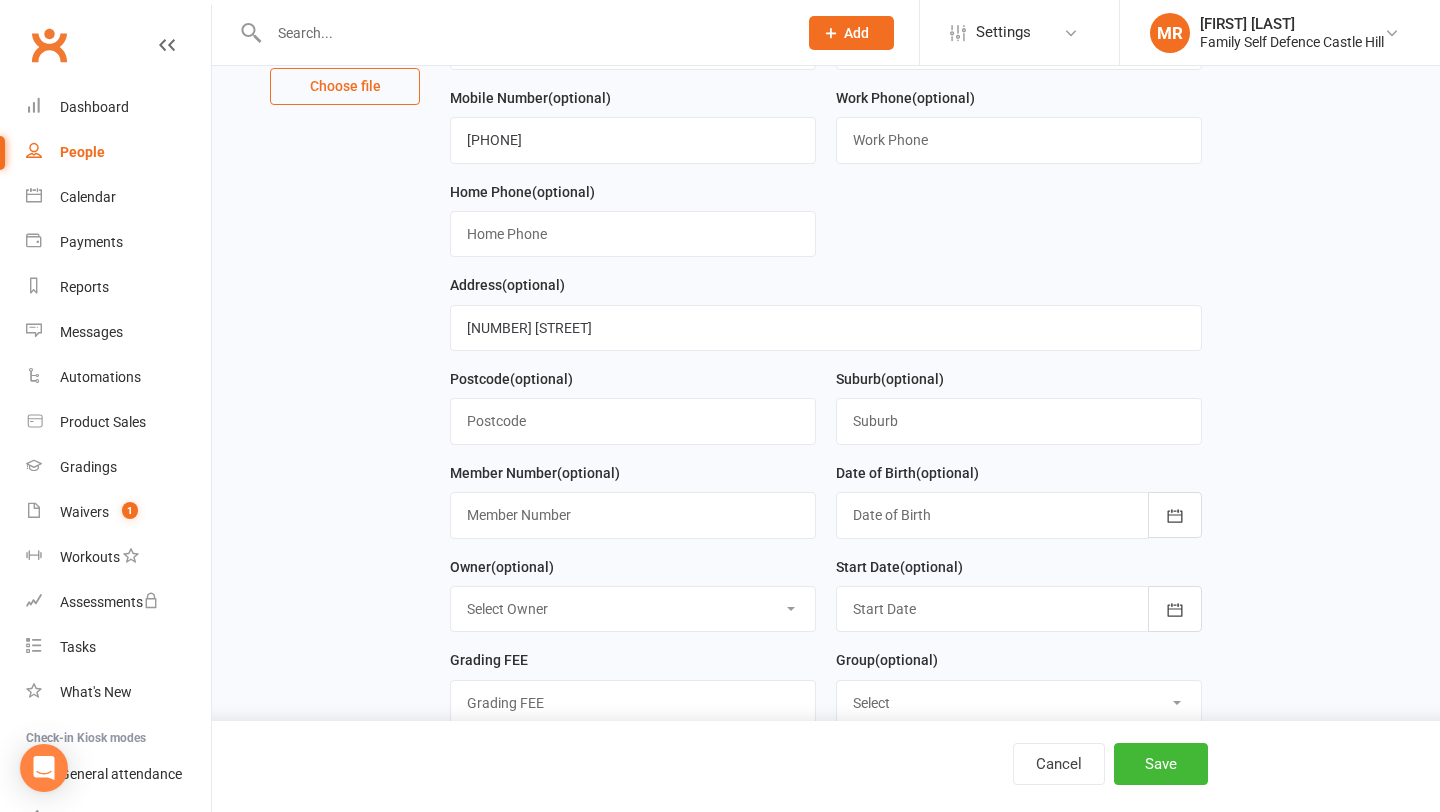 click on "Postcode  (optional)" at bounding box center [633, 406] 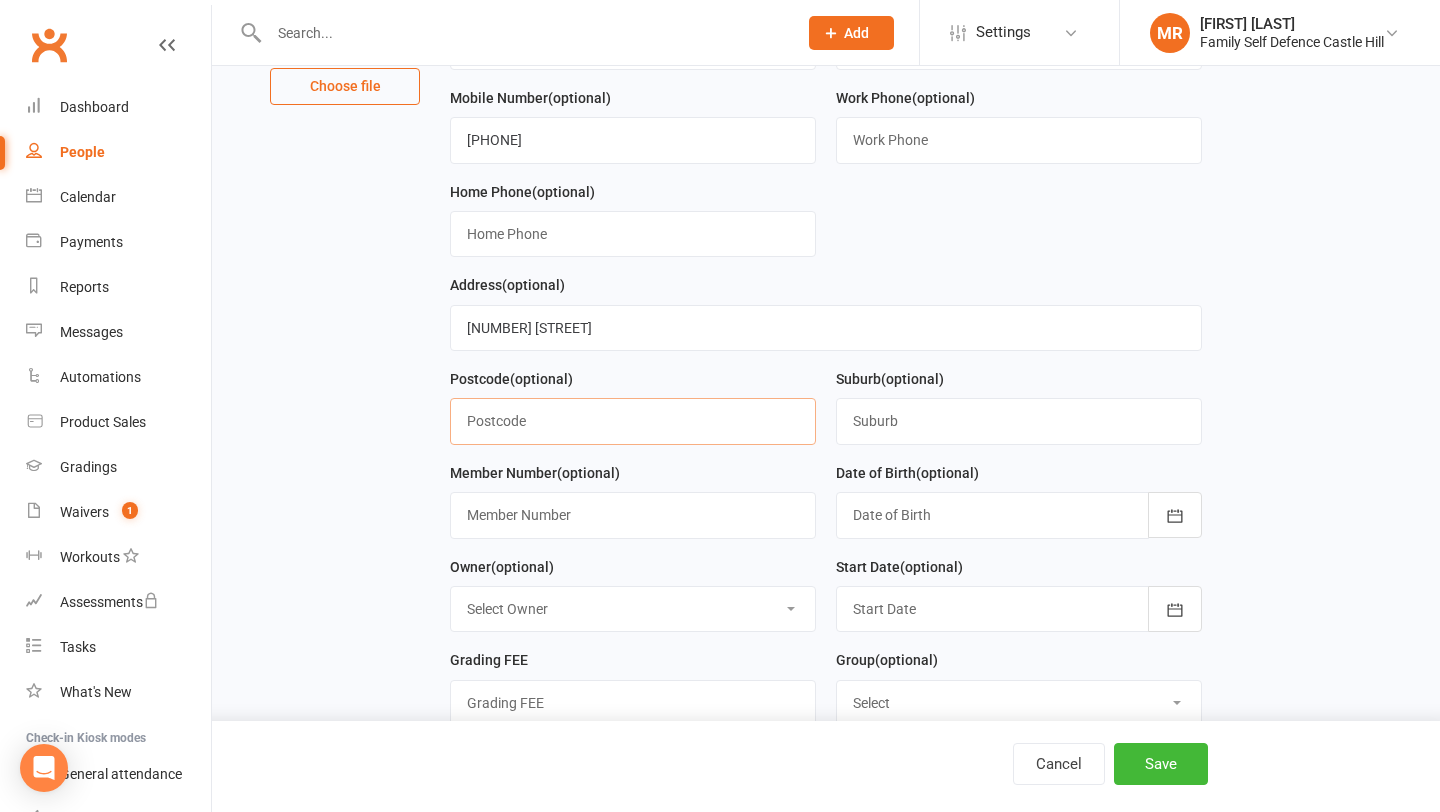 click at bounding box center [633, 421] 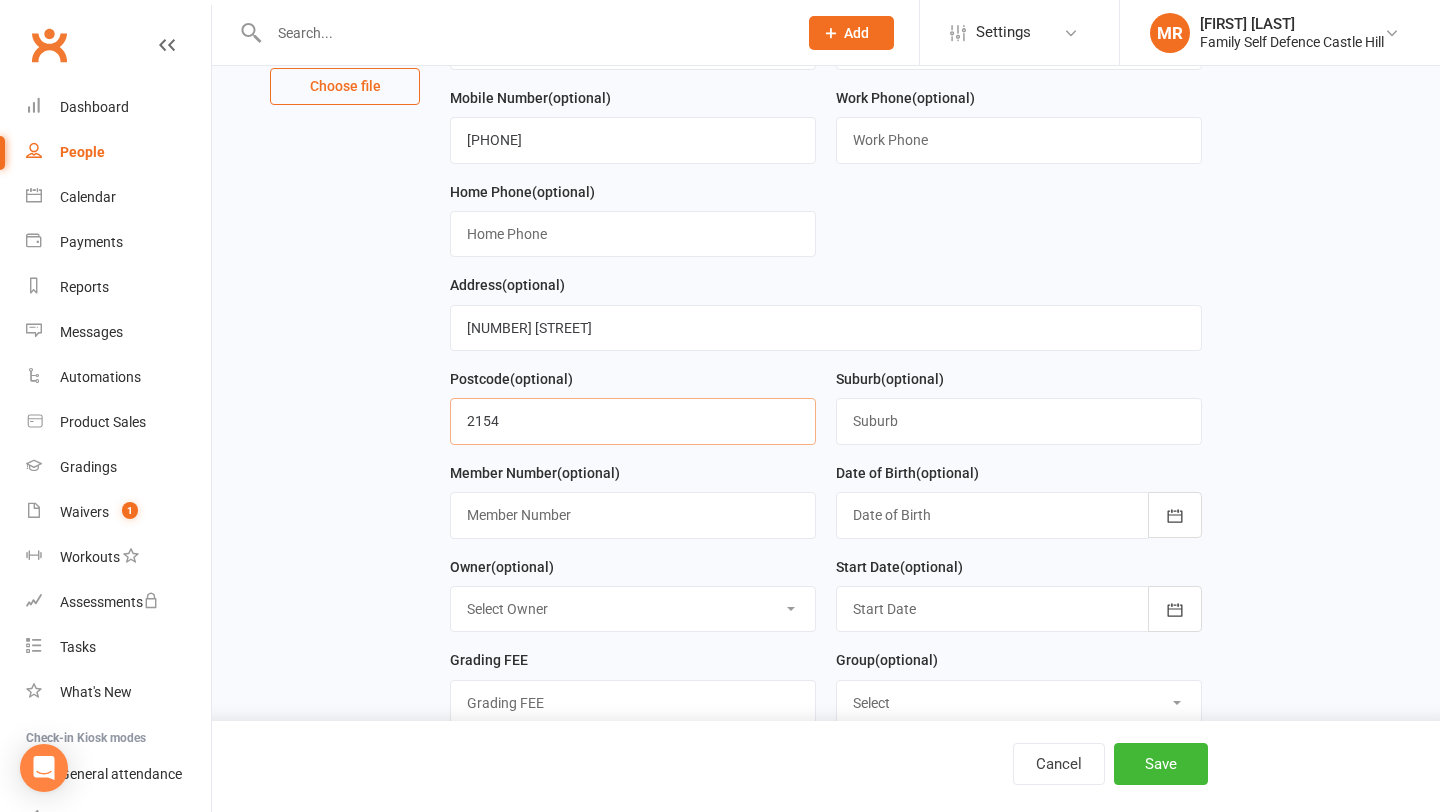 type on "2154" 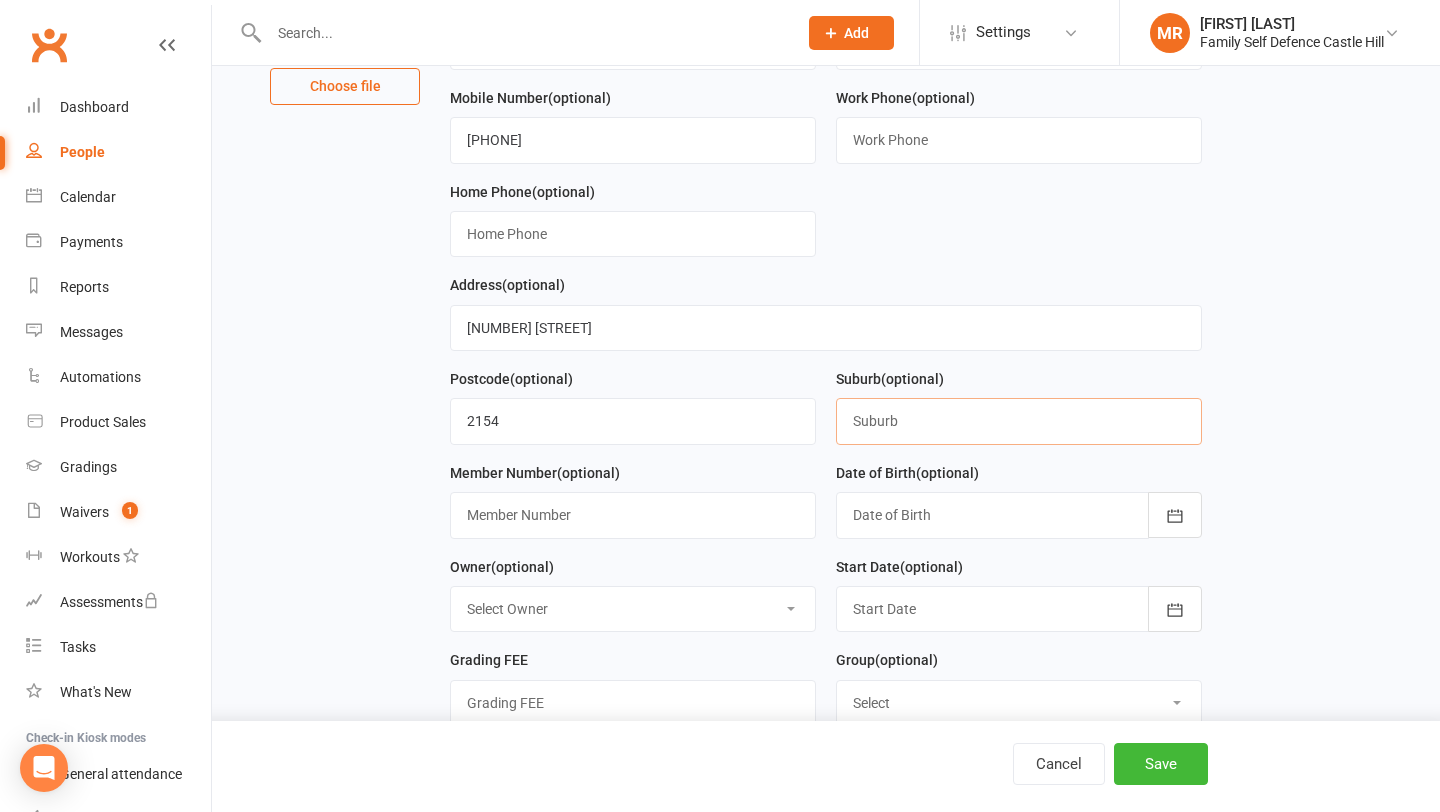 click at bounding box center [1019, 421] 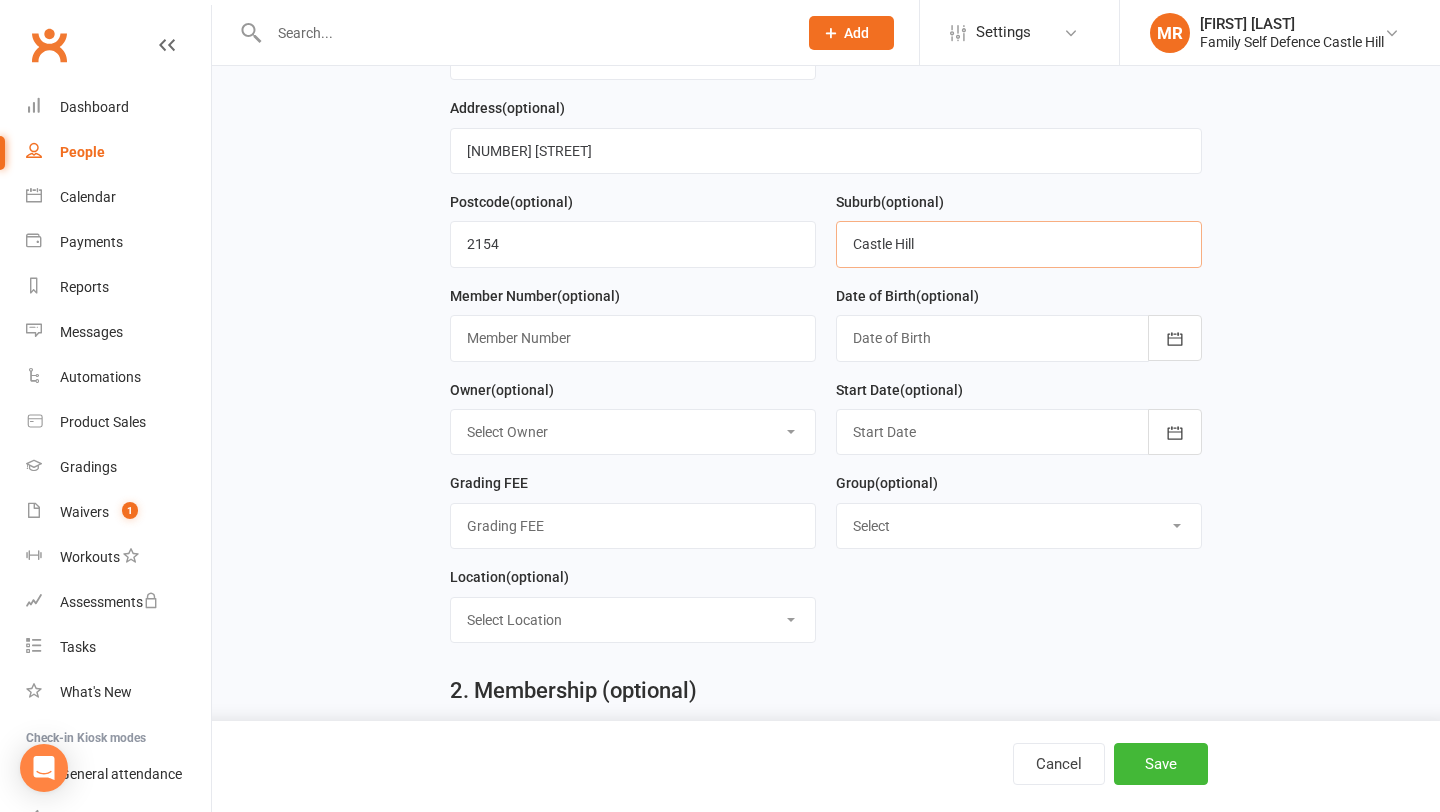 scroll, scrollTop: 502, scrollLeft: 0, axis: vertical 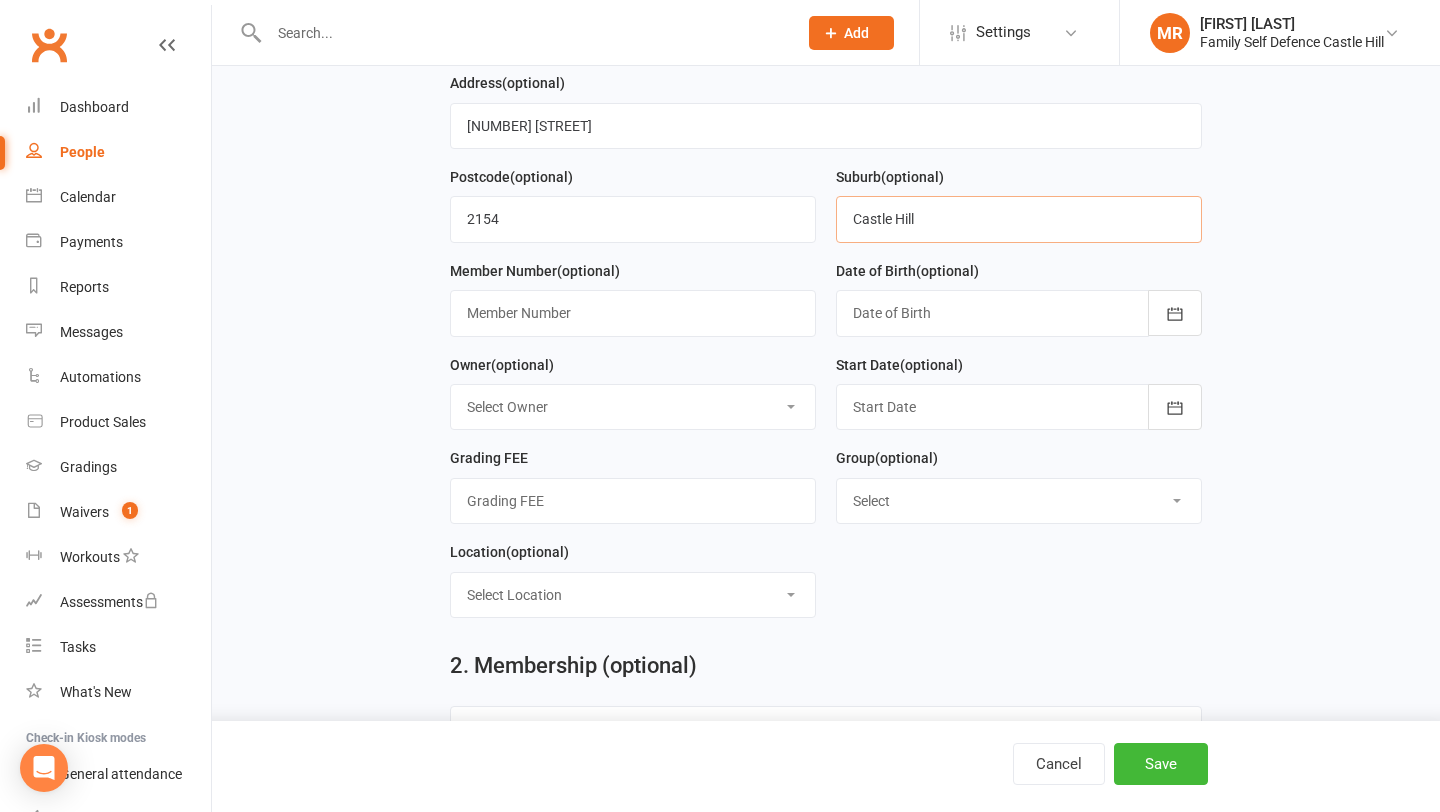 type on "Castle Hill" 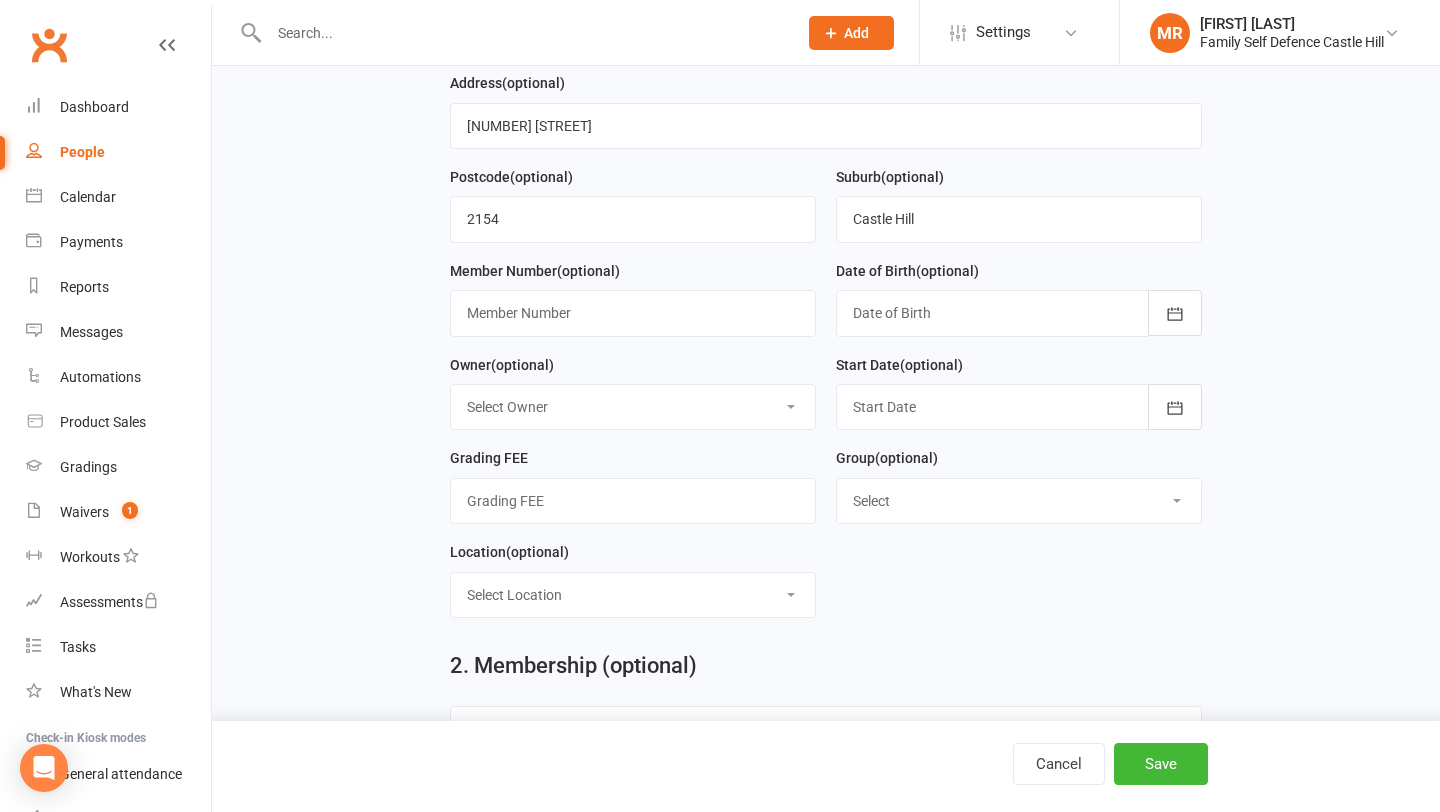 click at bounding box center [1019, 313] 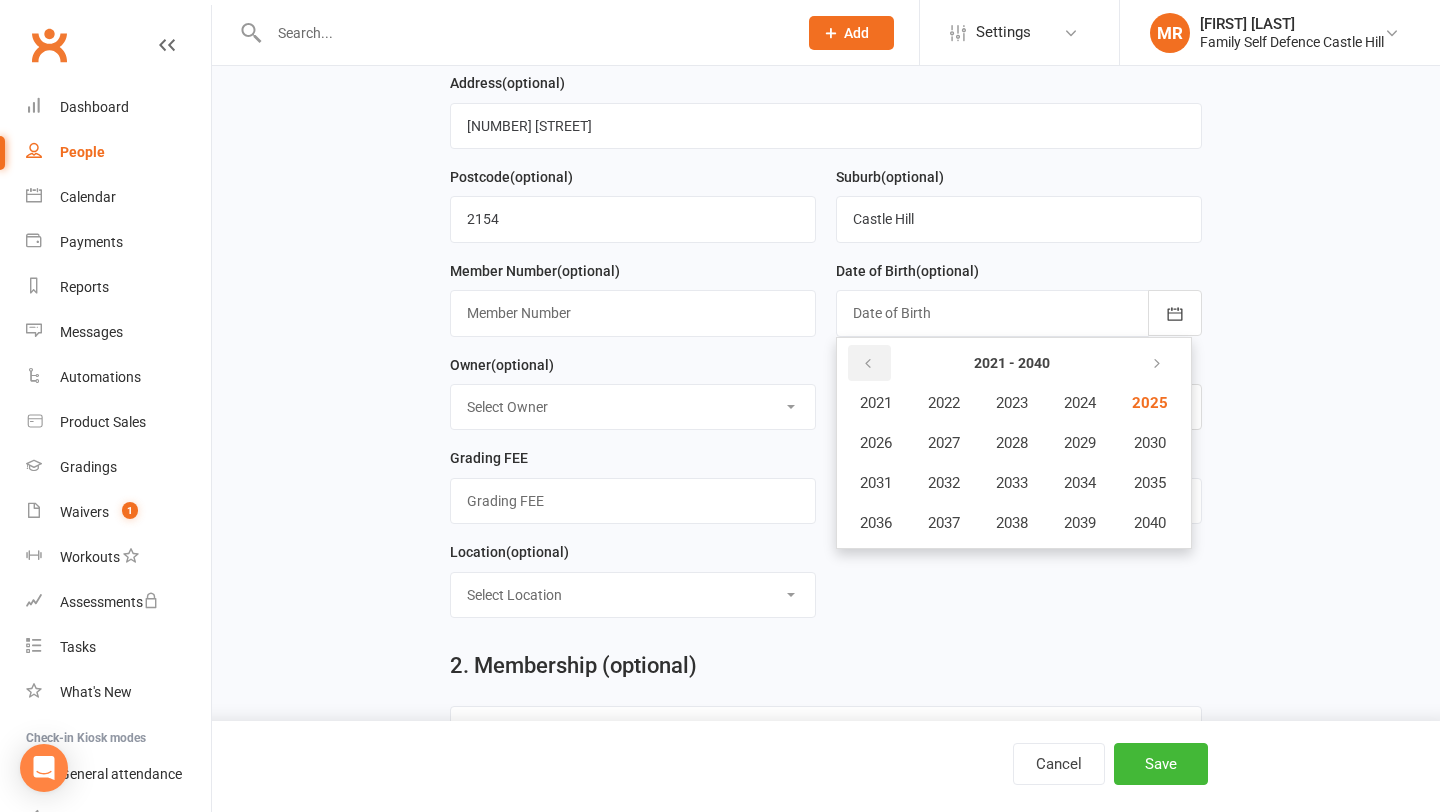 click at bounding box center [868, 364] 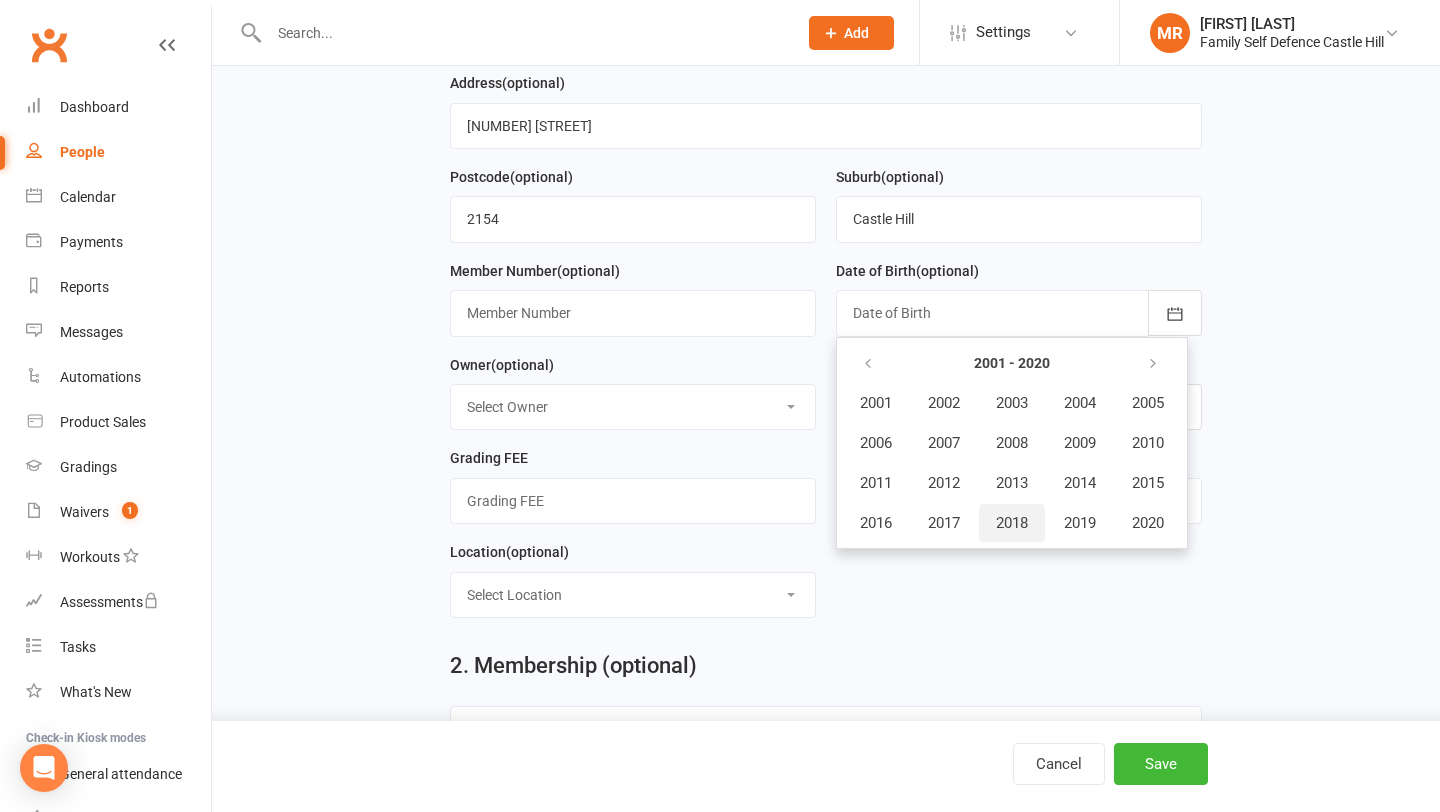 click on "2018" at bounding box center [1012, 523] 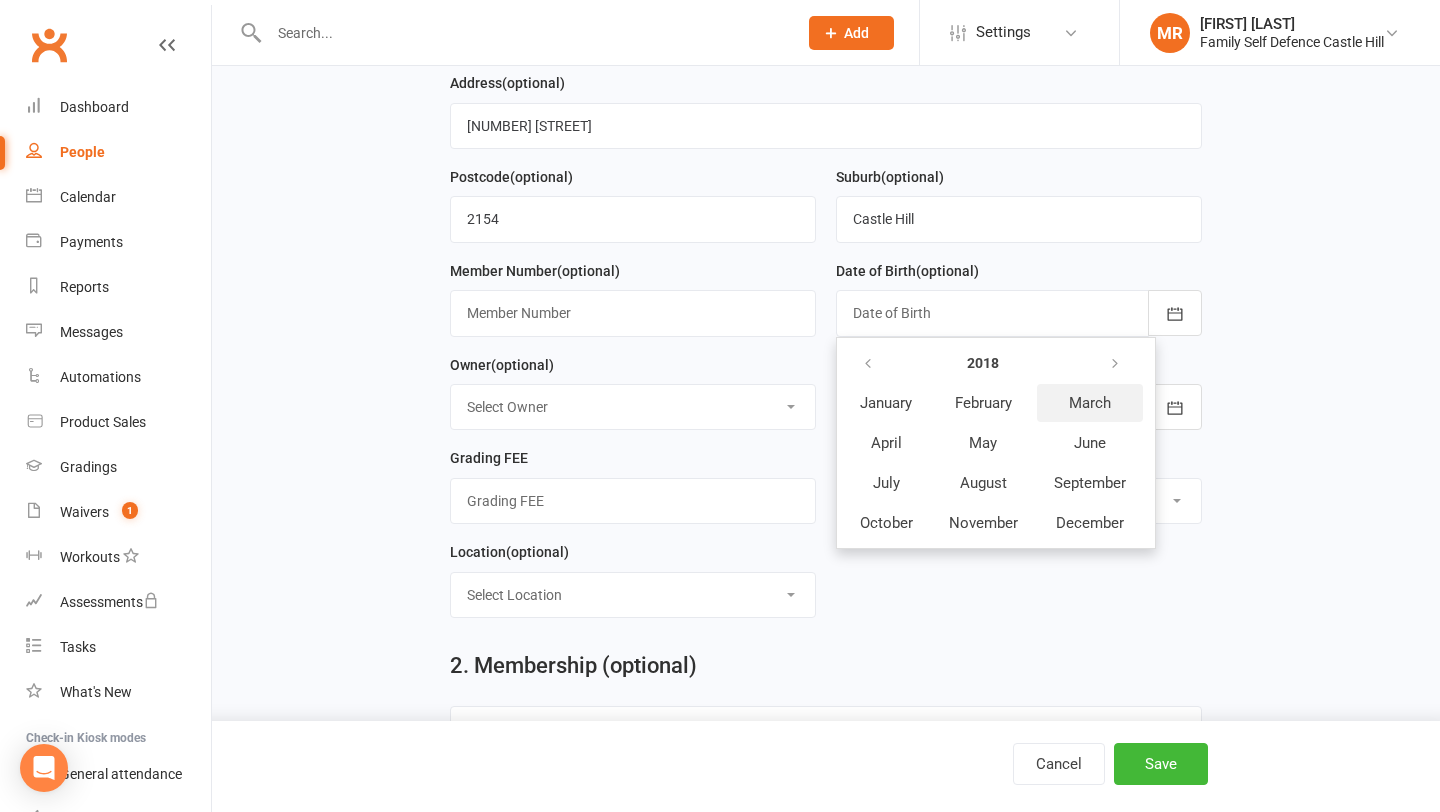 click on "March" at bounding box center (1090, 403) 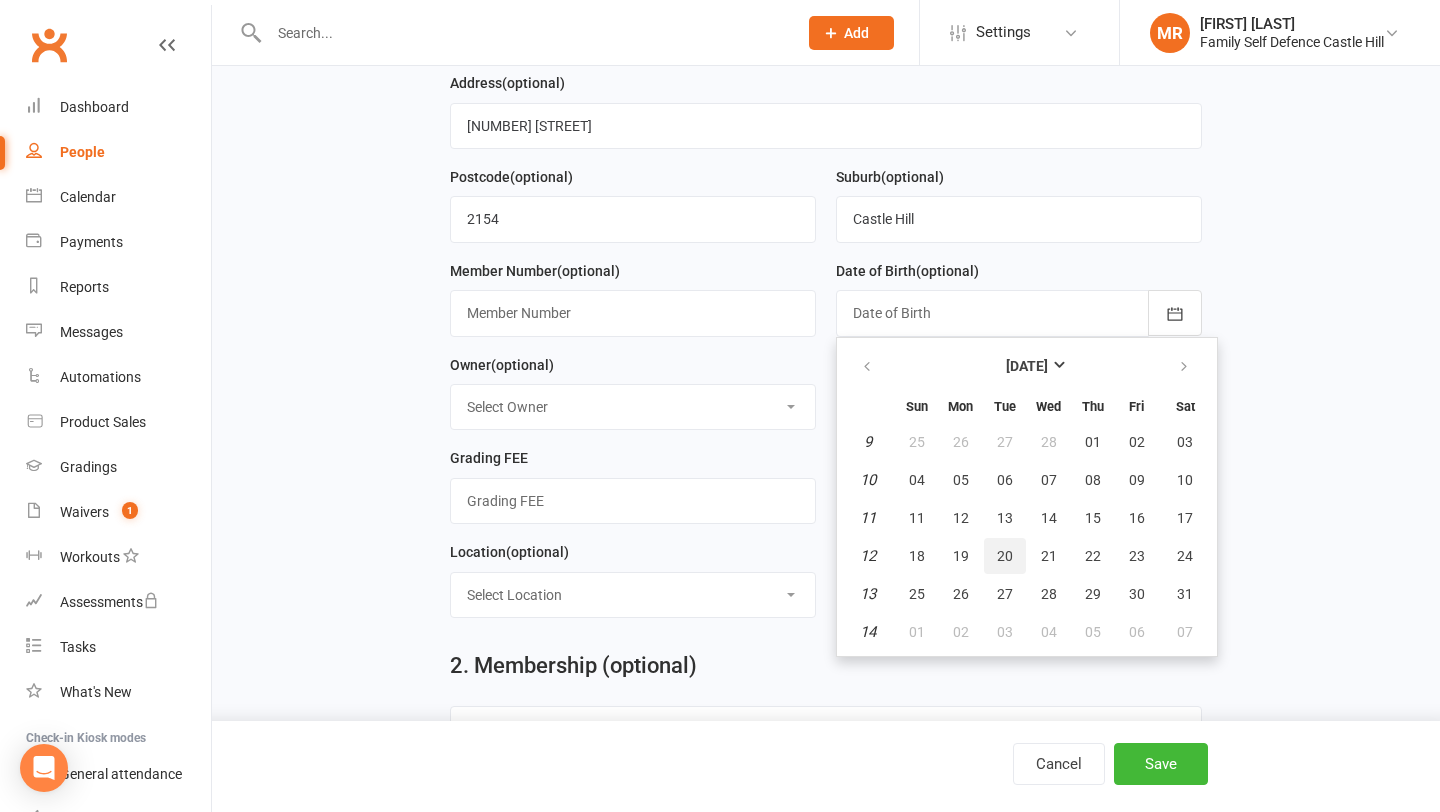 click on "20" at bounding box center [1005, 556] 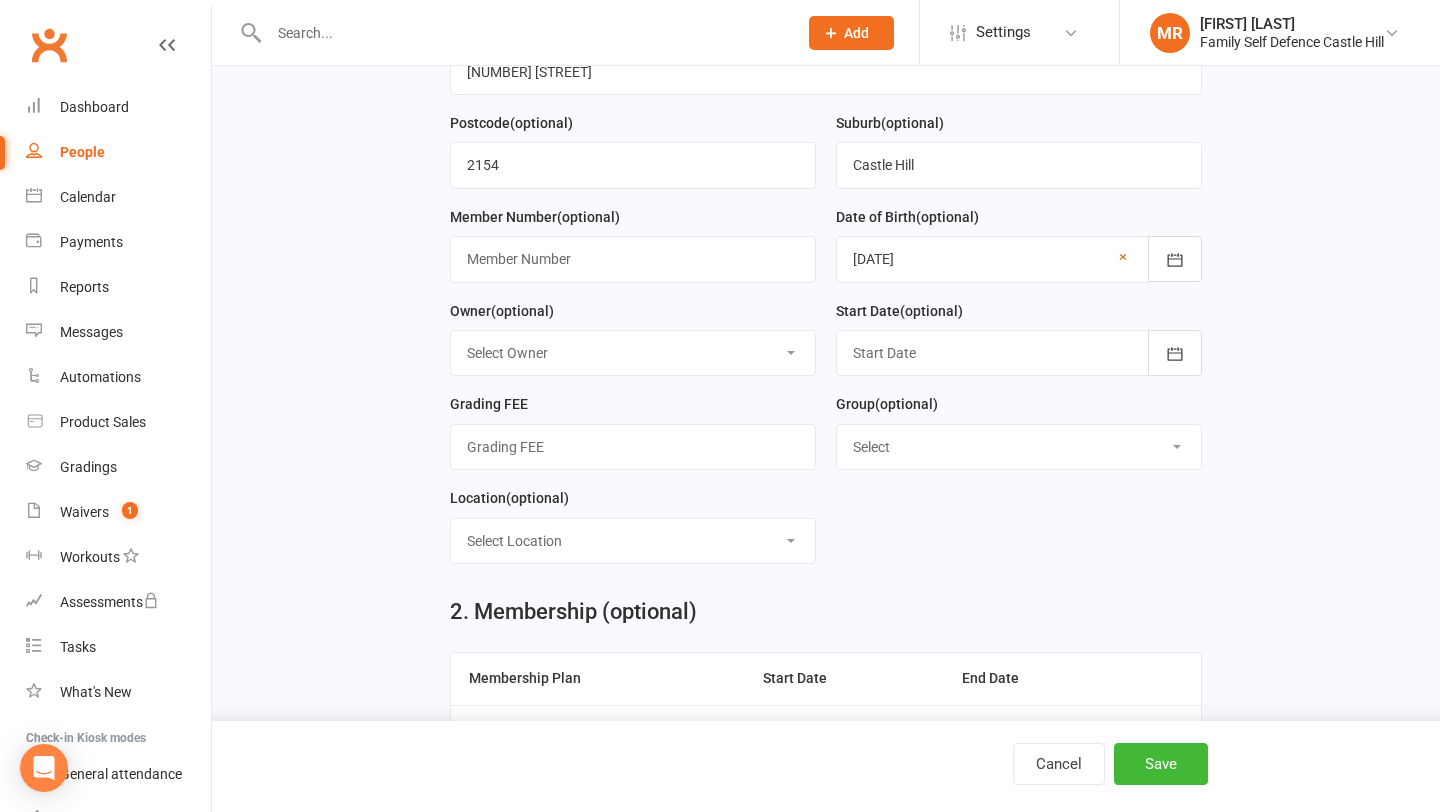 scroll, scrollTop: 566, scrollLeft: 0, axis: vertical 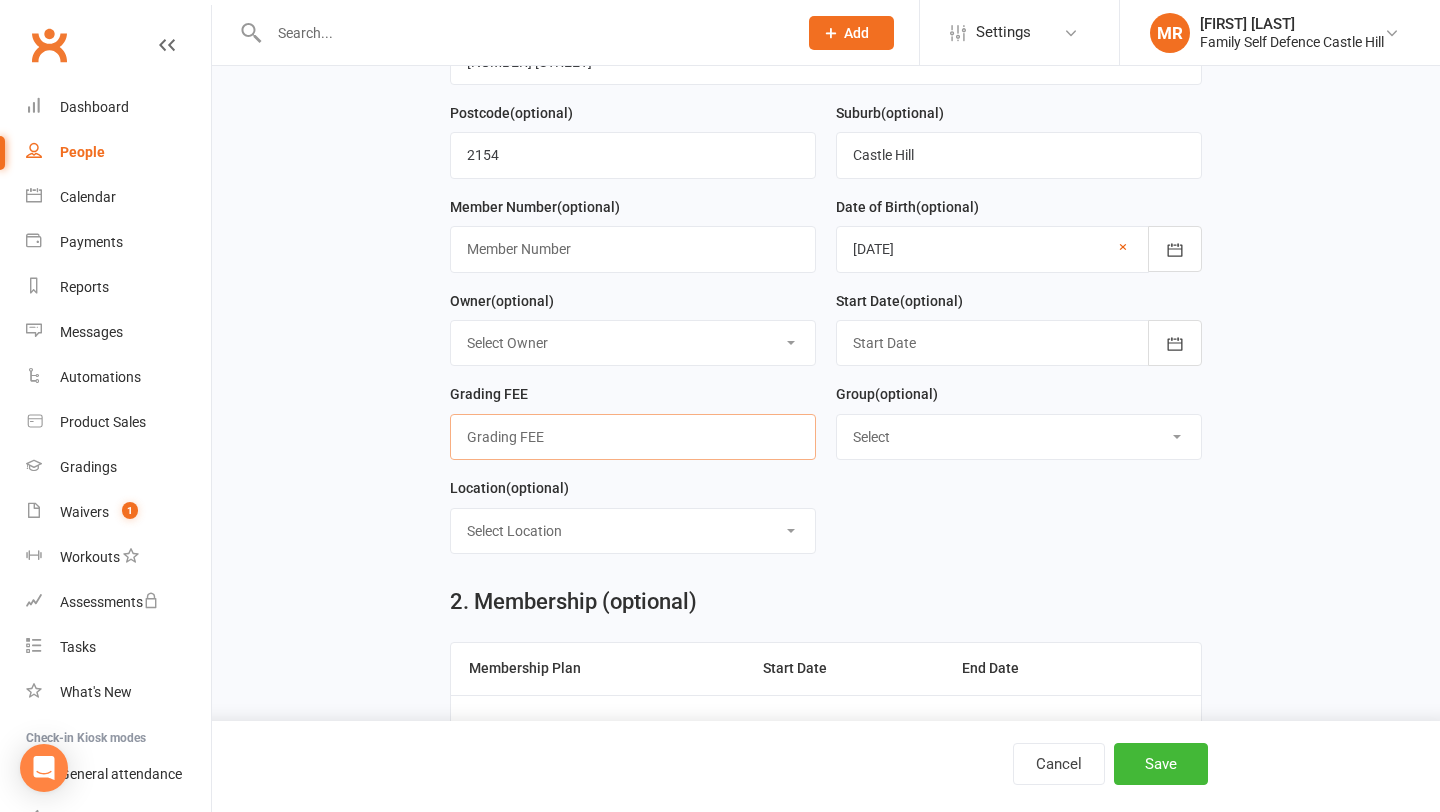 click at bounding box center [633, 437] 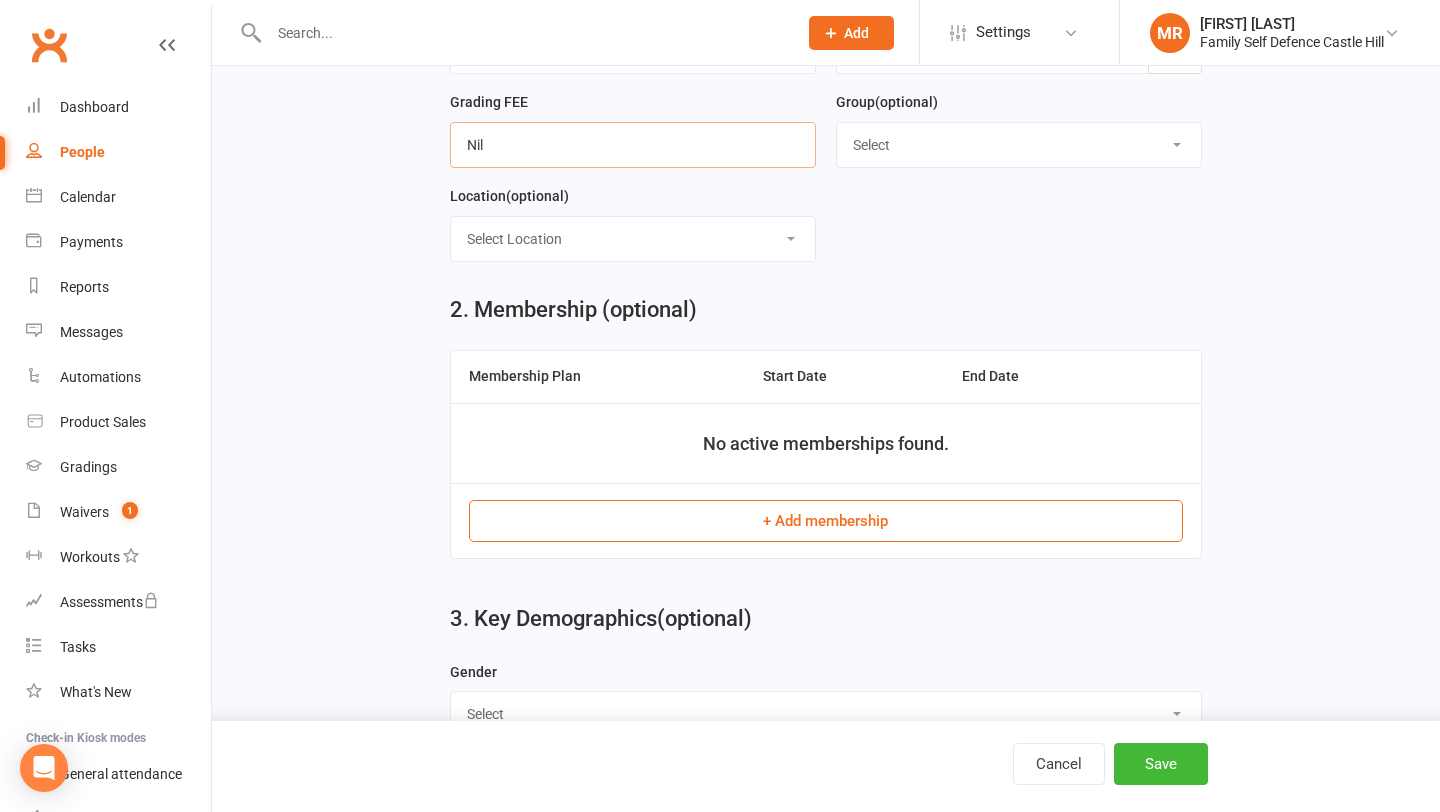 scroll, scrollTop: 946, scrollLeft: 0, axis: vertical 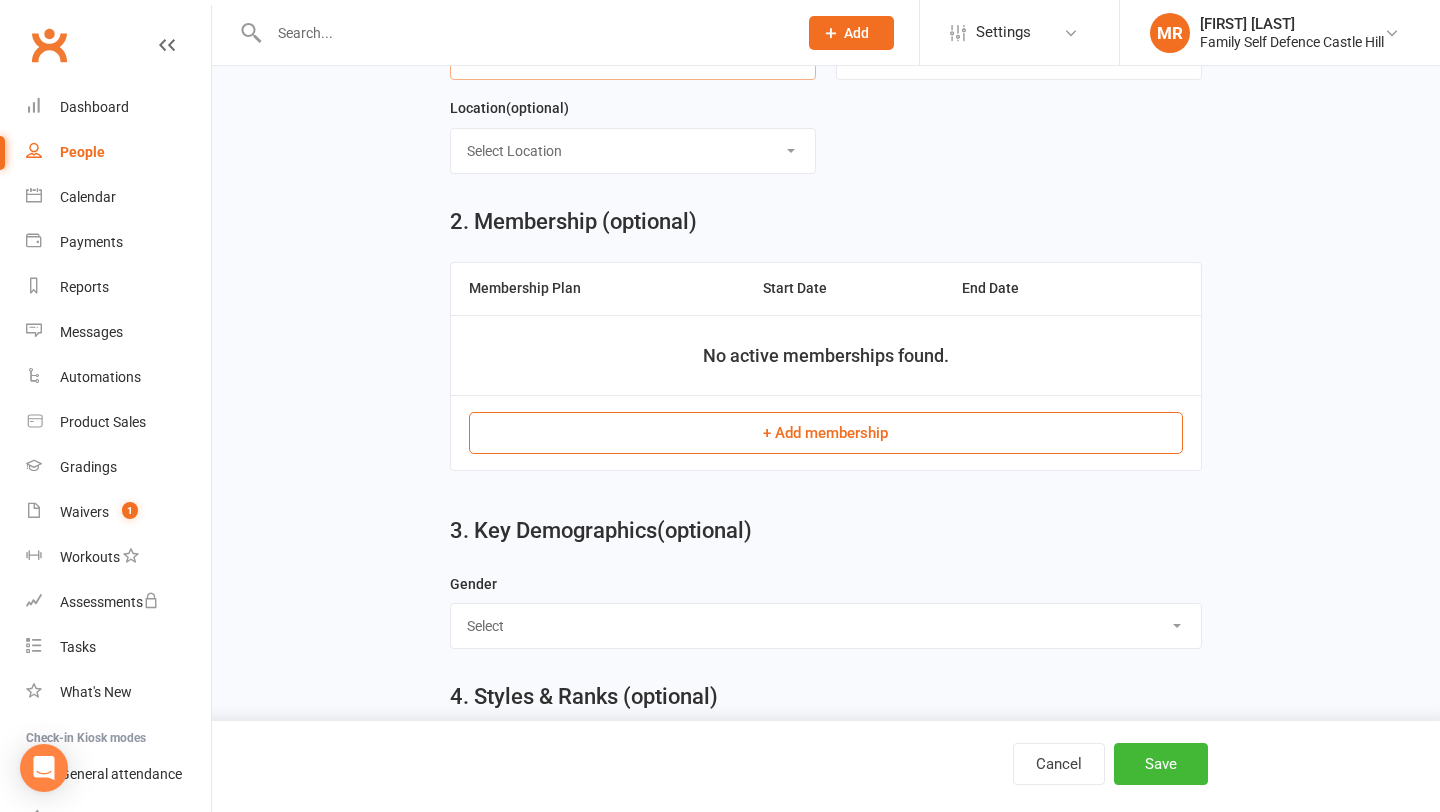 type on "Nil" 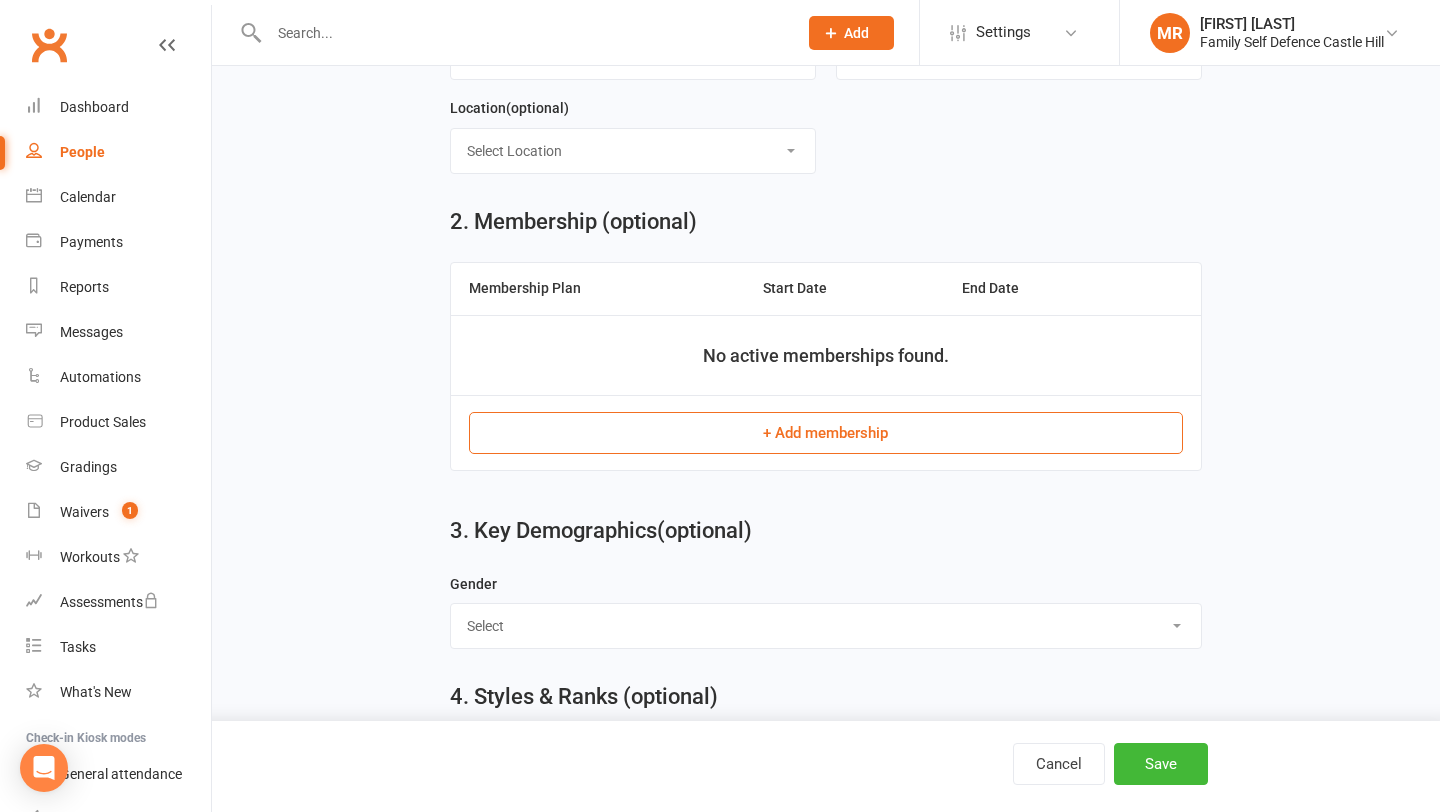 click on "+ Add membership" at bounding box center [825, 433] 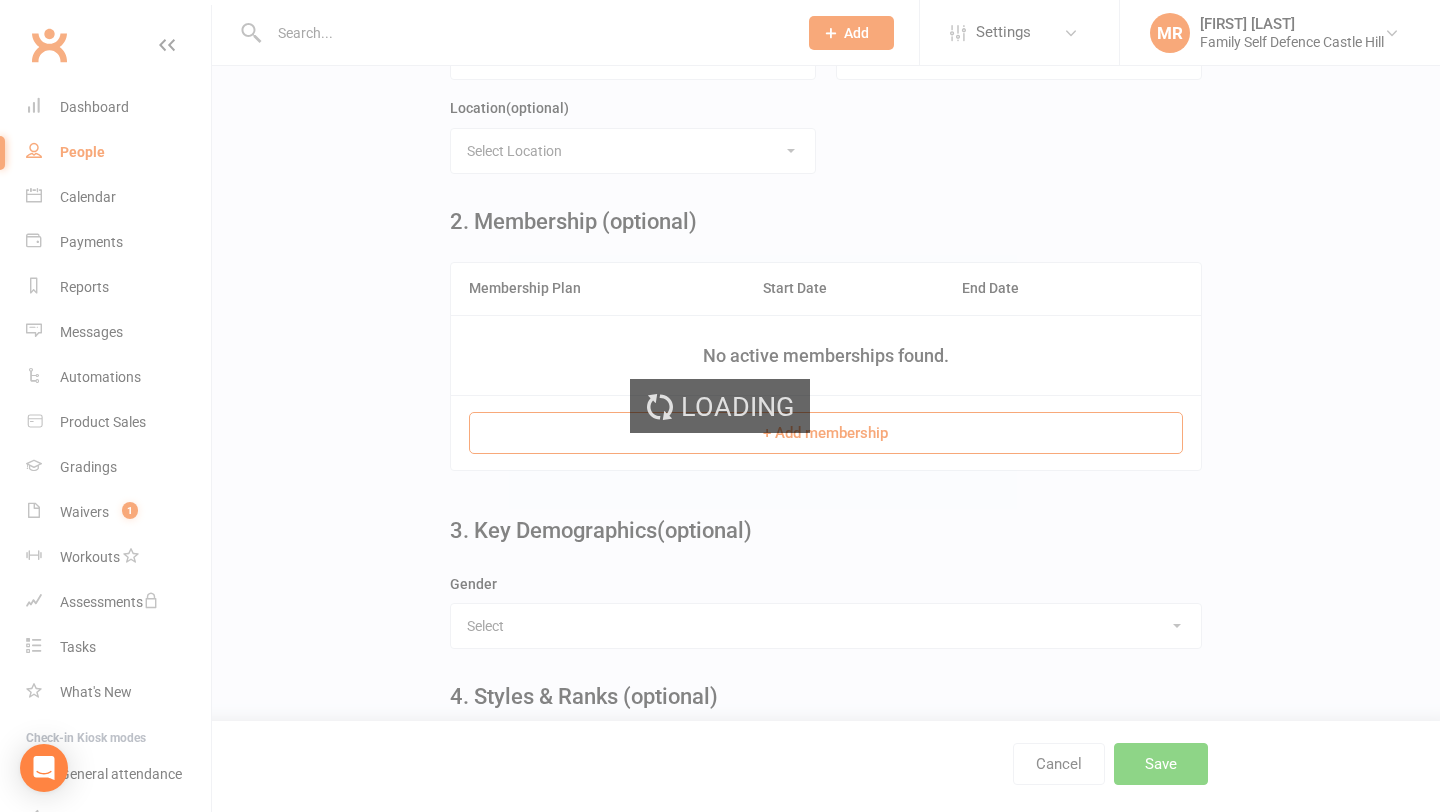 scroll, scrollTop: 0, scrollLeft: 0, axis: both 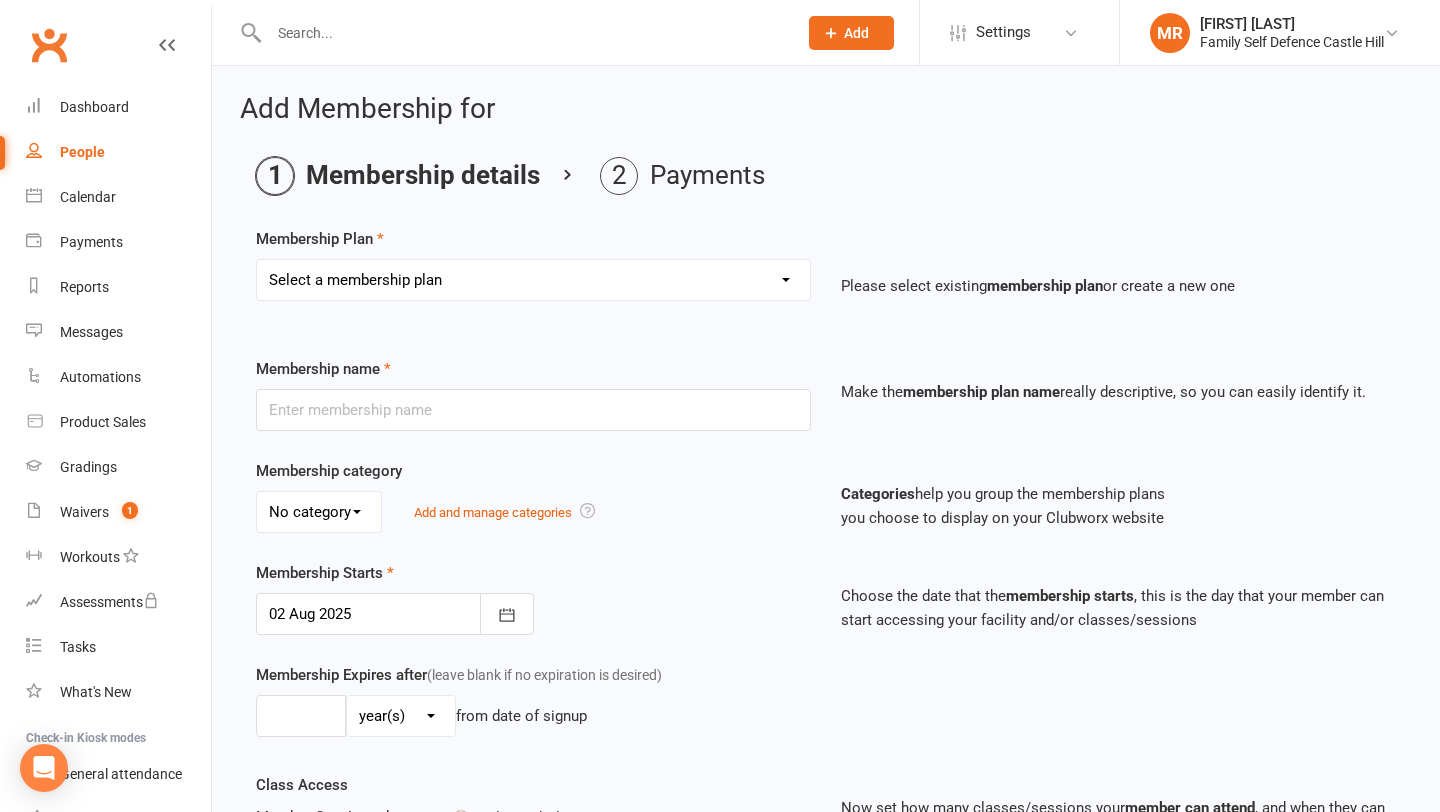 click on "Select a membership plan Create new Membership Plan Insurance Monthly Fortnightly FREE membership Once off payment 10 Session pass" at bounding box center (533, 280) 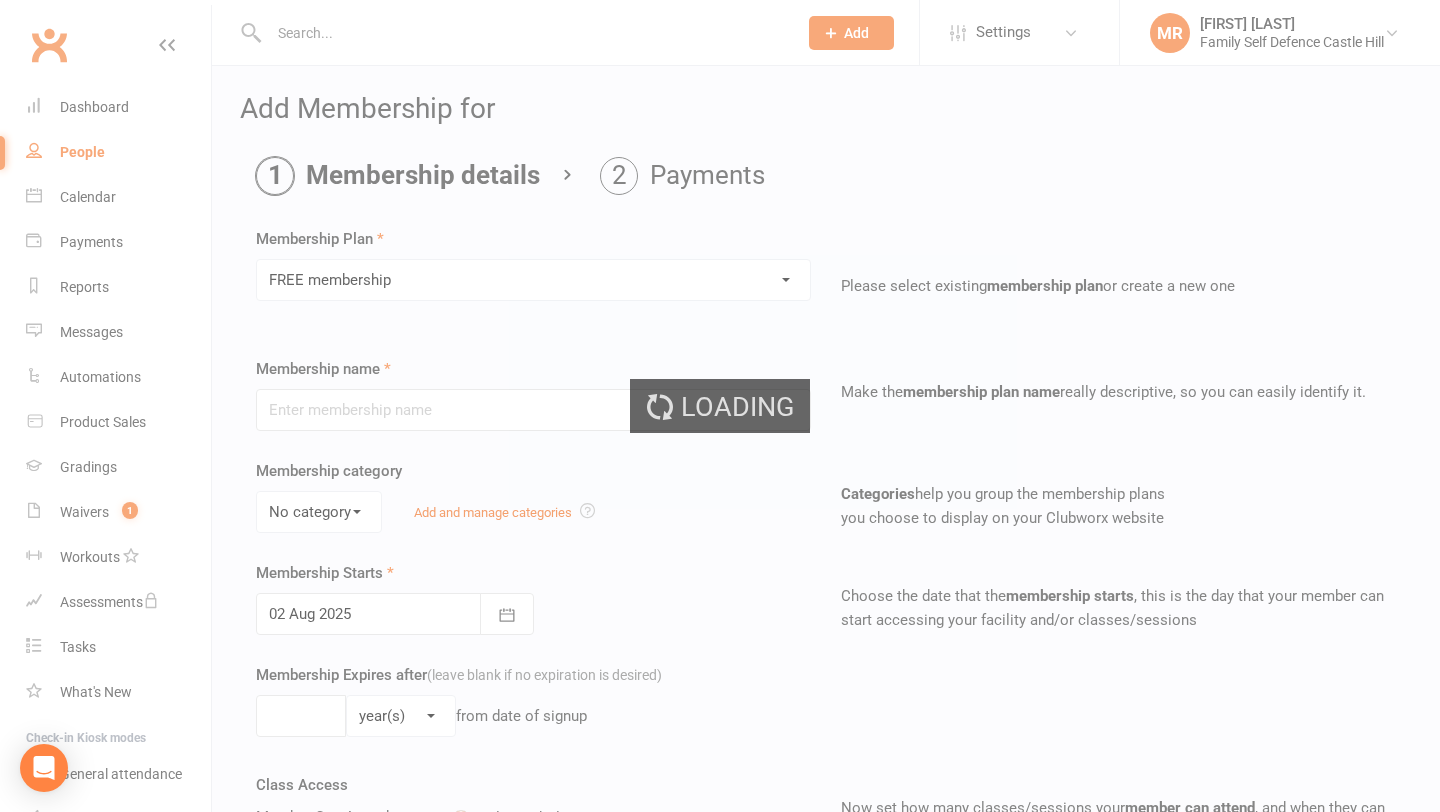 type on "FREE membership" 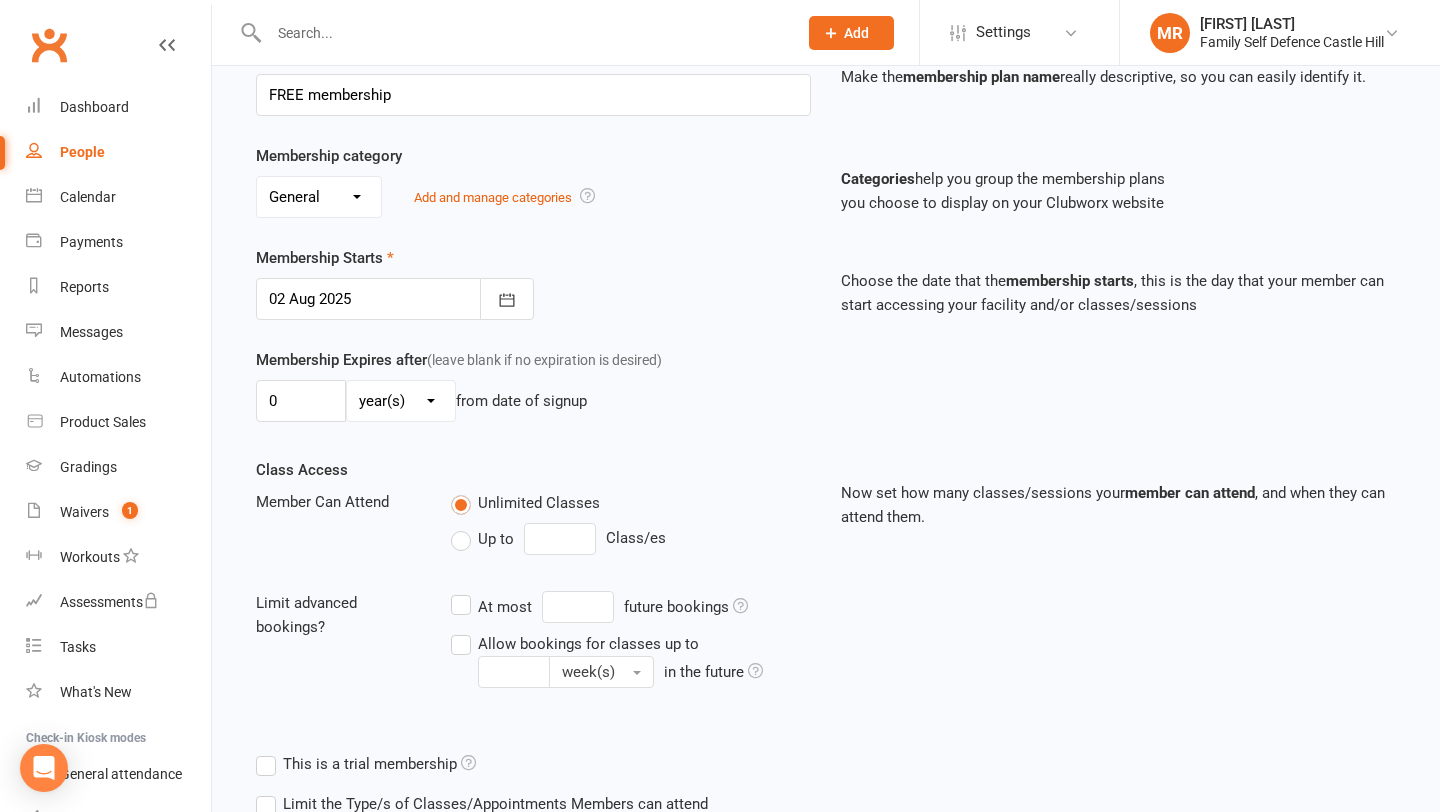 scroll, scrollTop: 498, scrollLeft: 0, axis: vertical 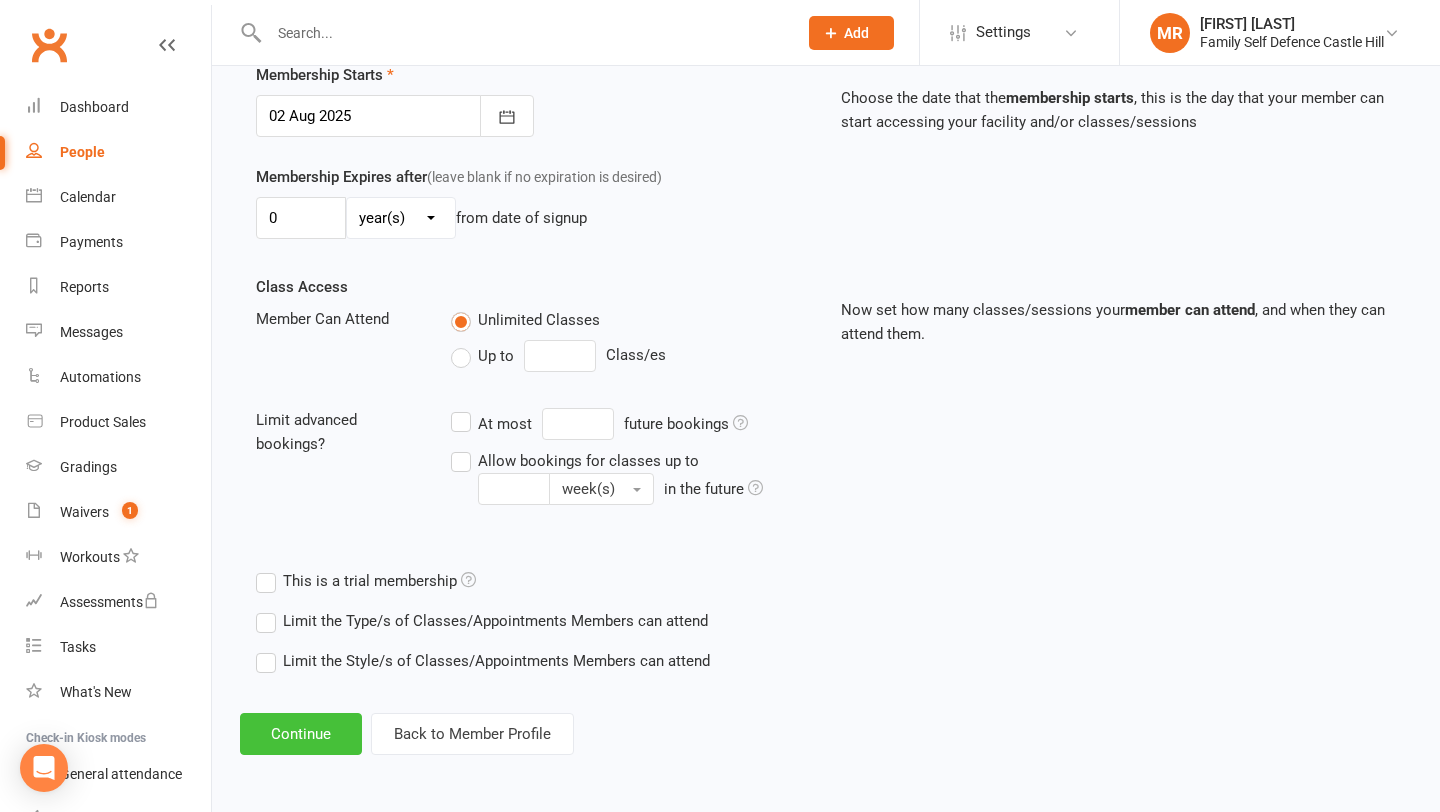 click on "Continue" at bounding box center (301, 734) 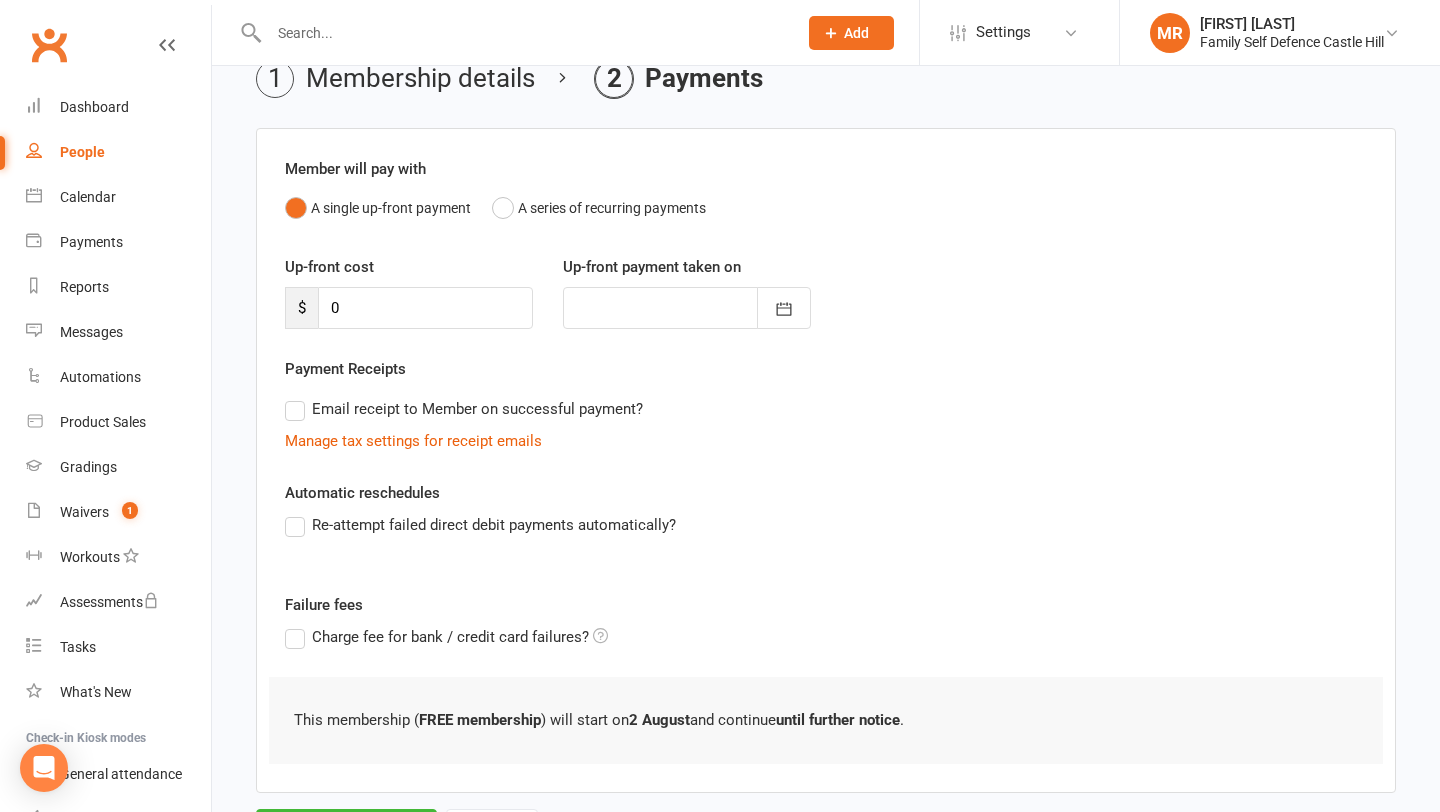 scroll, scrollTop: 197, scrollLeft: 0, axis: vertical 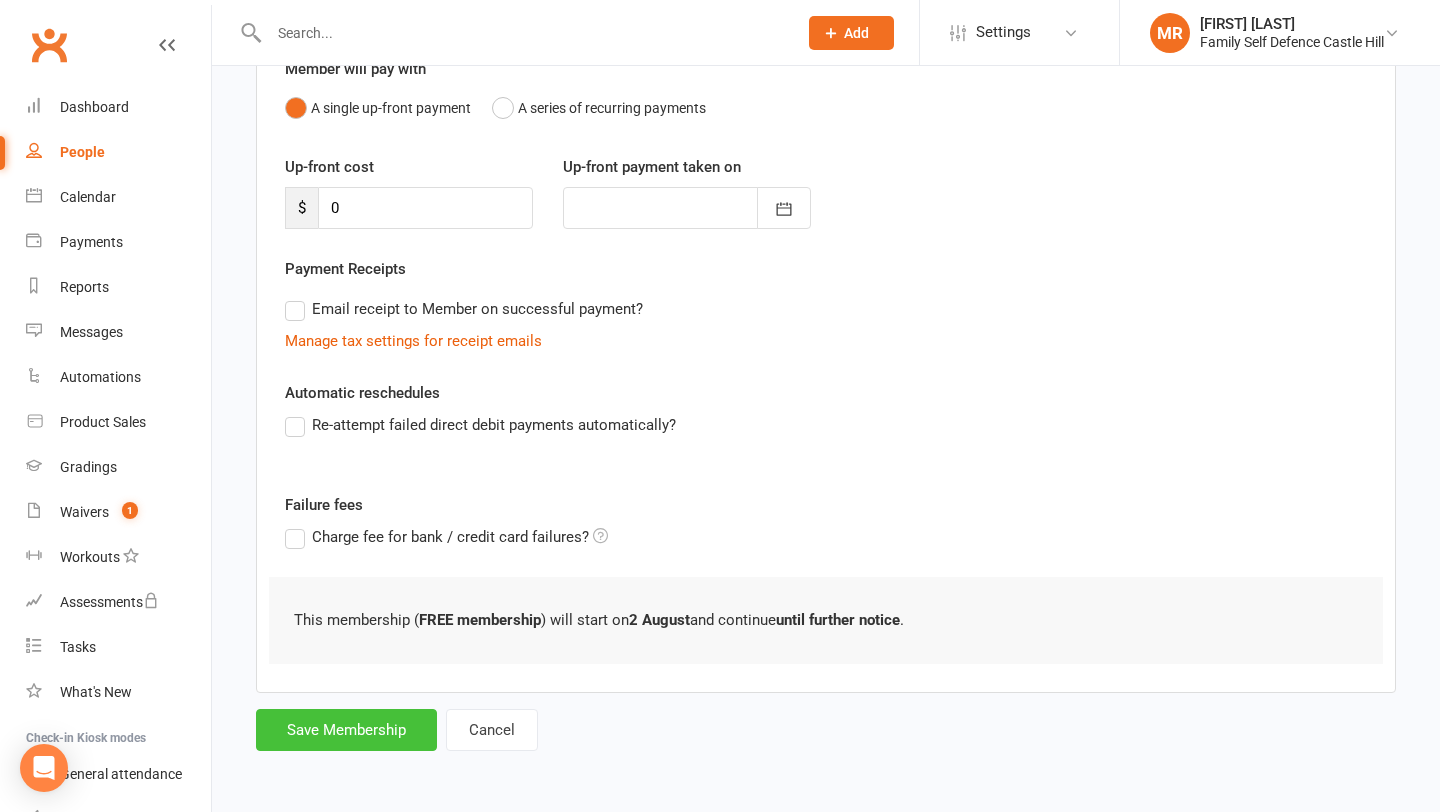 click on "Save Membership" at bounding box center [346, 730] 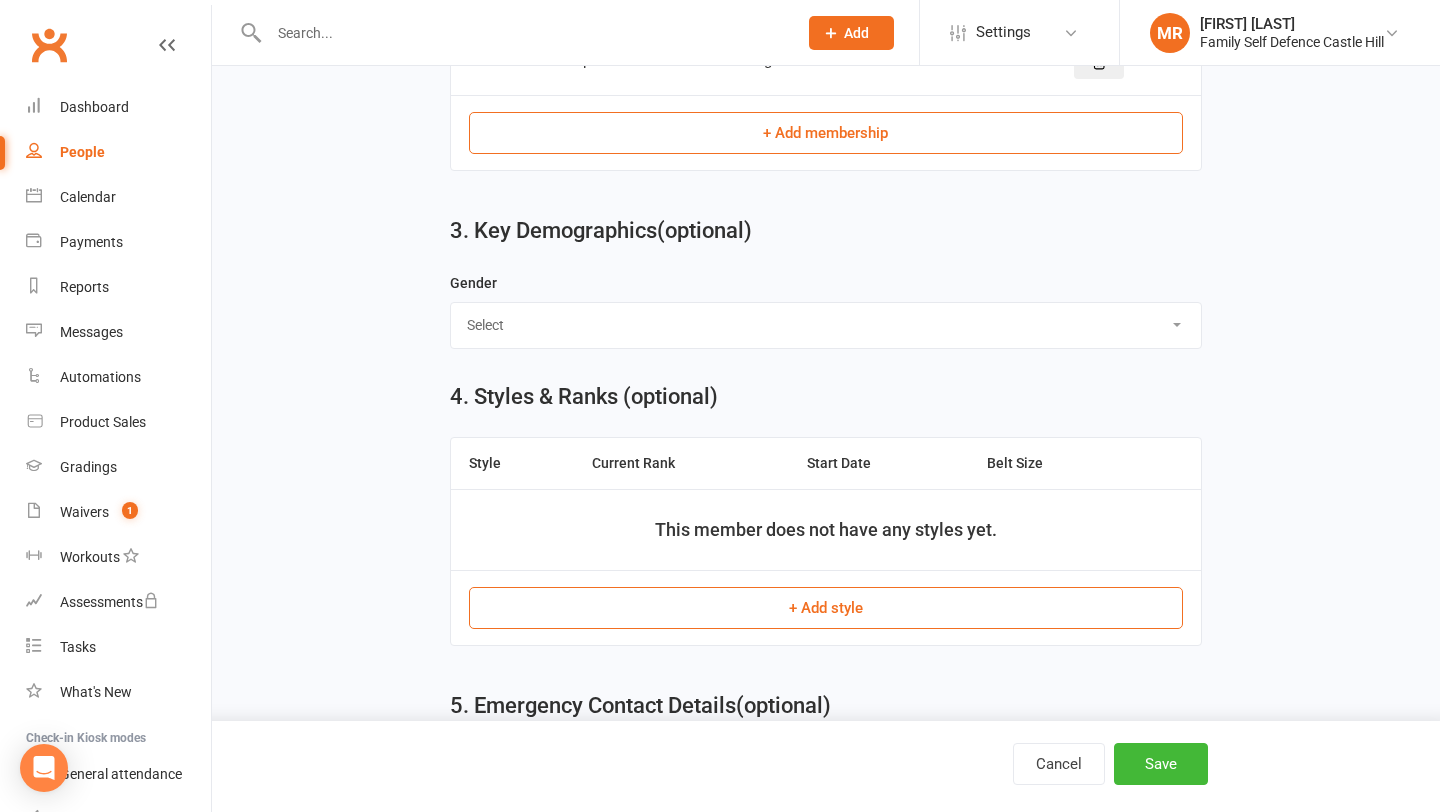 scroll, scrollTop: 1241, scrollLeft: 0, axis: vertical 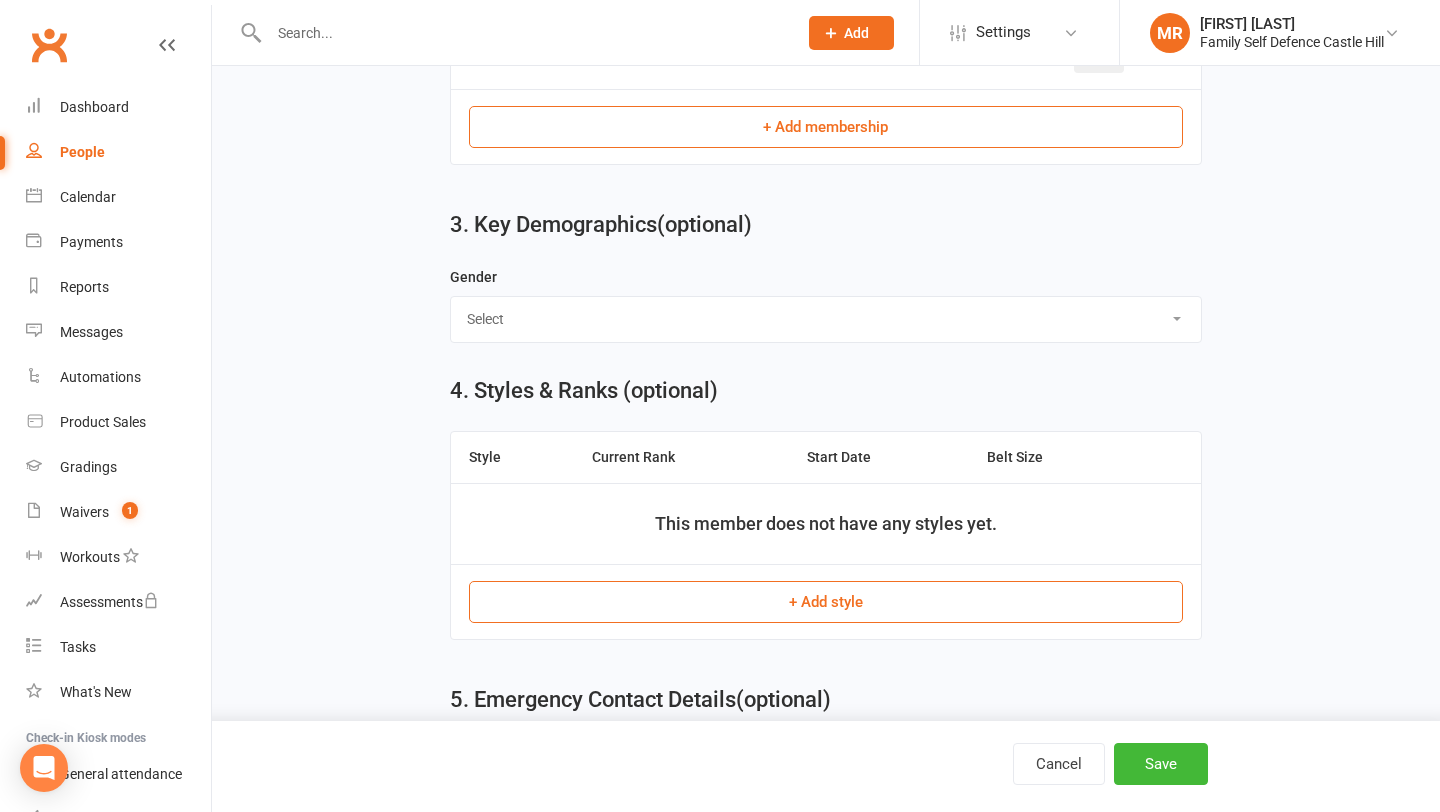 click on "Select Male Female" at bounding box center [825, 319] 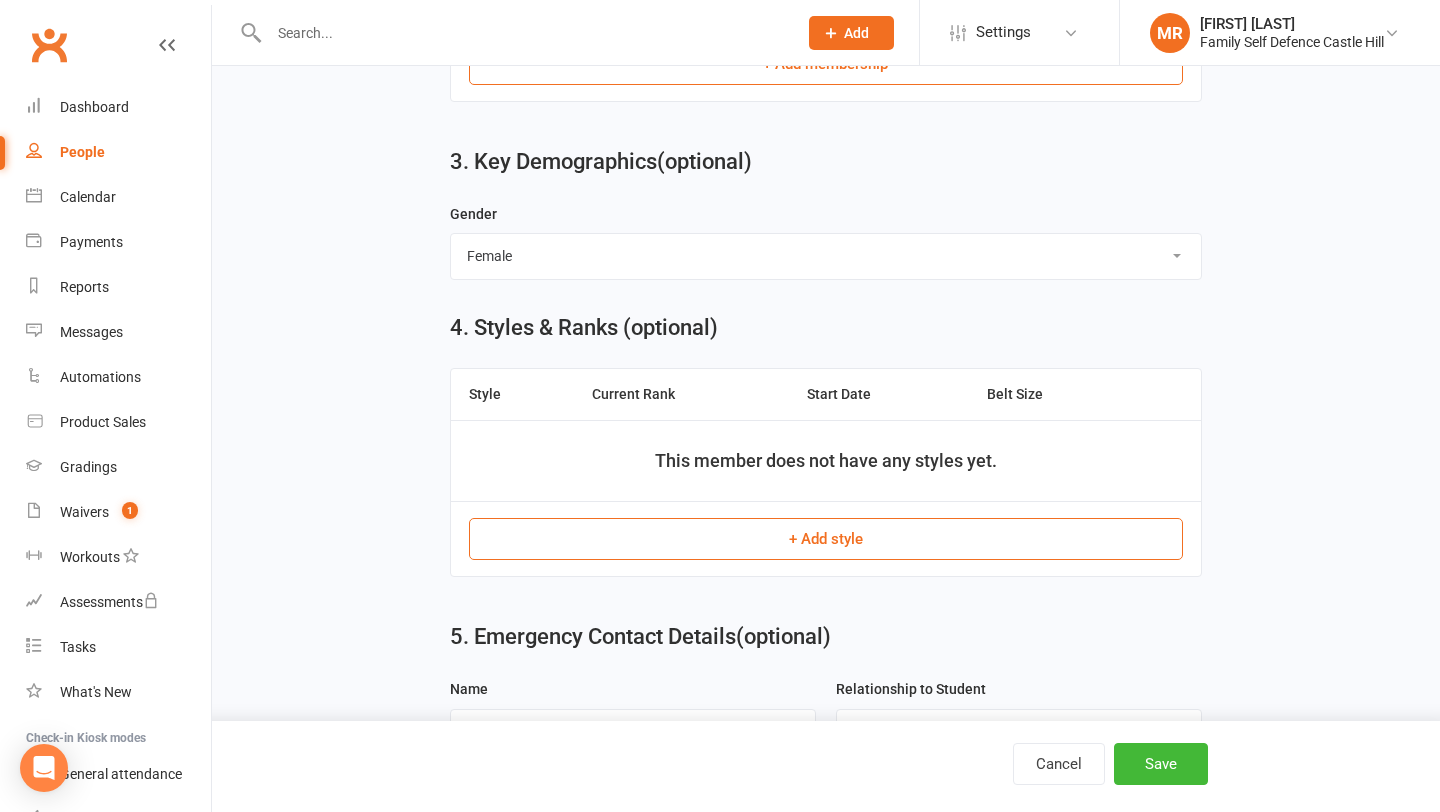 scroll, scrollTop: 1312, scrollLeft: 0, axis: vertical 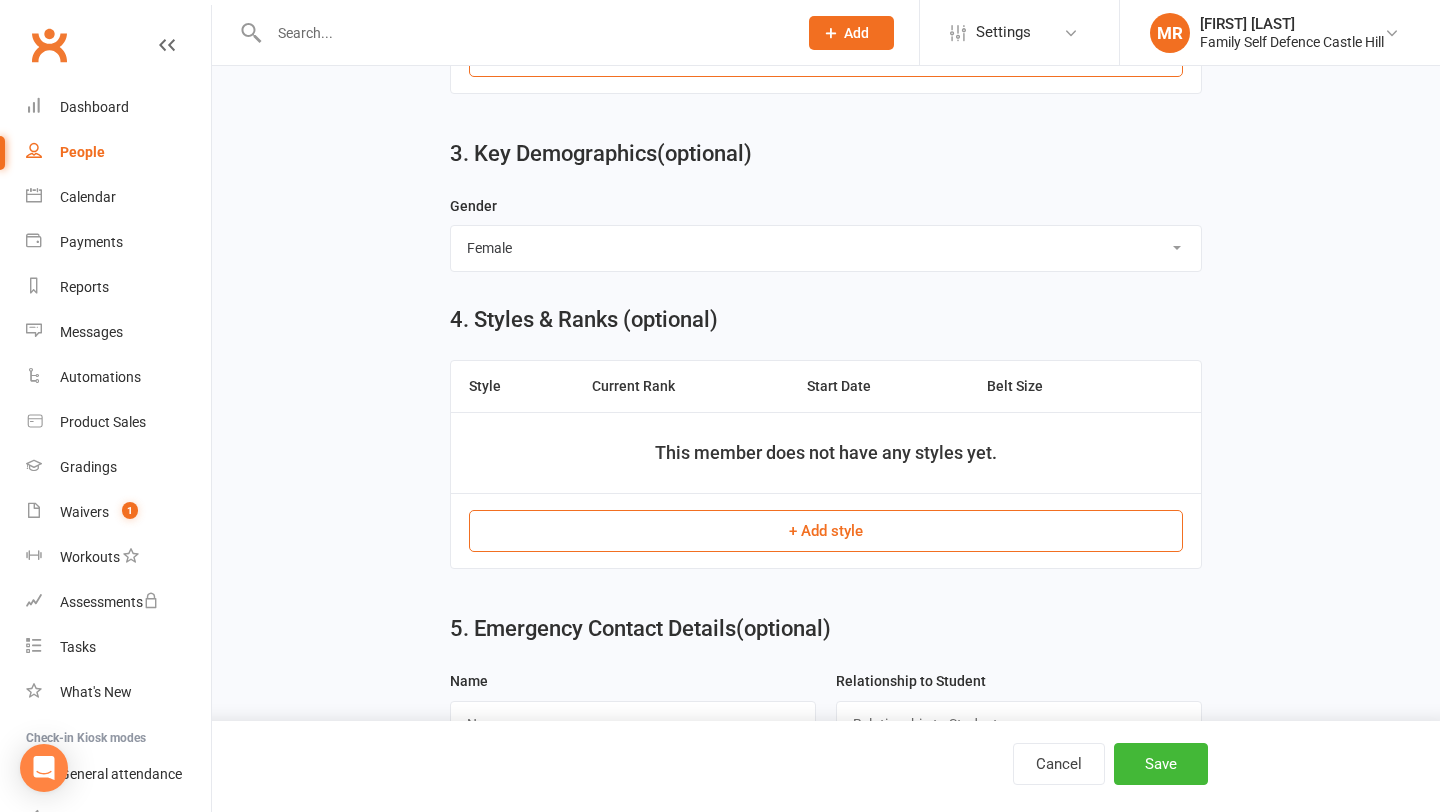 click on "+ Add style" at bounding box center [825, 531] 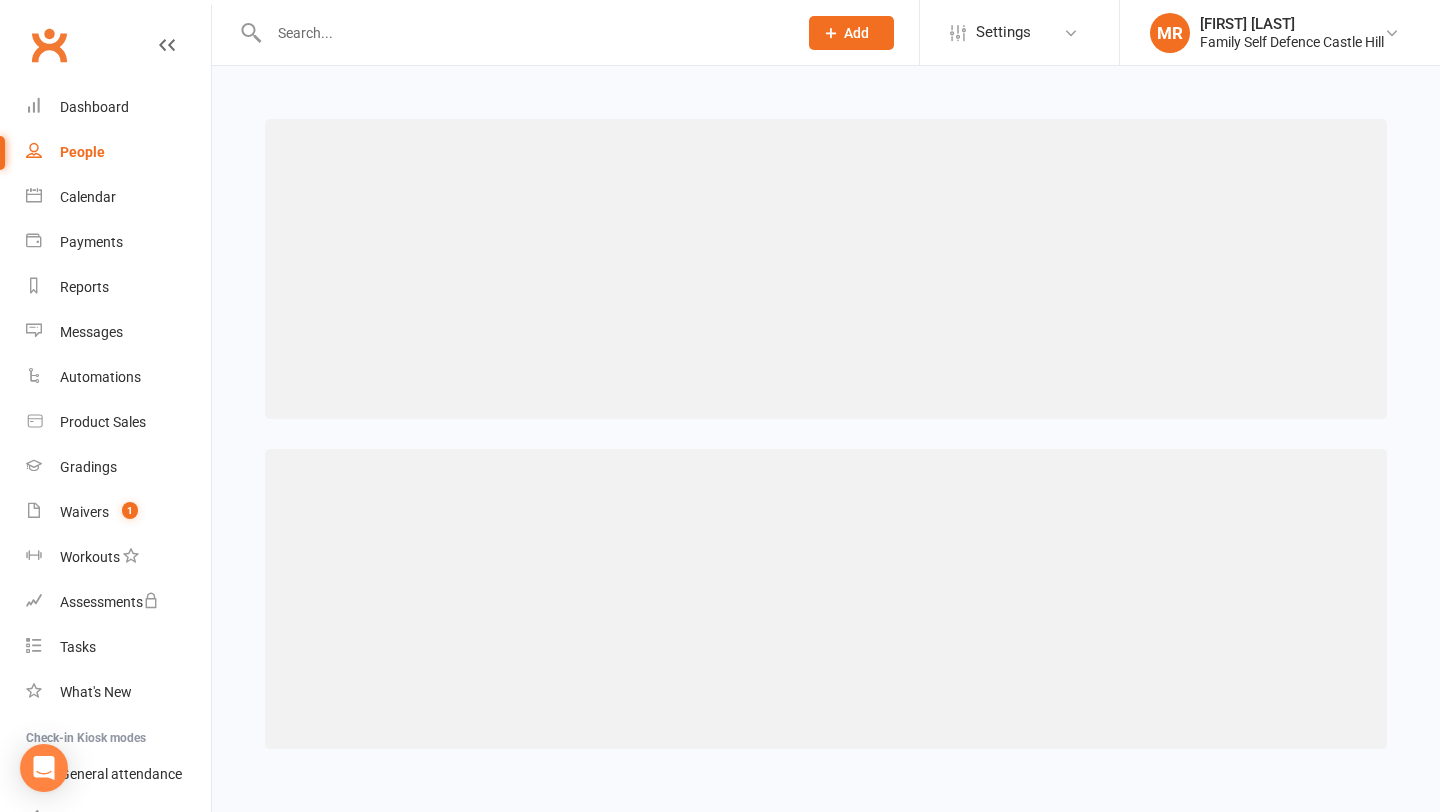 scroll, scrollTop: 0, scrollLeft: 0, axis: both 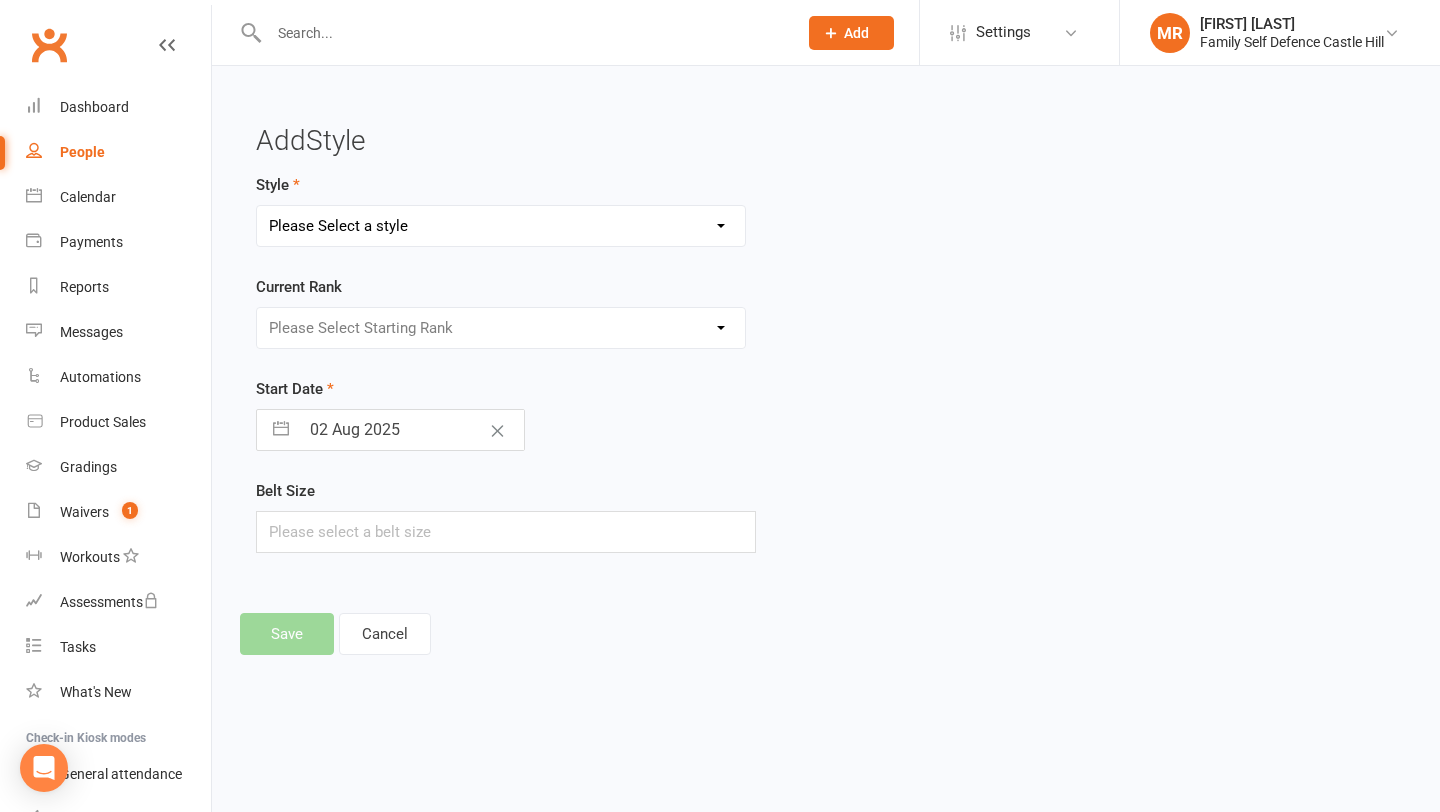 click on "Please Select a style Ninja & Dragon Teen & Adult" at bounding box center (501, 226) 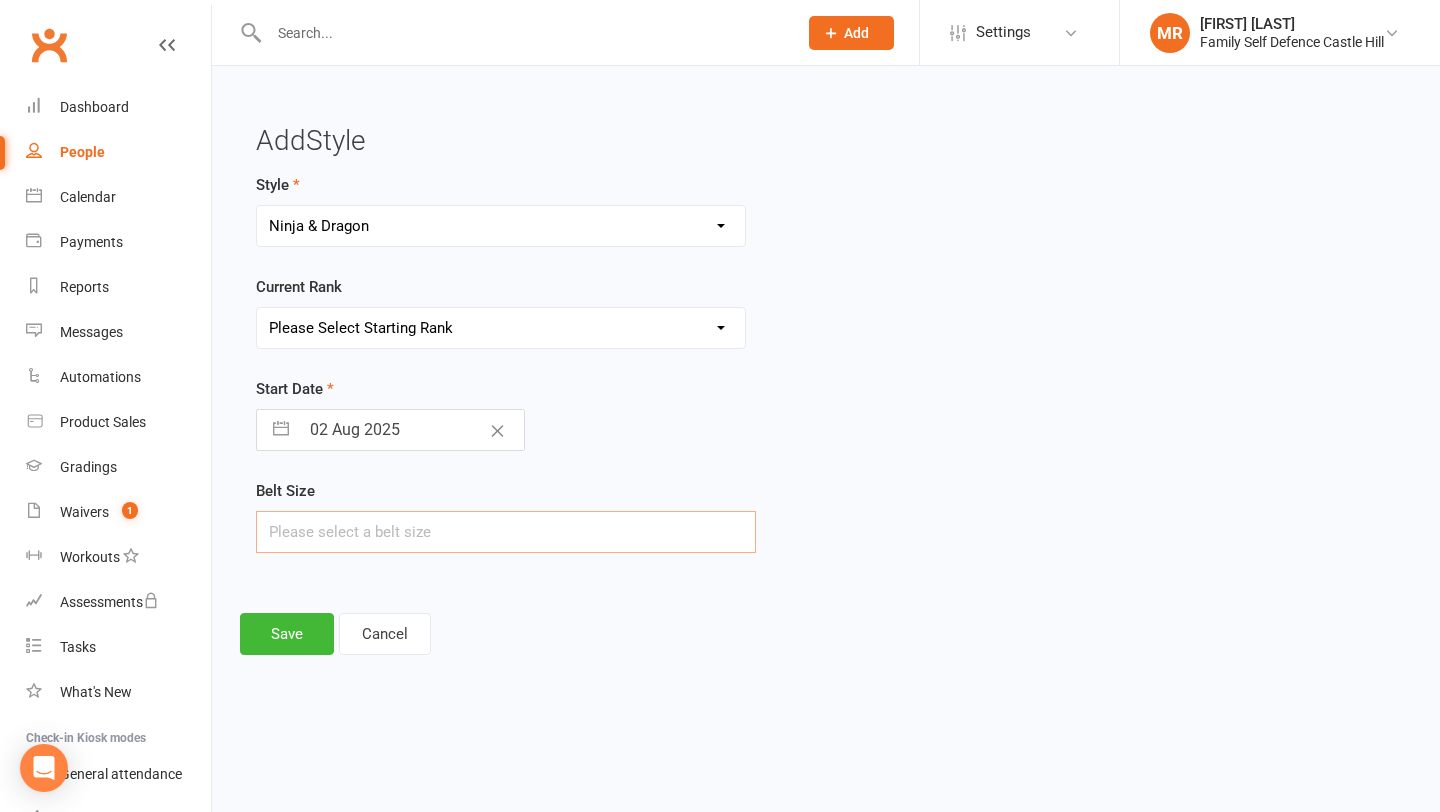 click at bounding box center (506, 532) 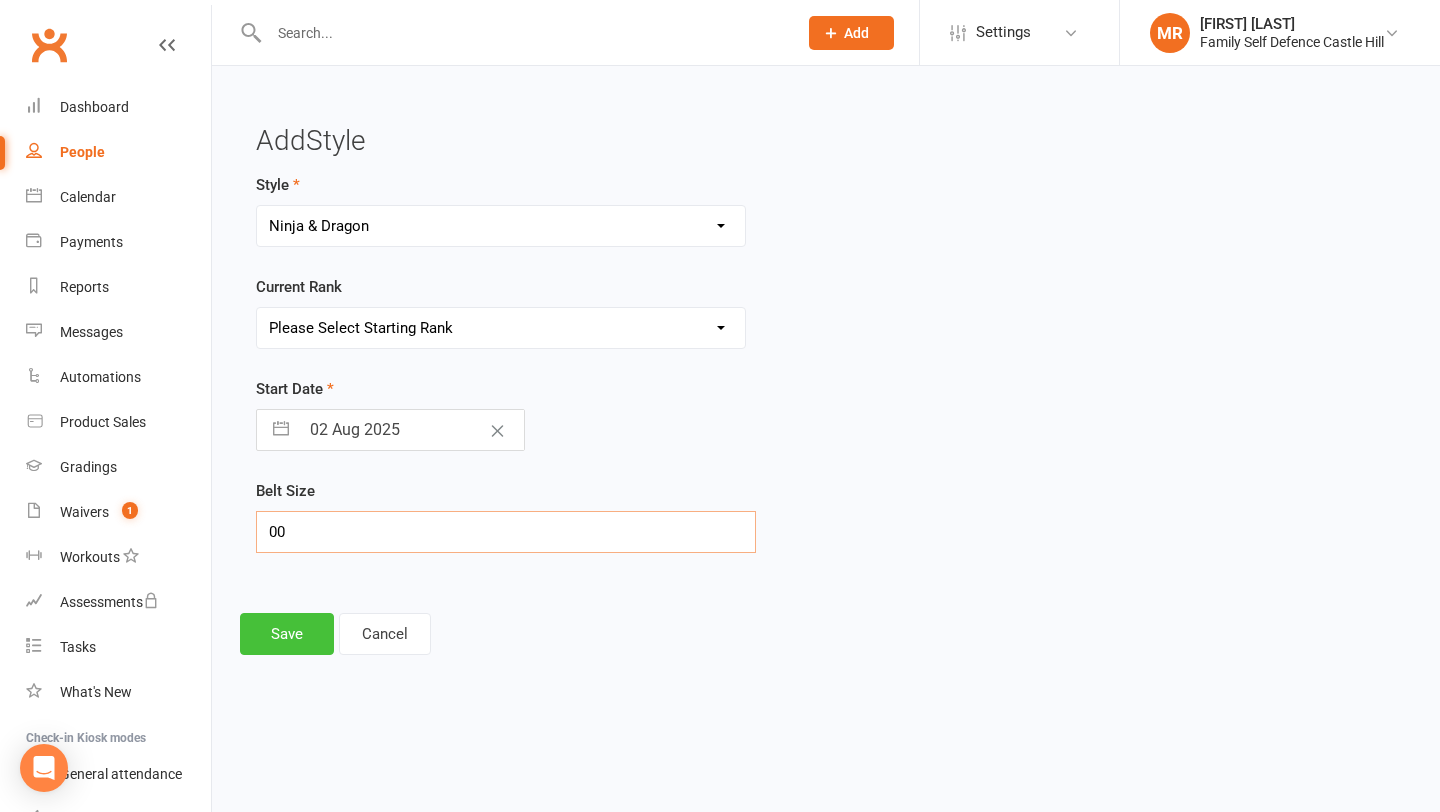 type on "00" 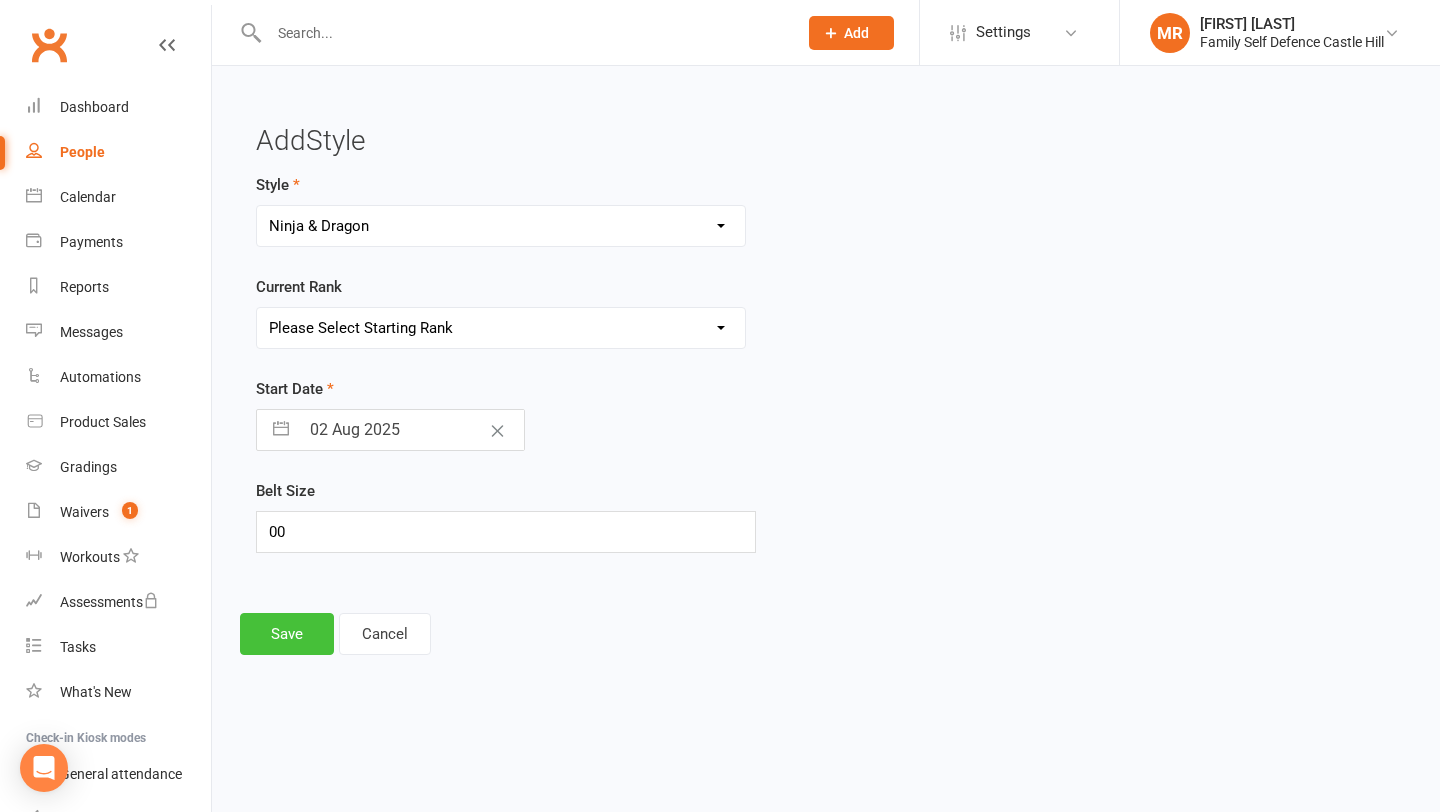 click on "Save" at bounding box center [287, 634] 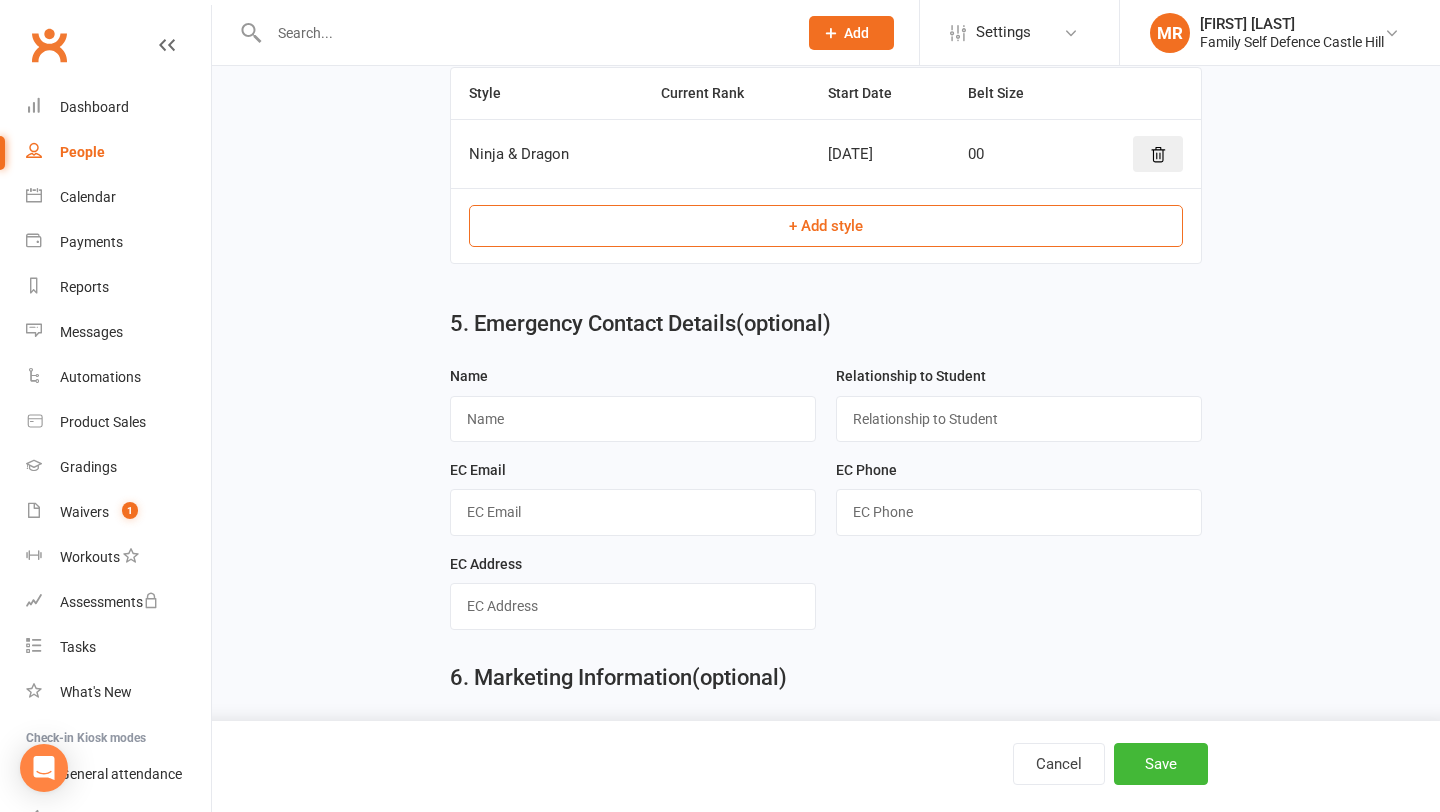 scroll, scrollTop: 1723, scrollLeft: 0, axis: vertical 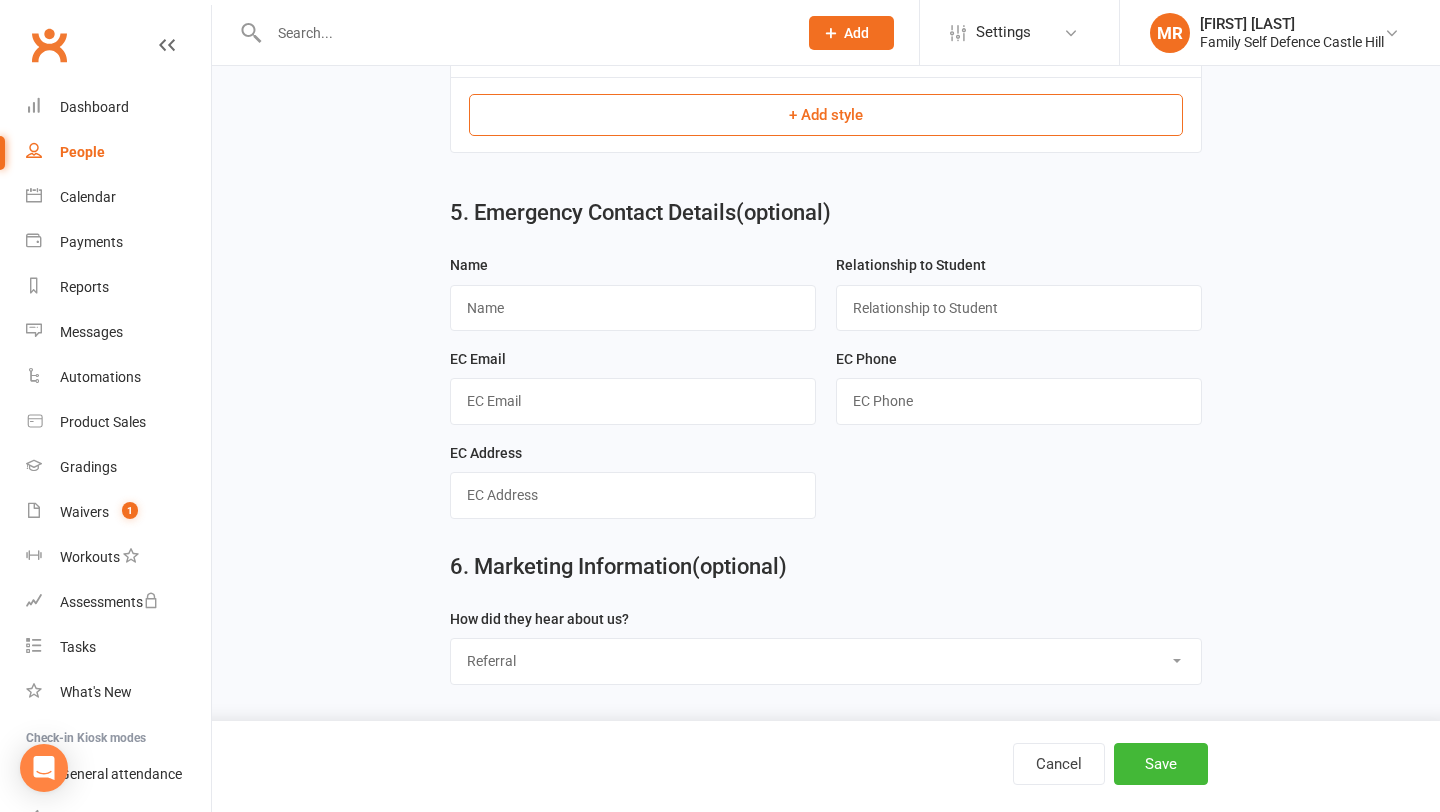 click on "Referral Signage Internet School Add News Paper Select" at bounding box center (825, 661) 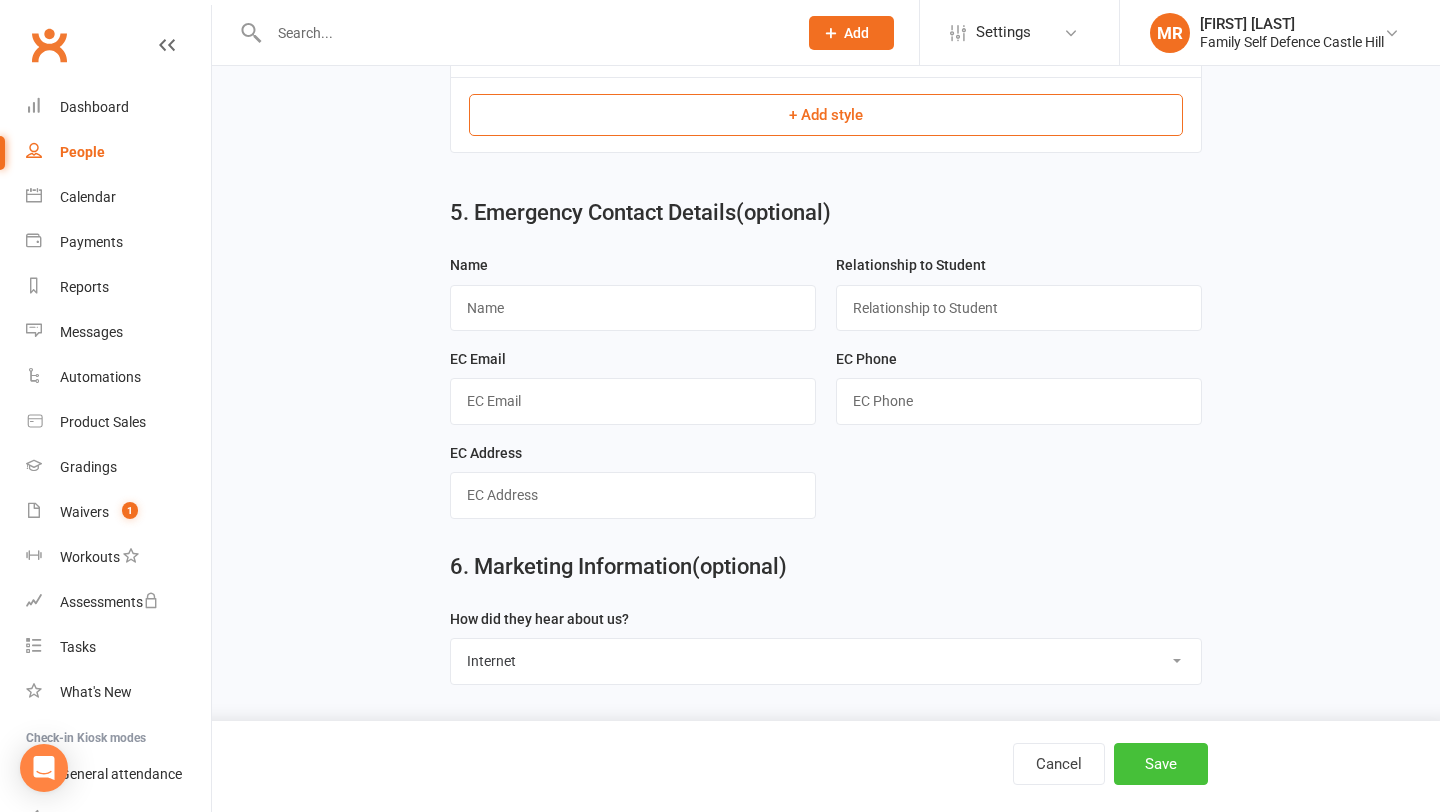 click on "Save" at bounding box center [1161, 764] 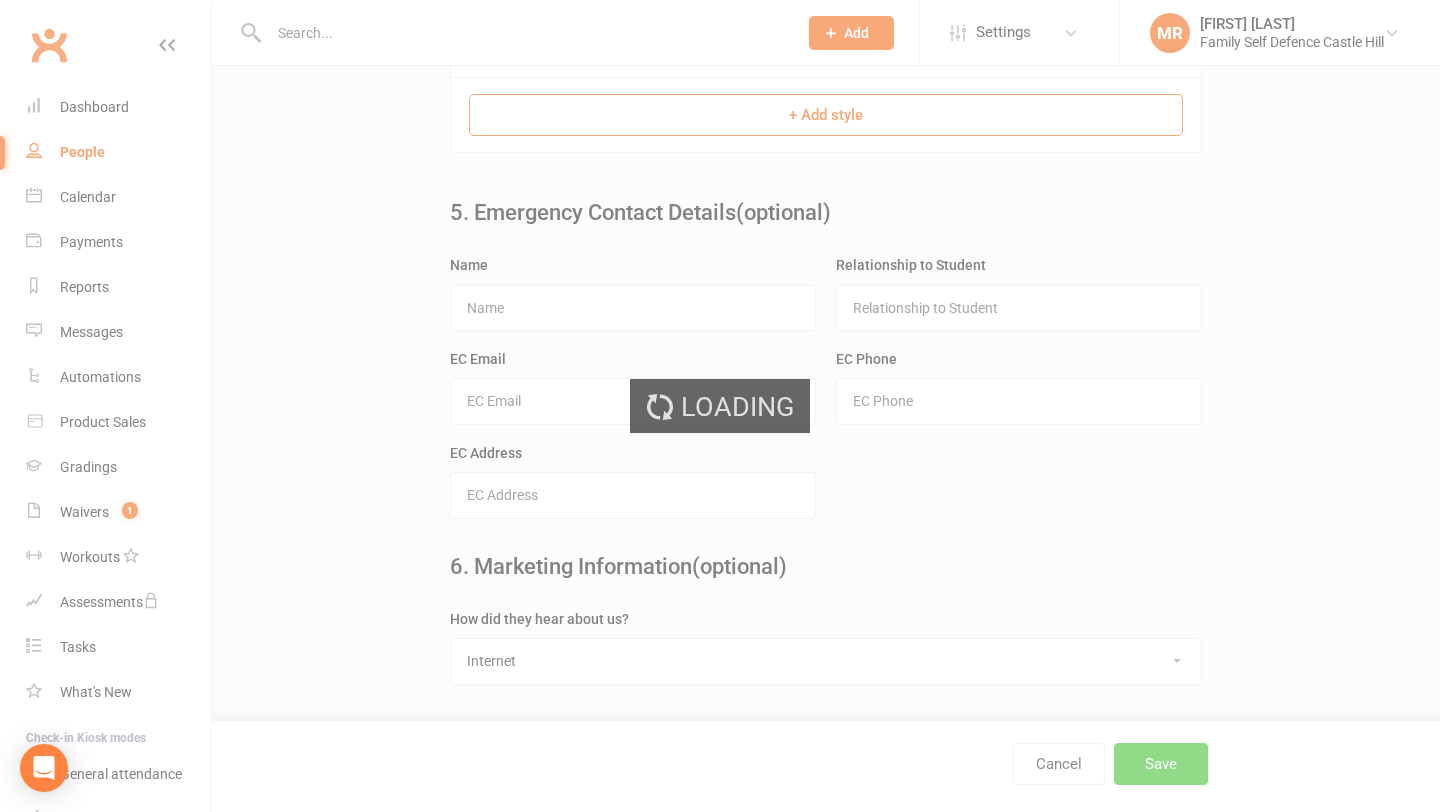 scroll, scrollTop: 0, scrollLeft: 0, axis: both 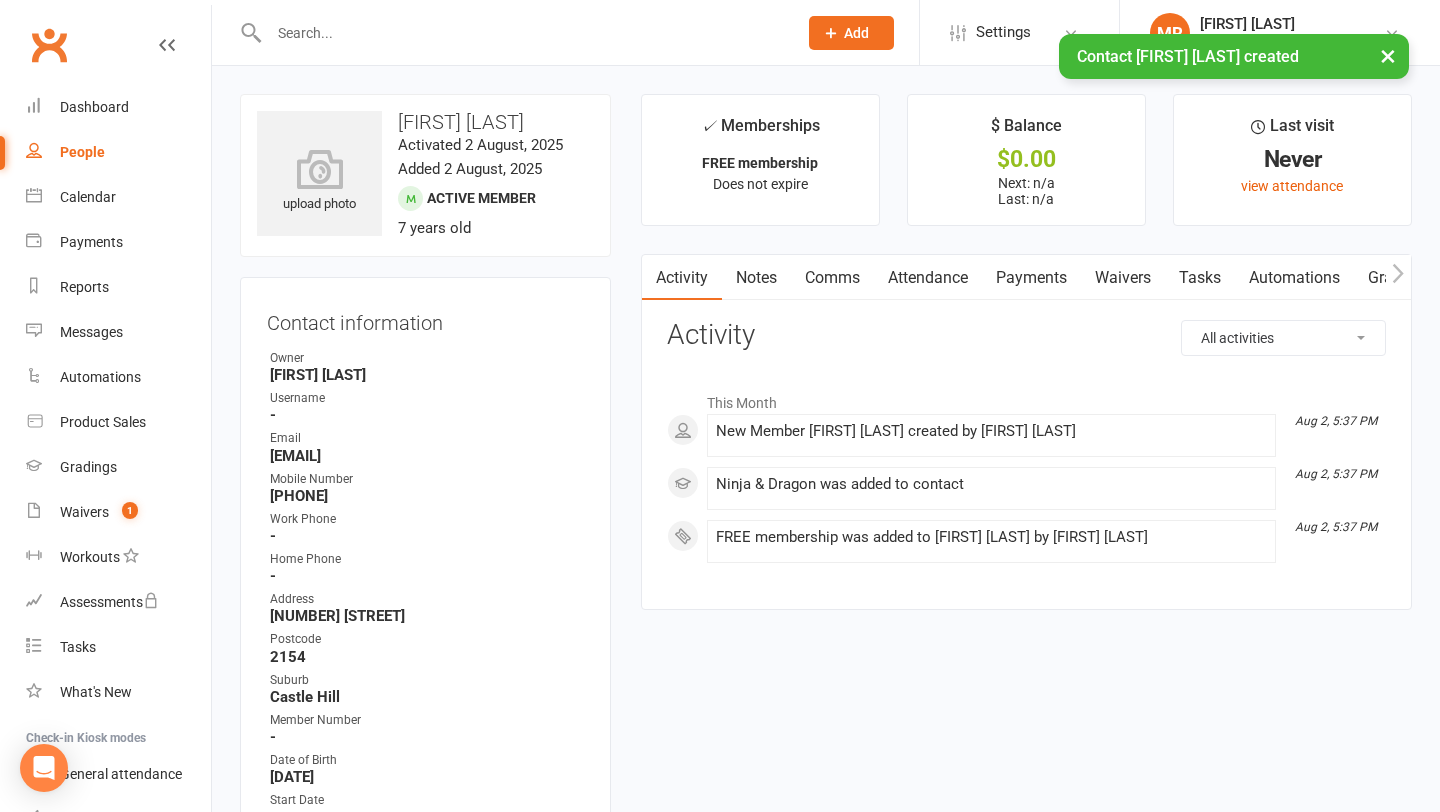 click on "Notes" at bounding box center (756, 278) 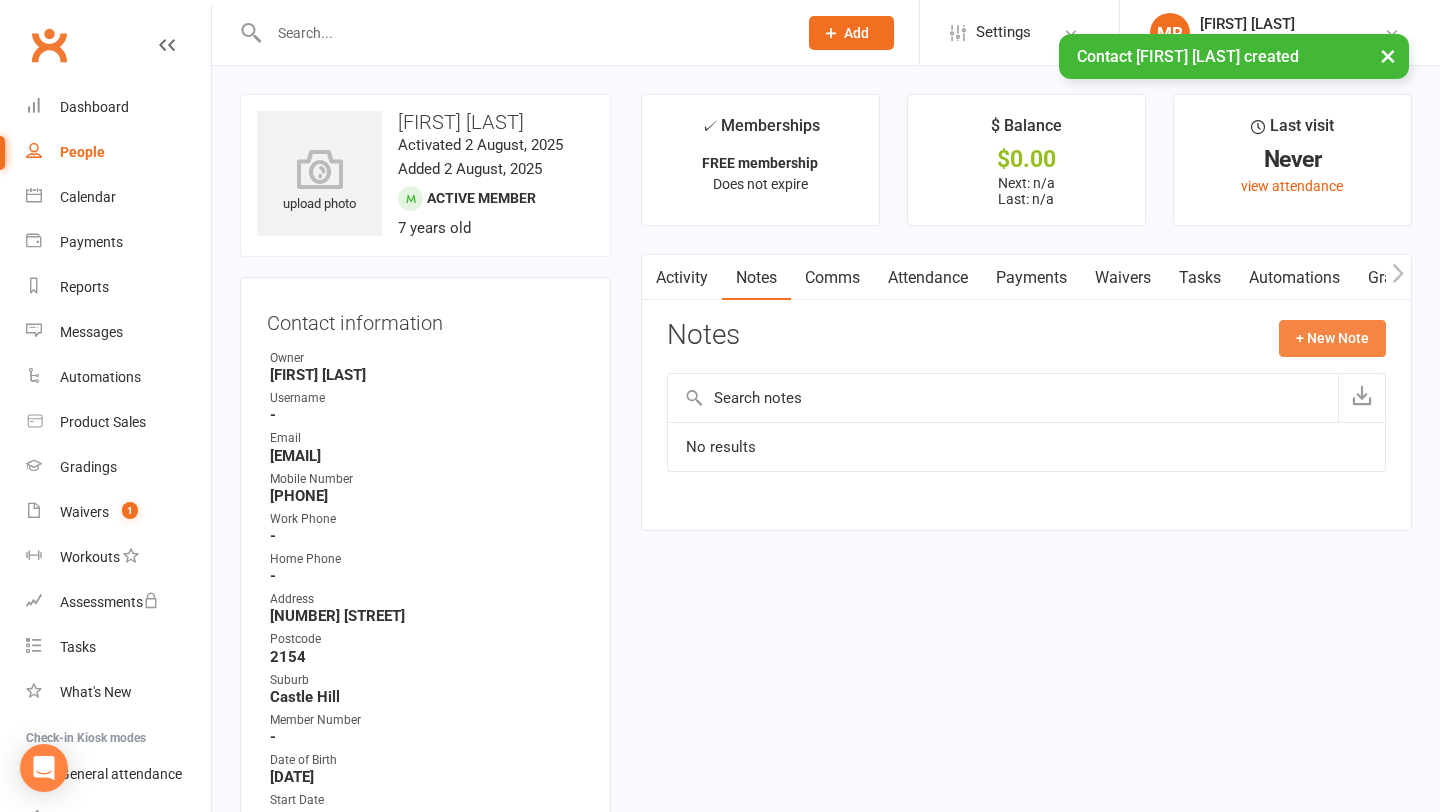 click on "+ New Note" at bounding box center [1332, 338] 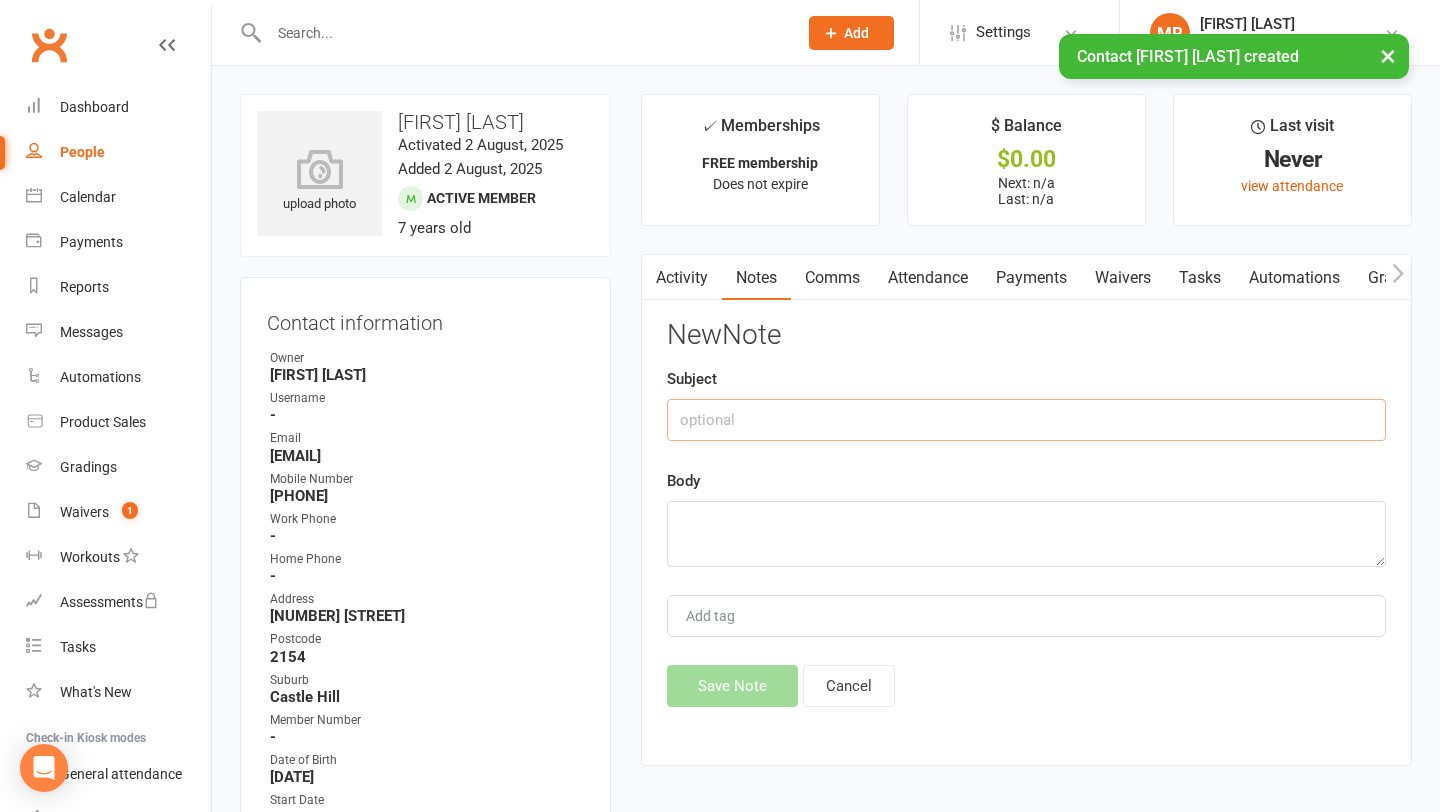click at bounding box center (1026, 420) 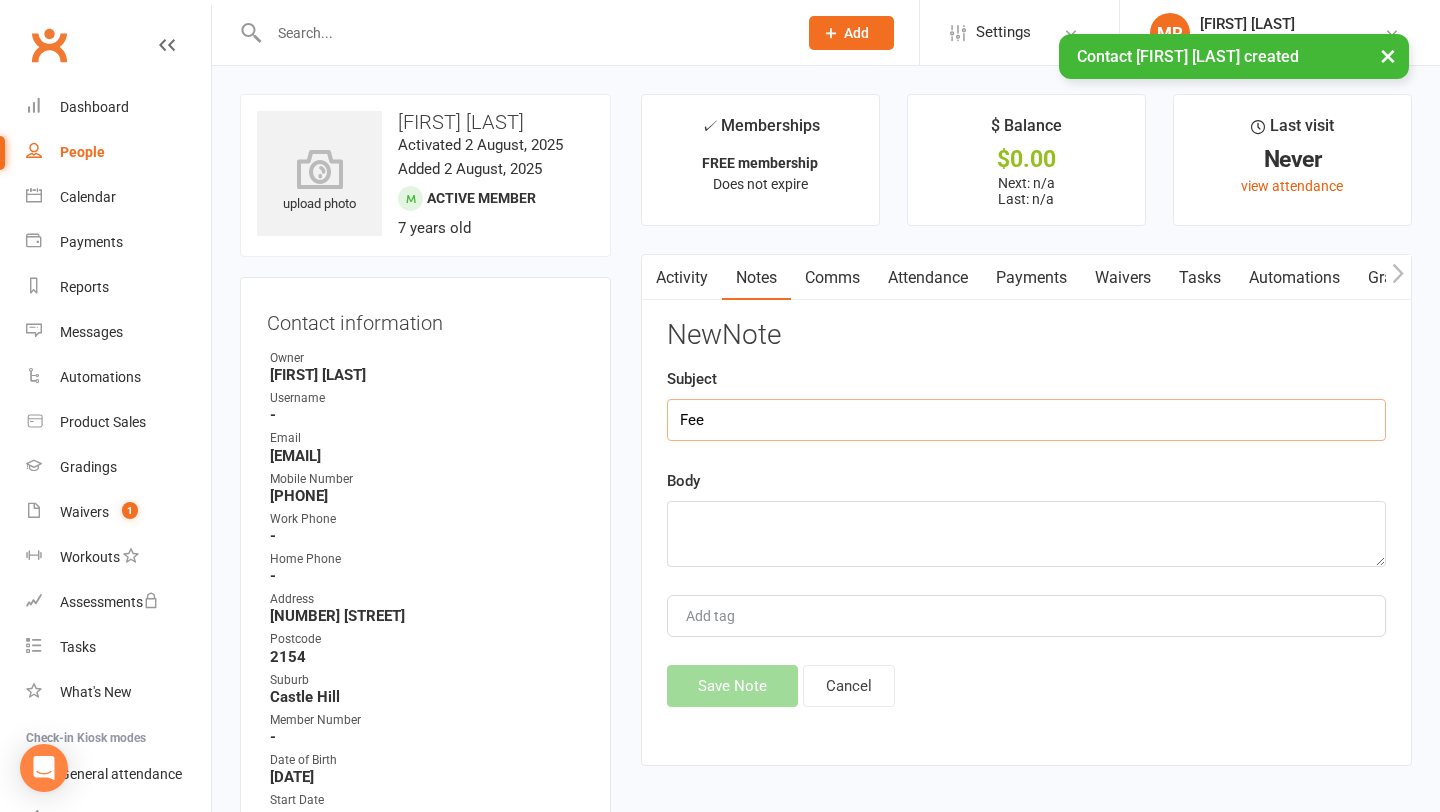 type on "Fee" 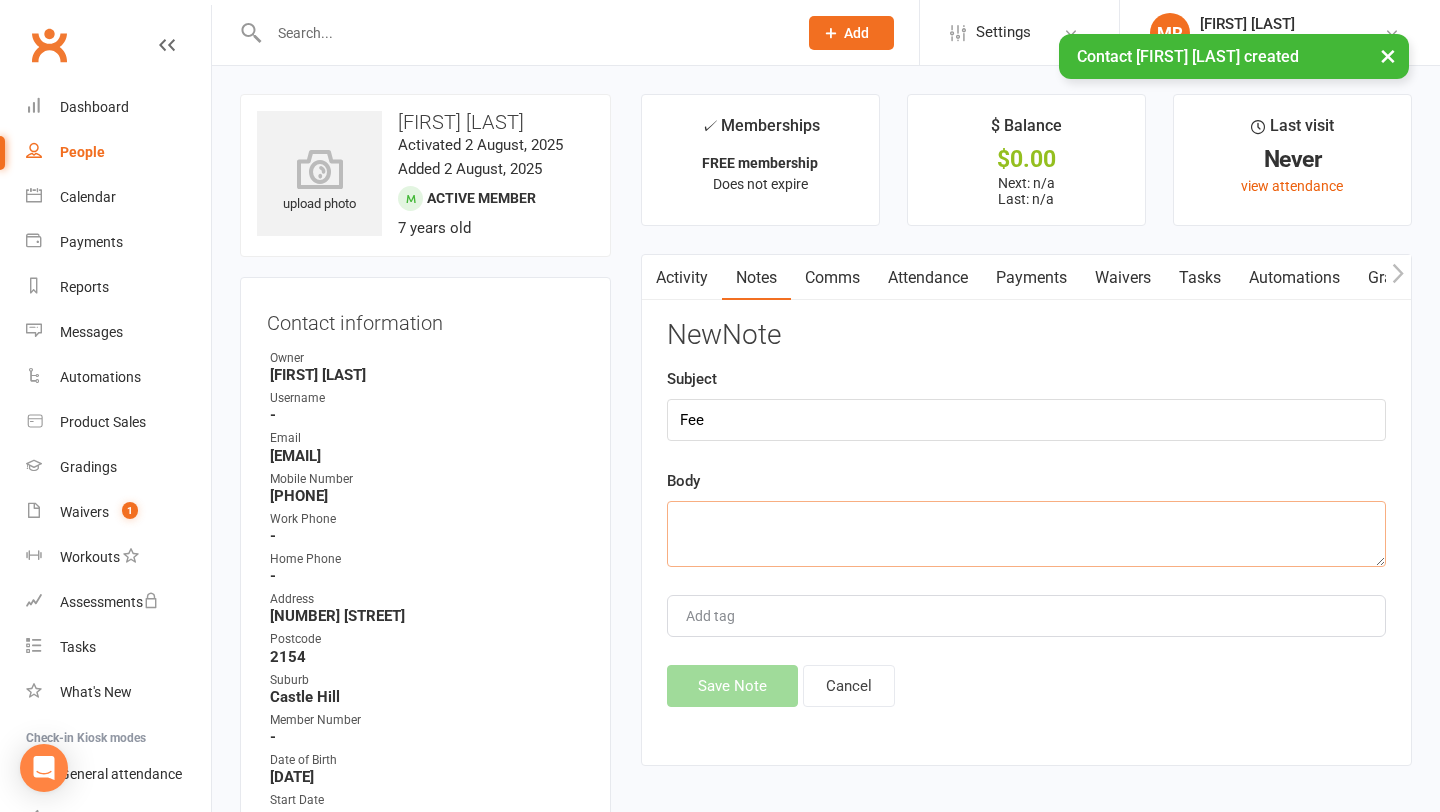 click at bounding box center (1026, 534) 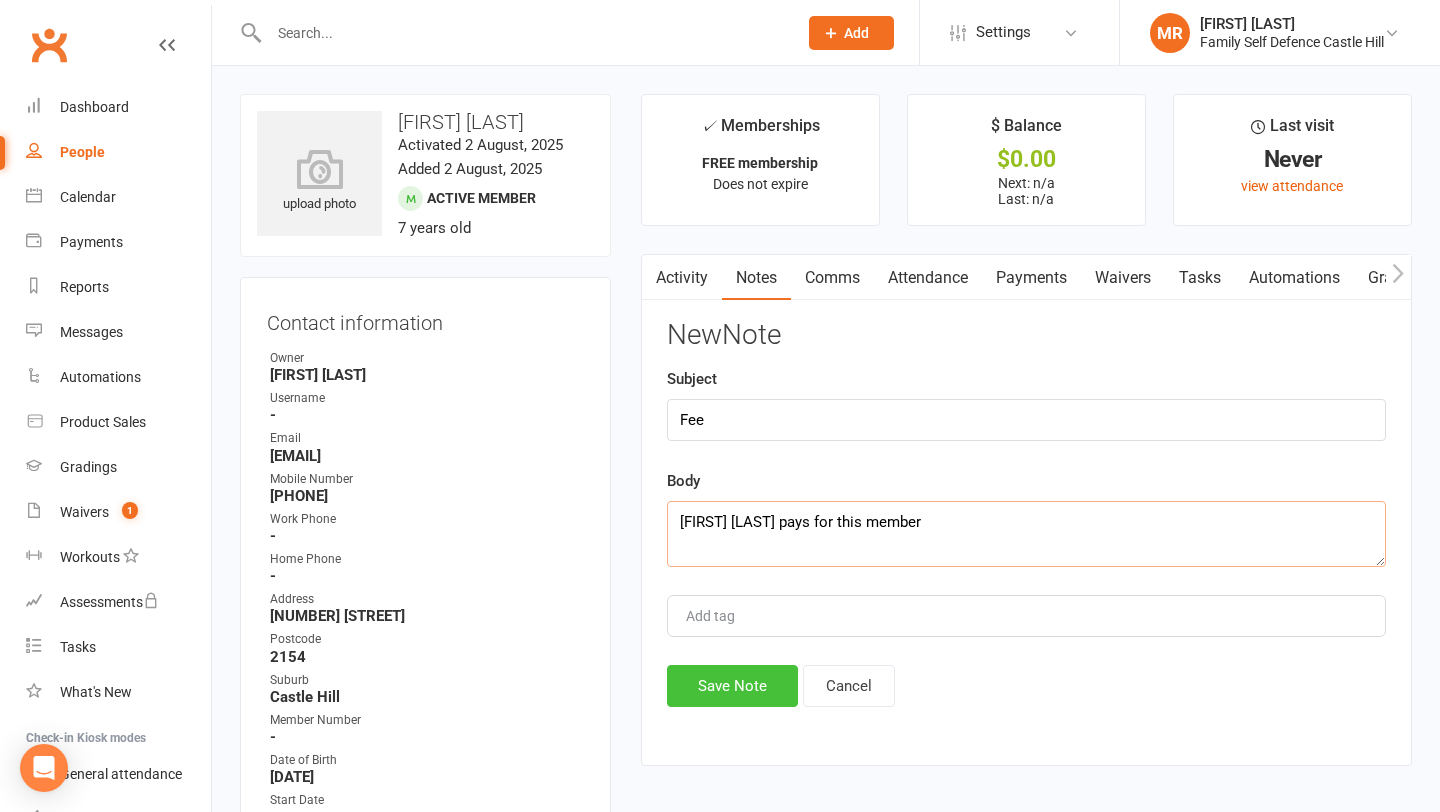 type on "[FIRST] [LAST] pays for this member" 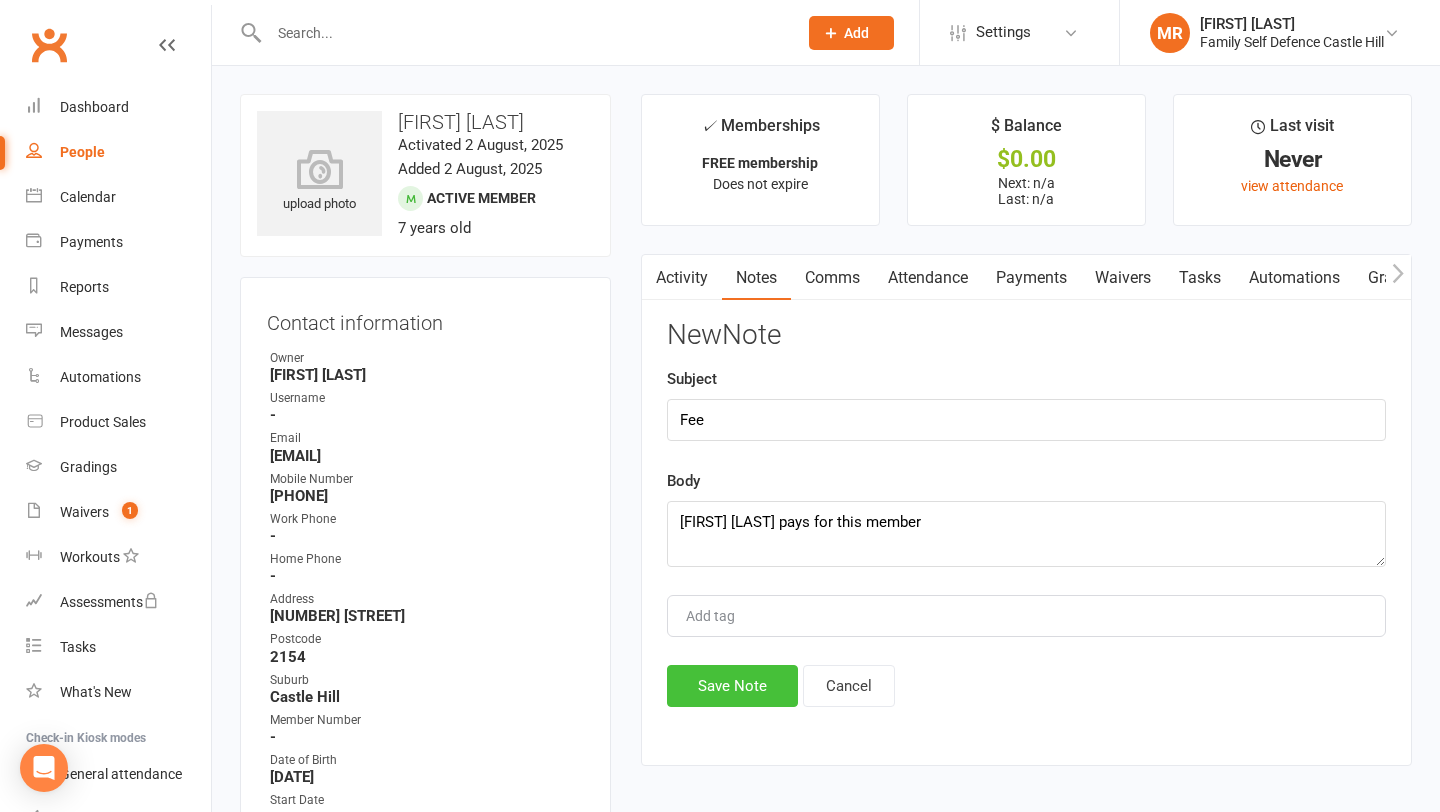 click on "Save Note" at bounding box center [732, 686] 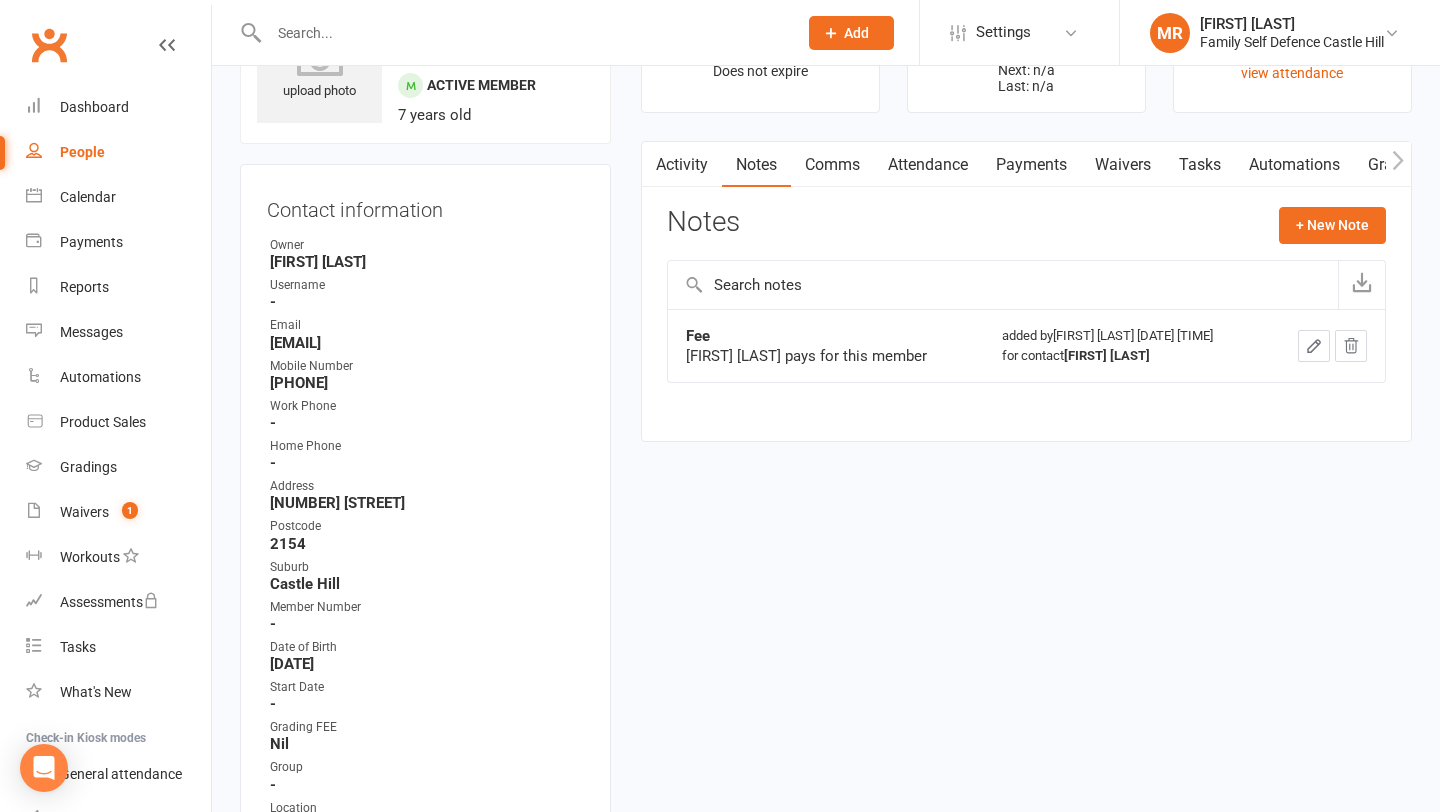 scroll, scrollTop: 132, scrollLeft: 0, axis: vertical 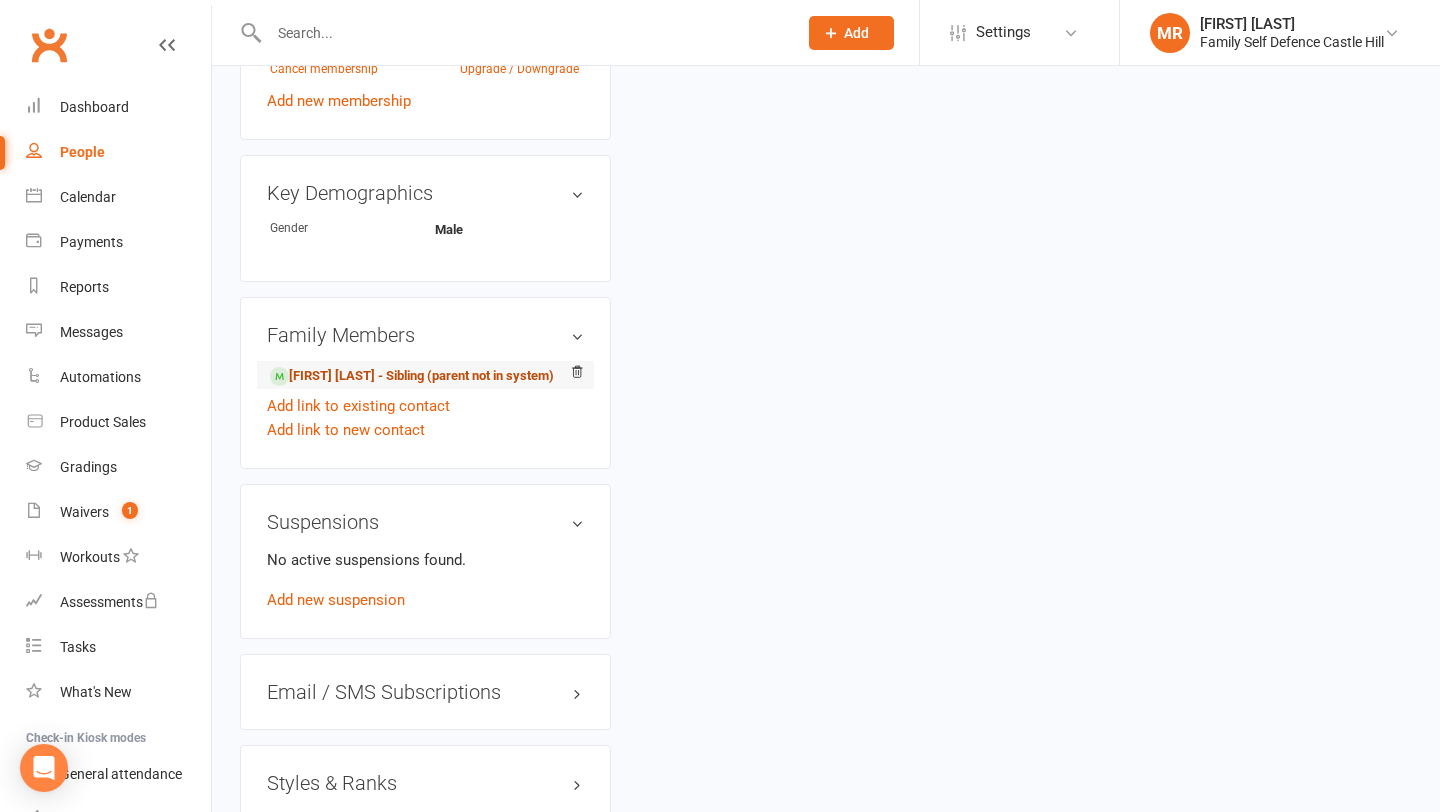 click on "[FIRST] [LAST] - Sibling (parent not in system)" at bounding box center [412, 376] 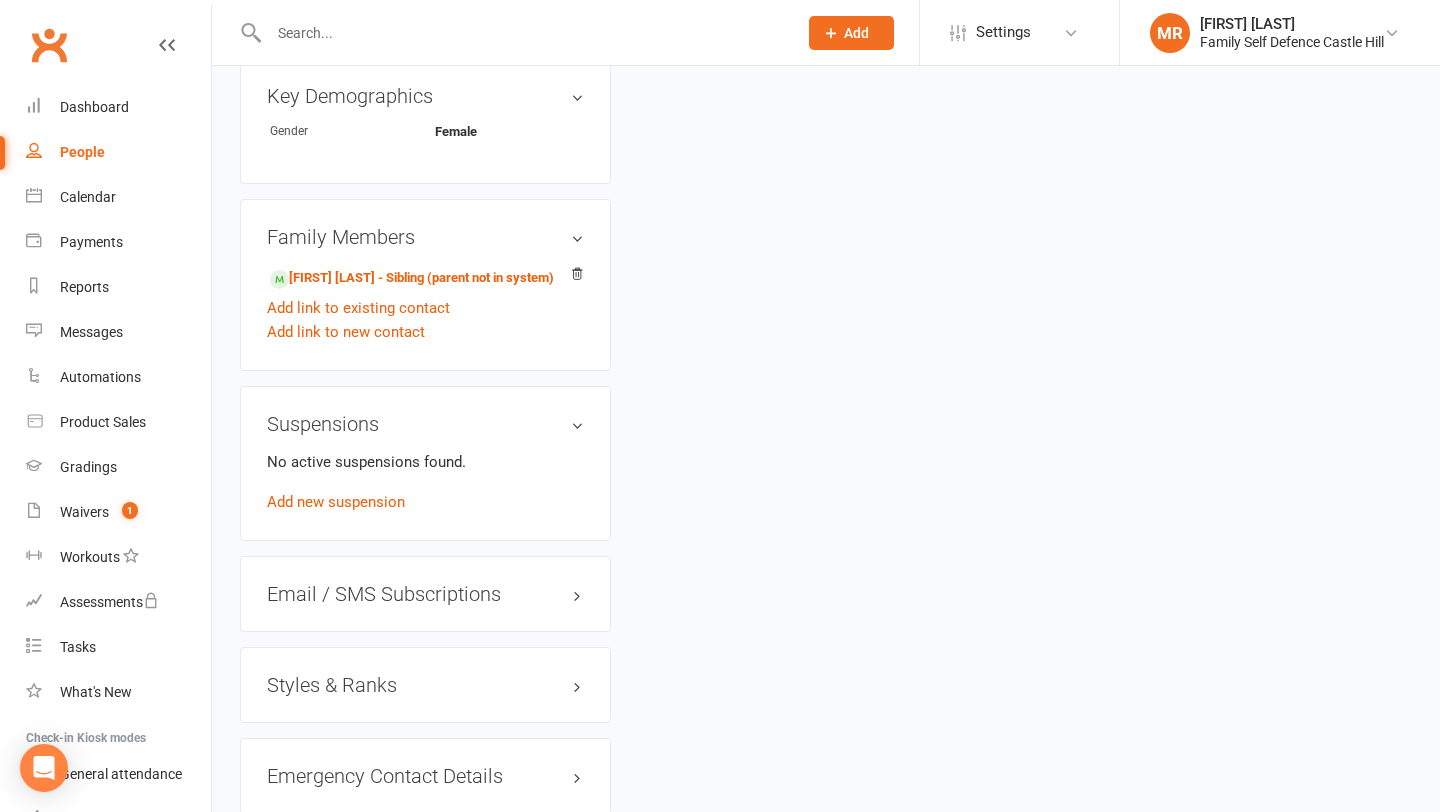 scroll, scrollTop: 0, scrollLeft: 0, axis: both 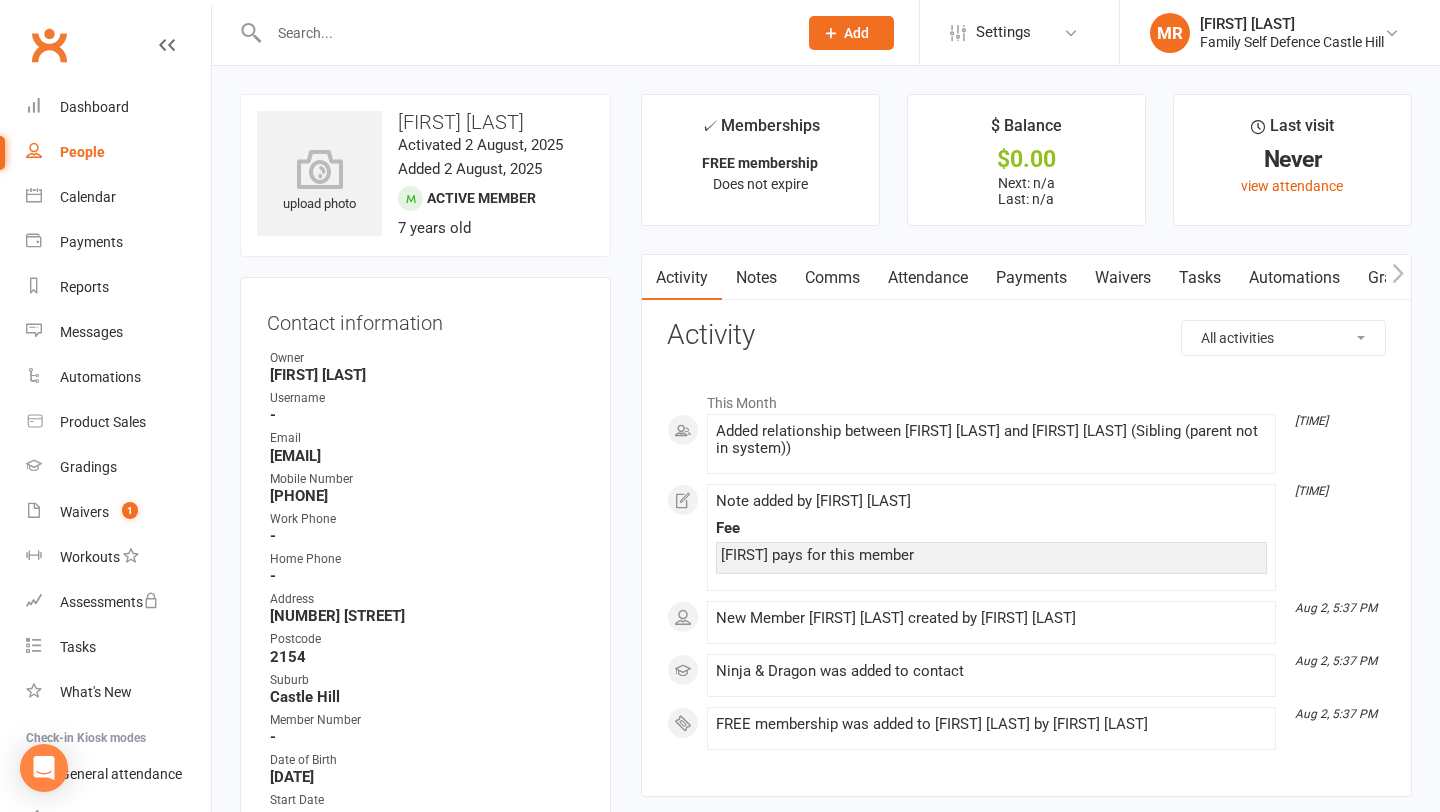 click on "Payments" at bounding box center (1031, 278) 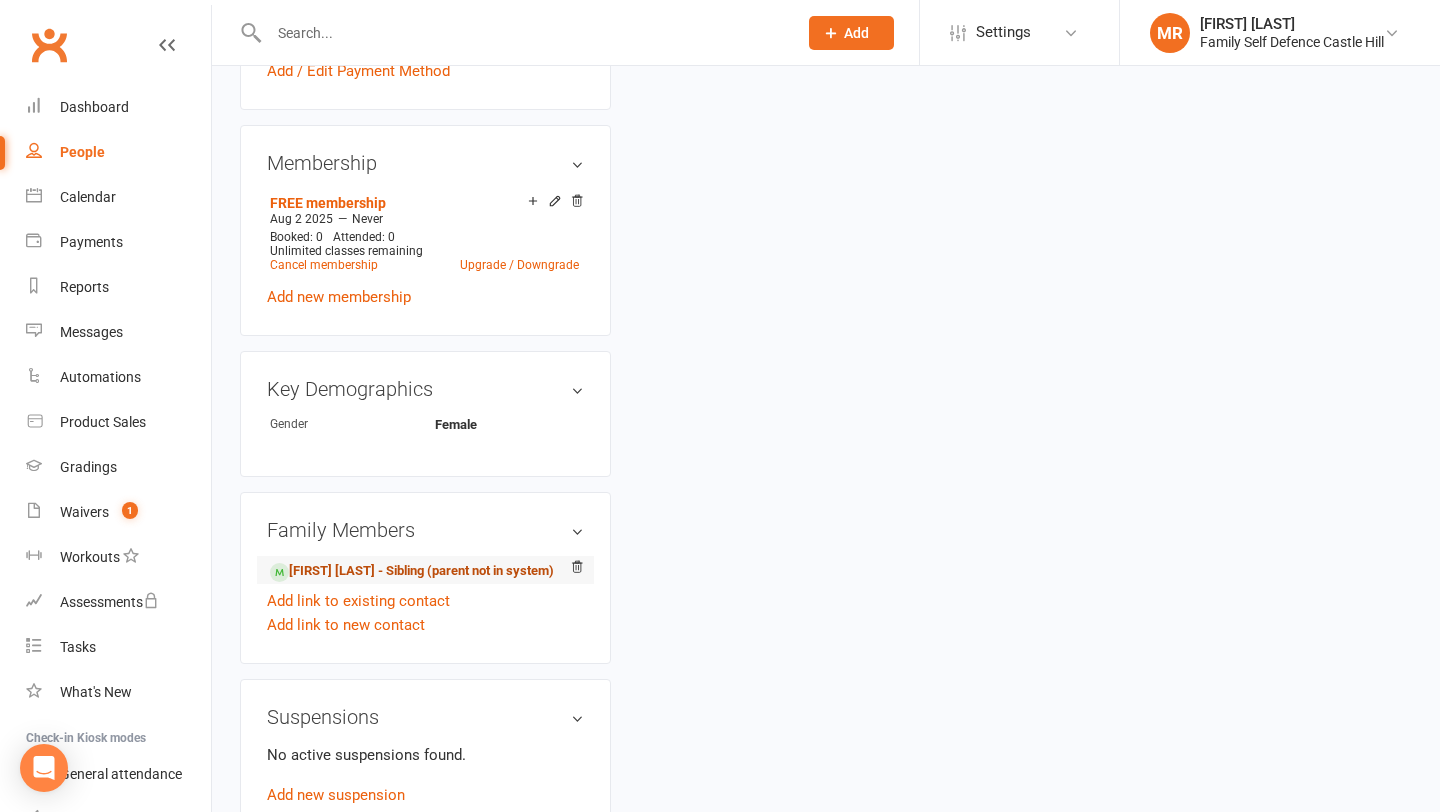 scroll, scrollTop: 1105, scrollLeft: 0, axis: vertical 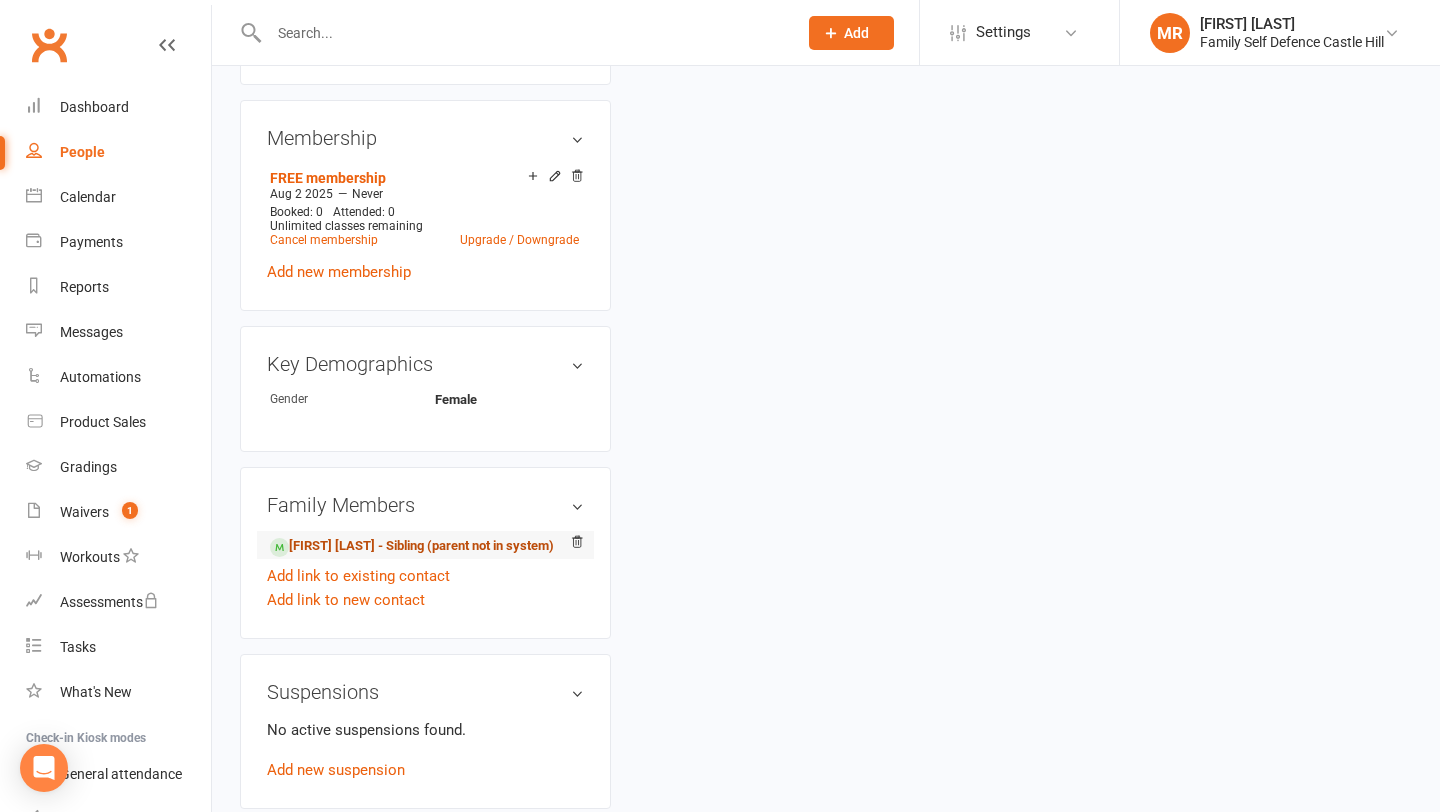 click on "[FIRST] [LAST] - Sibling (parent not in system)" at bounding box center [412, 546] 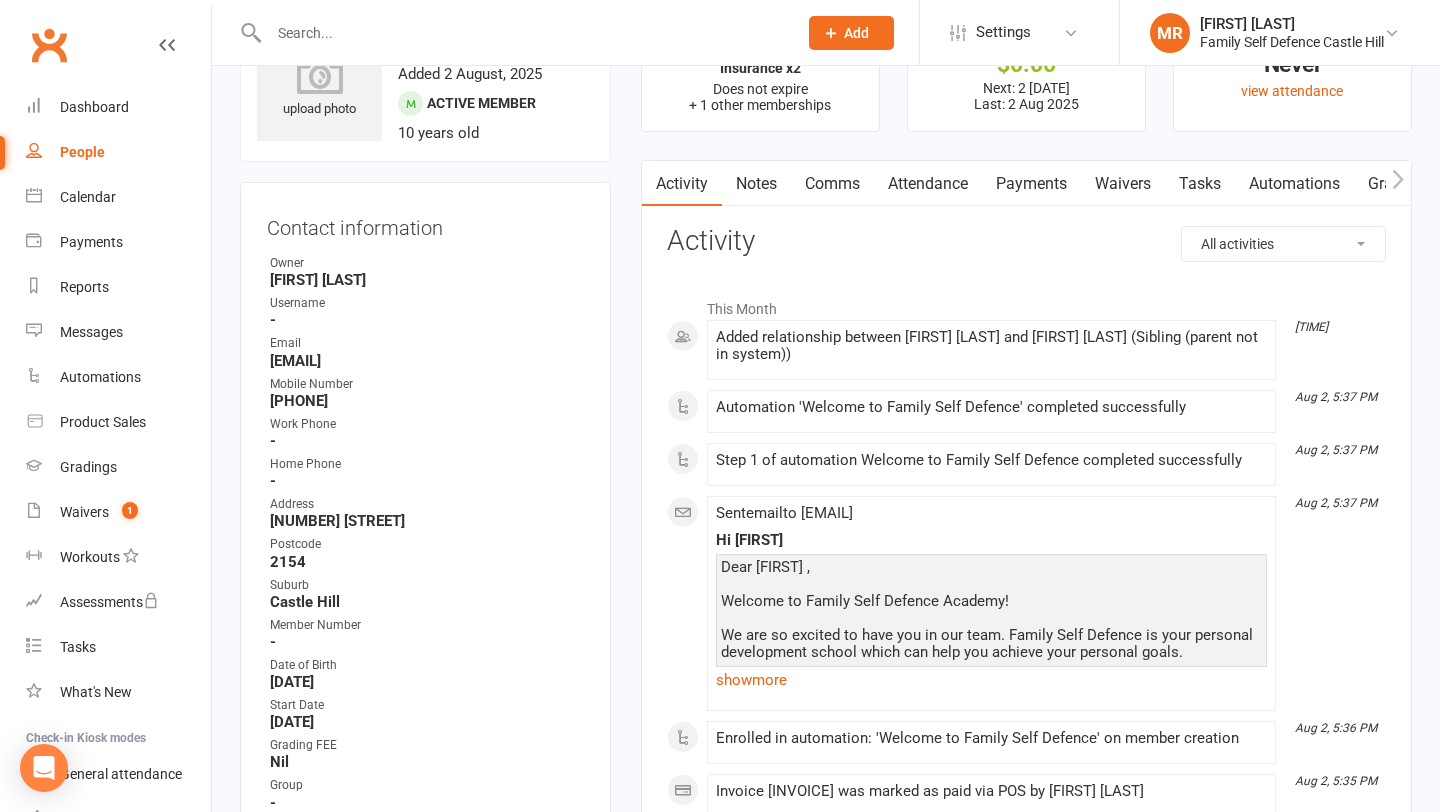 scroll, scrollTop: 100, scrollLeft: 0, axis: vertical 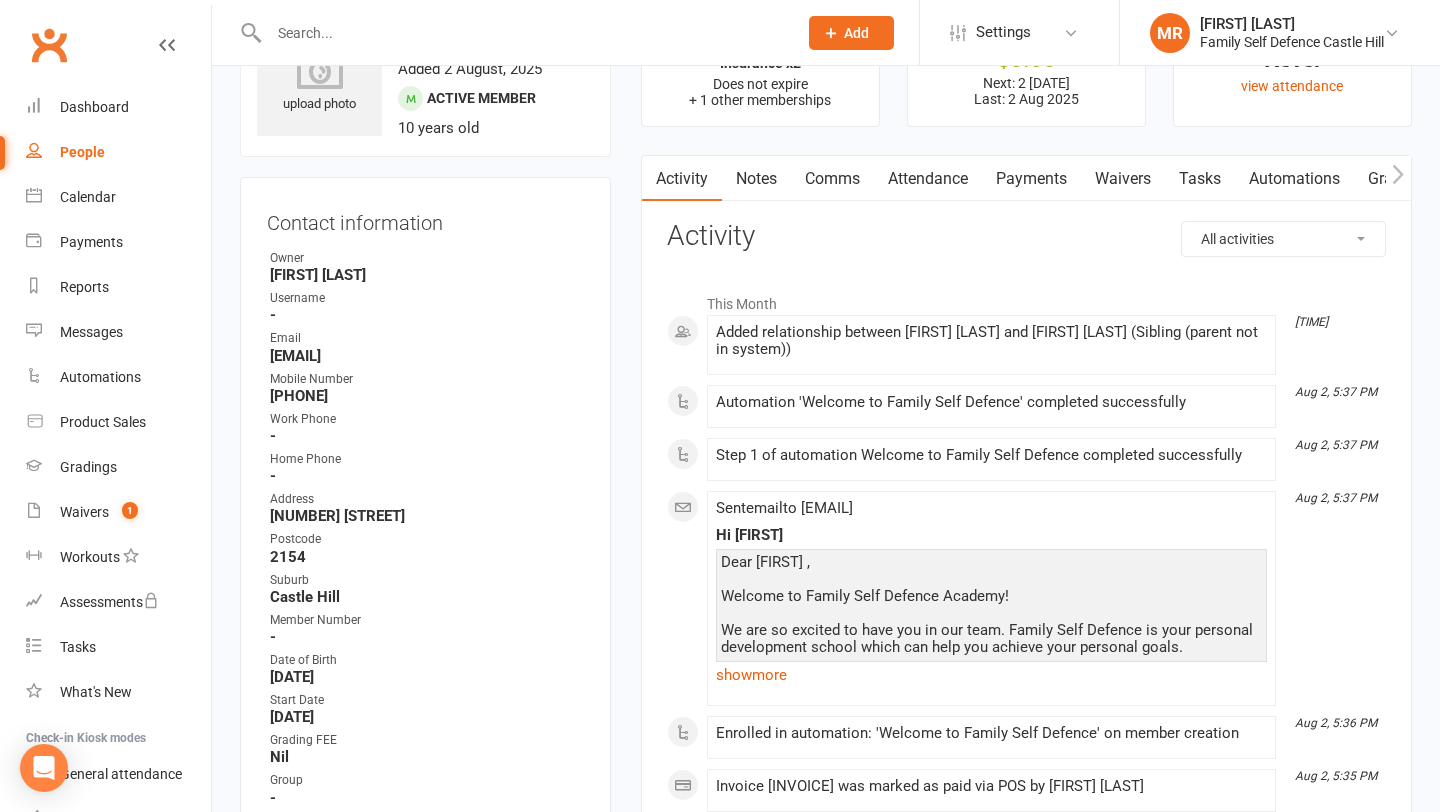 click on "Payments" at bounding box center (1031, 179) 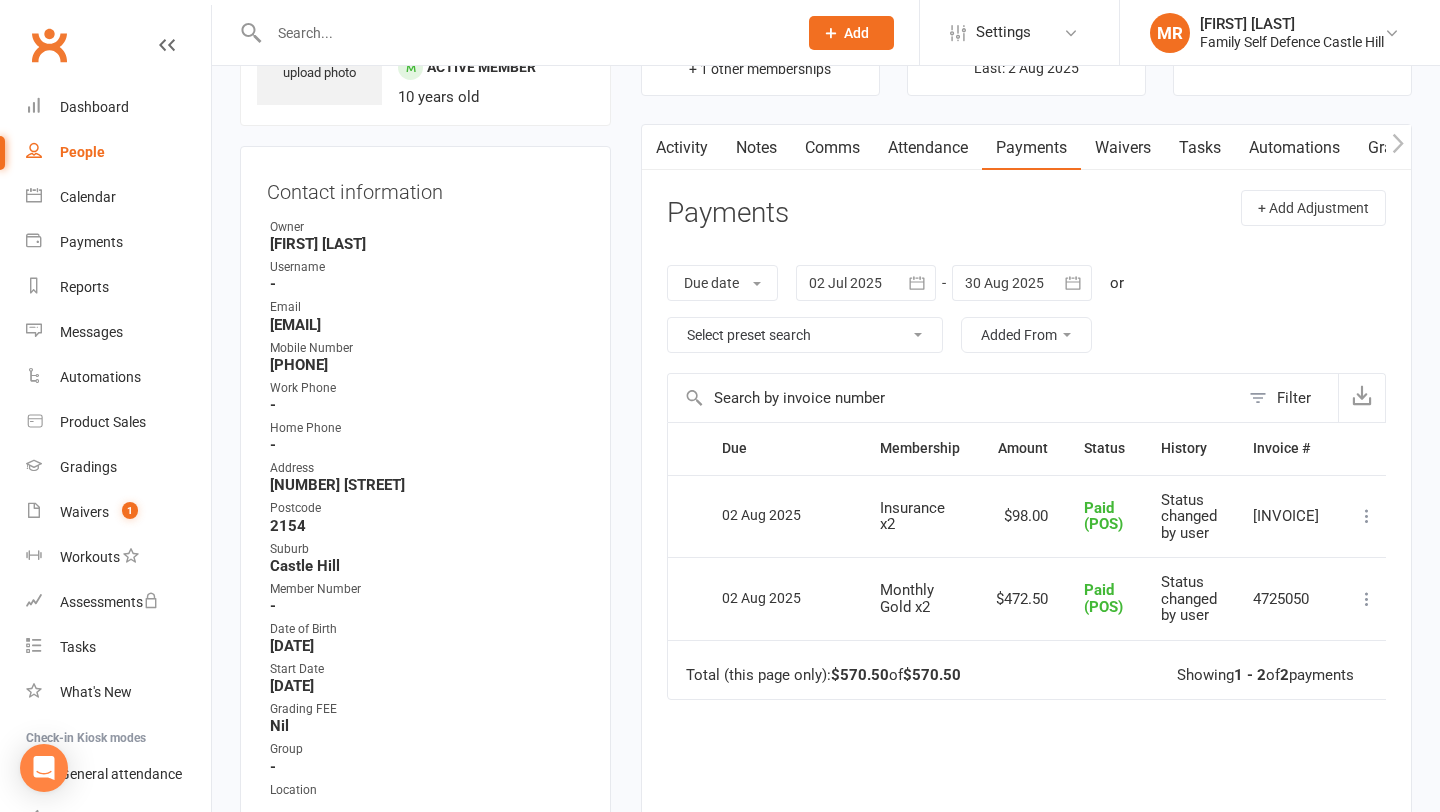 scroll, scrollTop: 0, scrollLeft: 0, axis: both 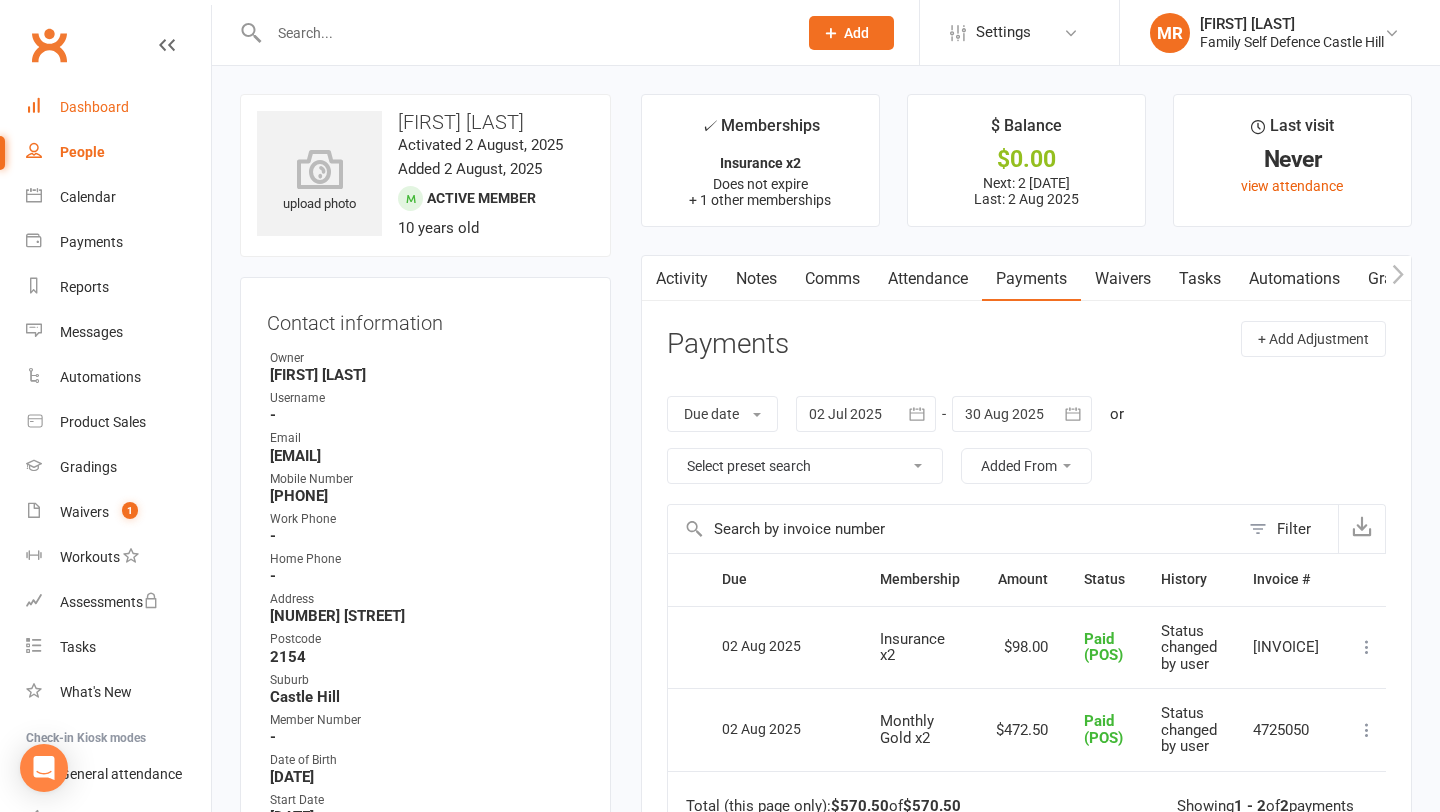 click on "Dashboard" at bounding box center [94, 107] 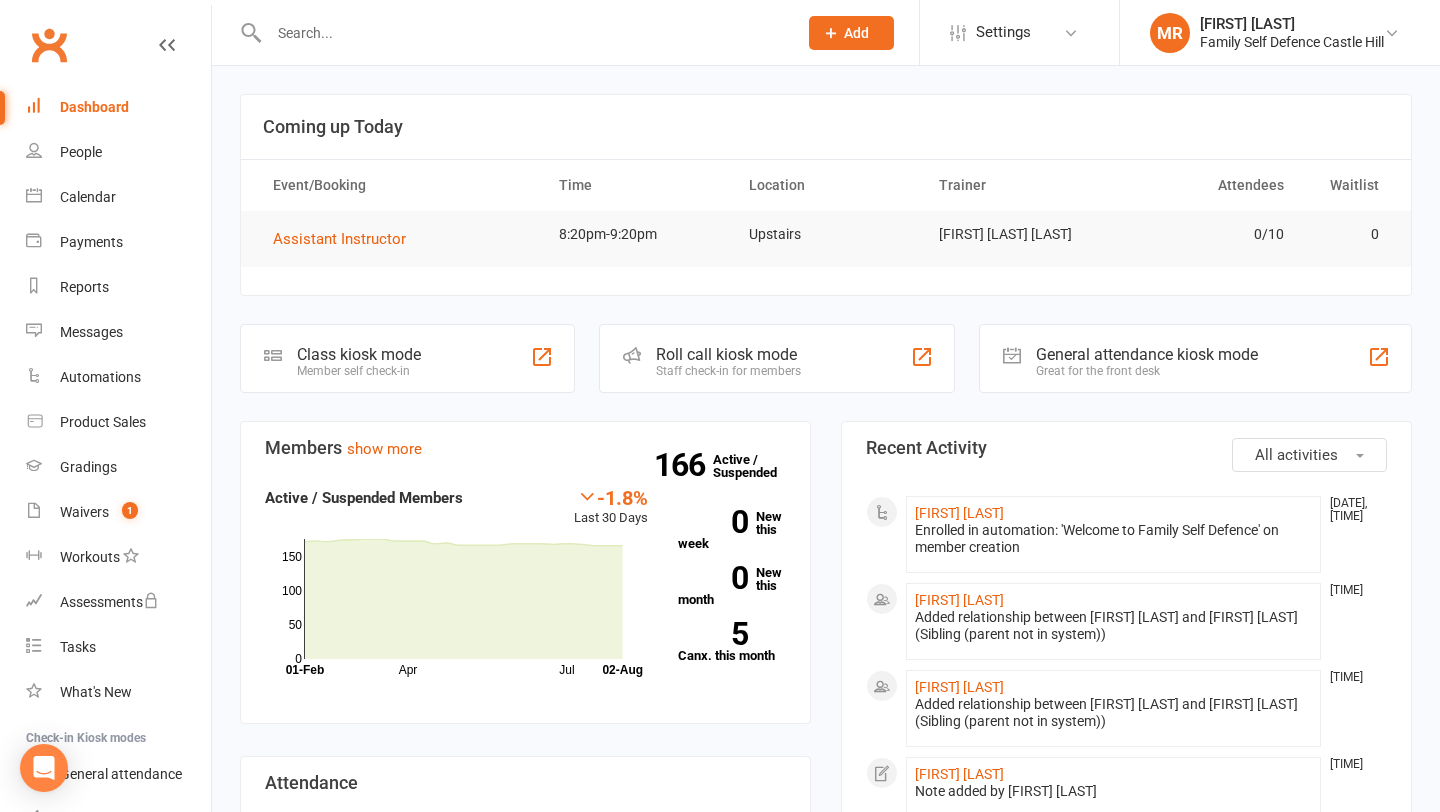 scroll, scrollTop: 42, scrollLeft: 0, axis: vertical 